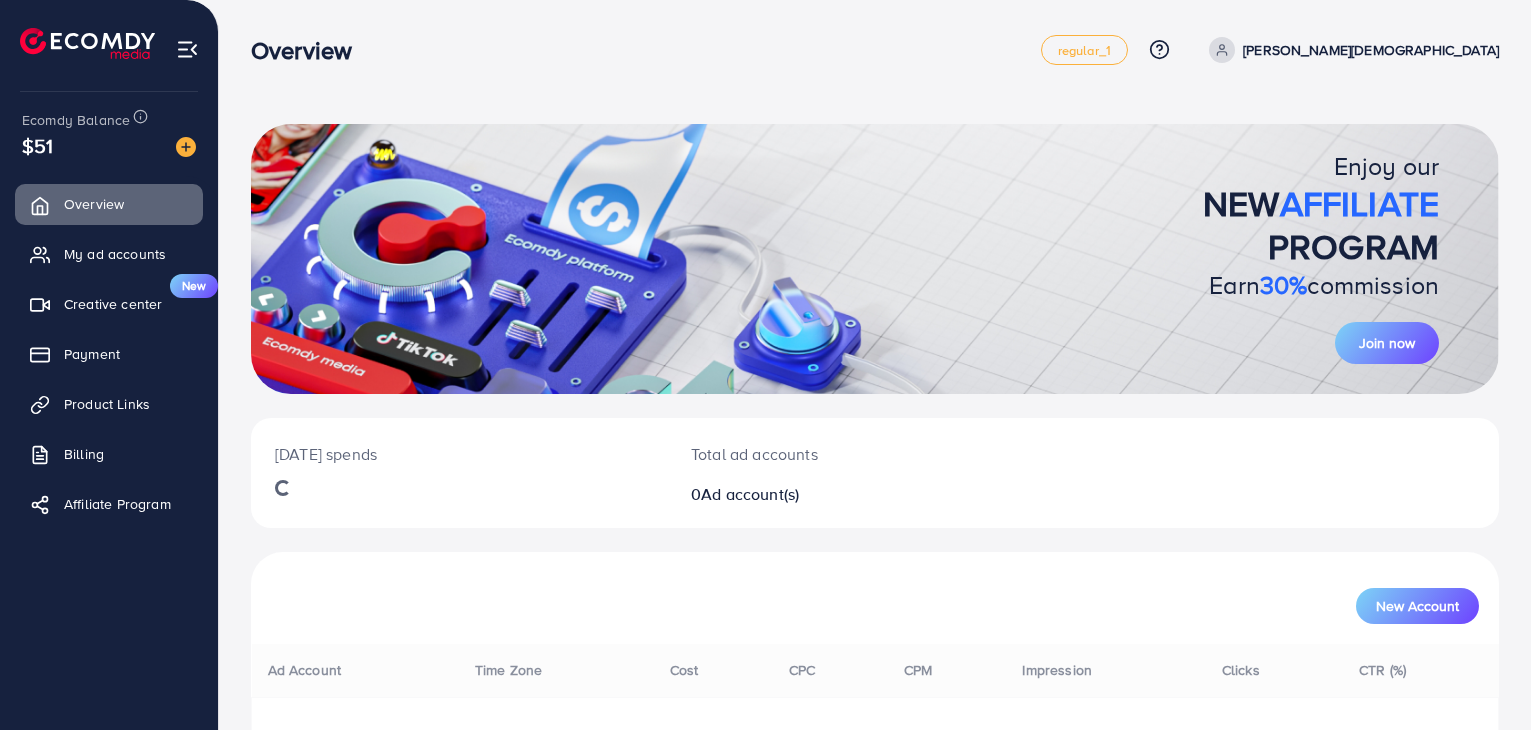 scroll, scrollTop: 0, scrollLeft: 0, axis: both 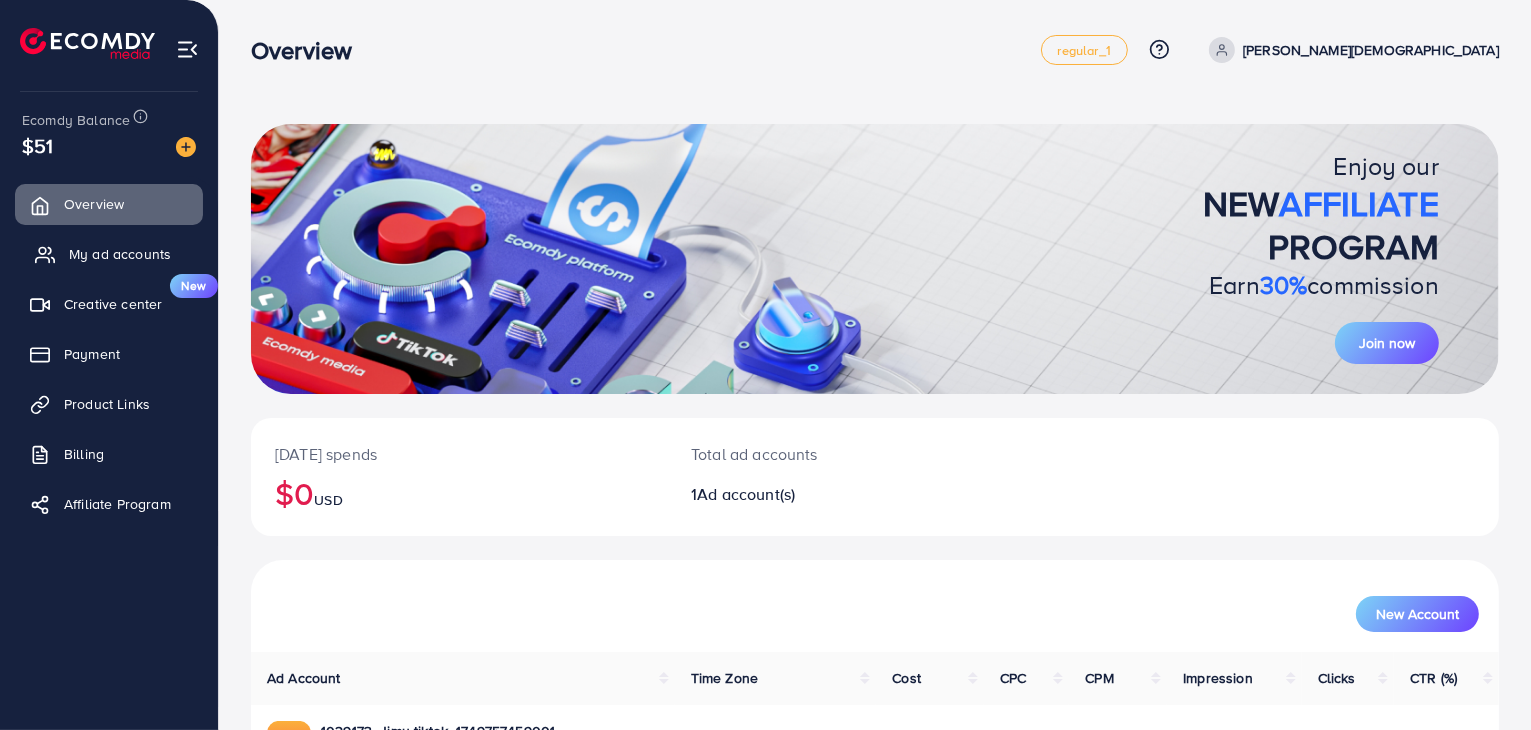 click on "My ad accounts" at bounding box center [120, 254] 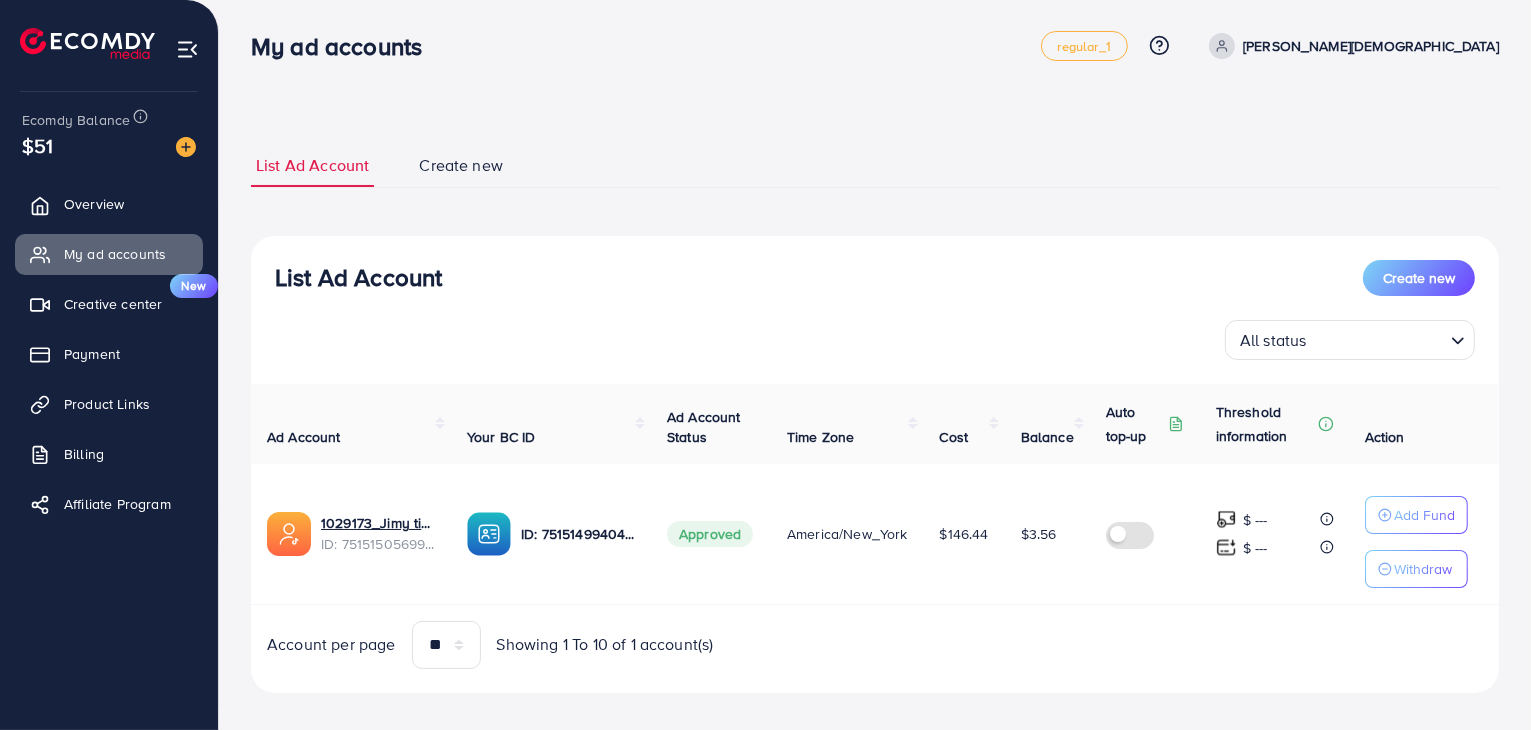 scroll, scrollTop: 0, scrollLeft: 0, axis: both 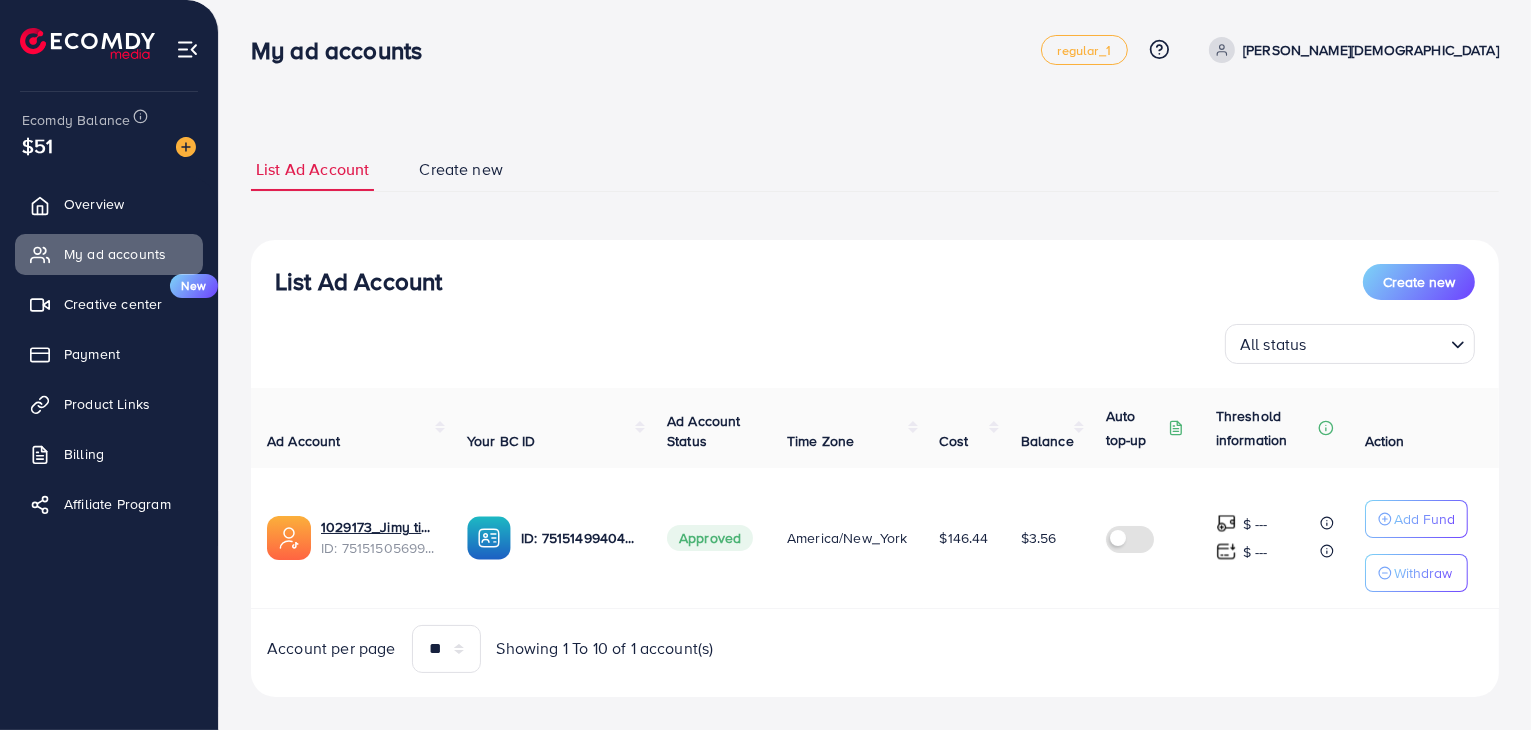 click on "Create new" at bounding box center (461, 169) 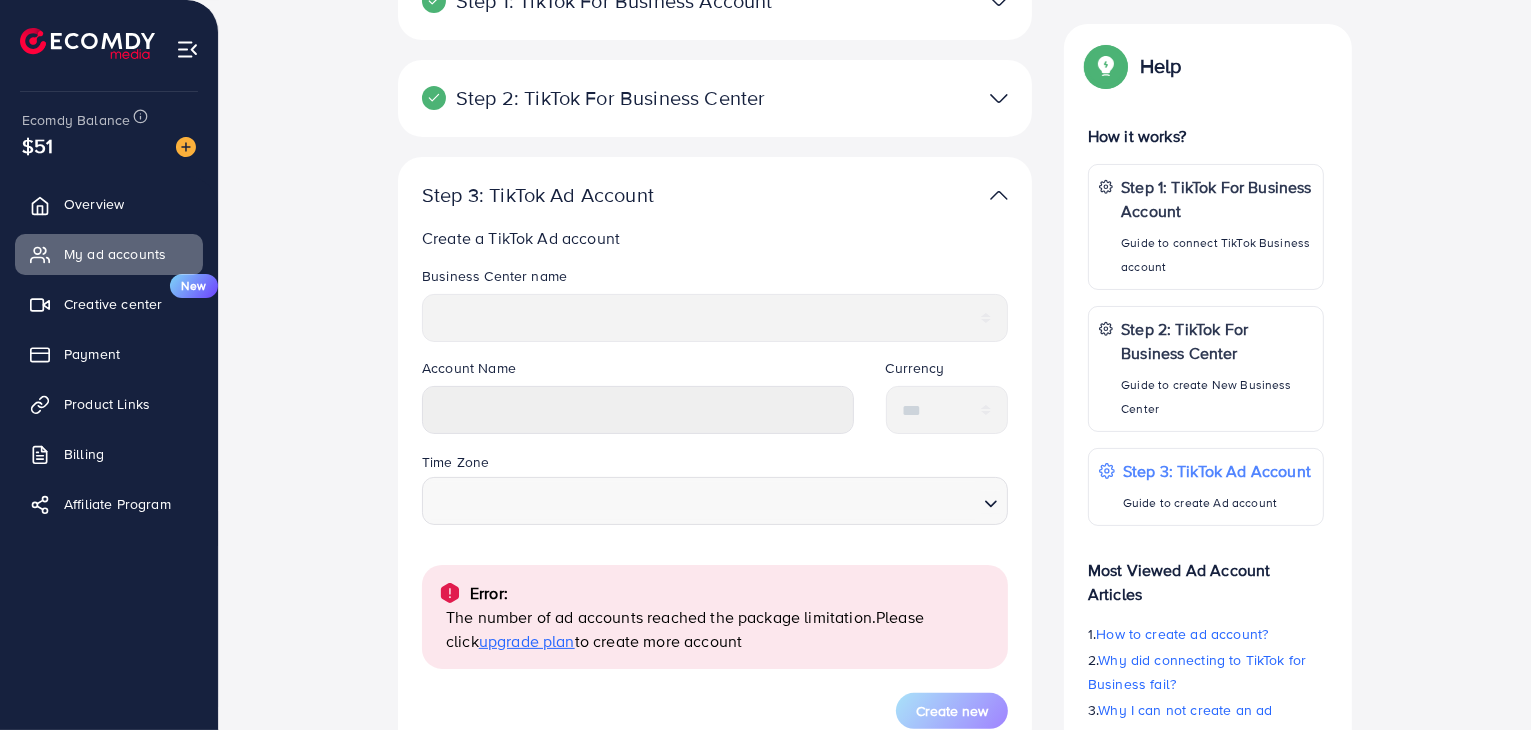 scroll, scrollTop: 72, scrollLeft: 0, axis: vertical 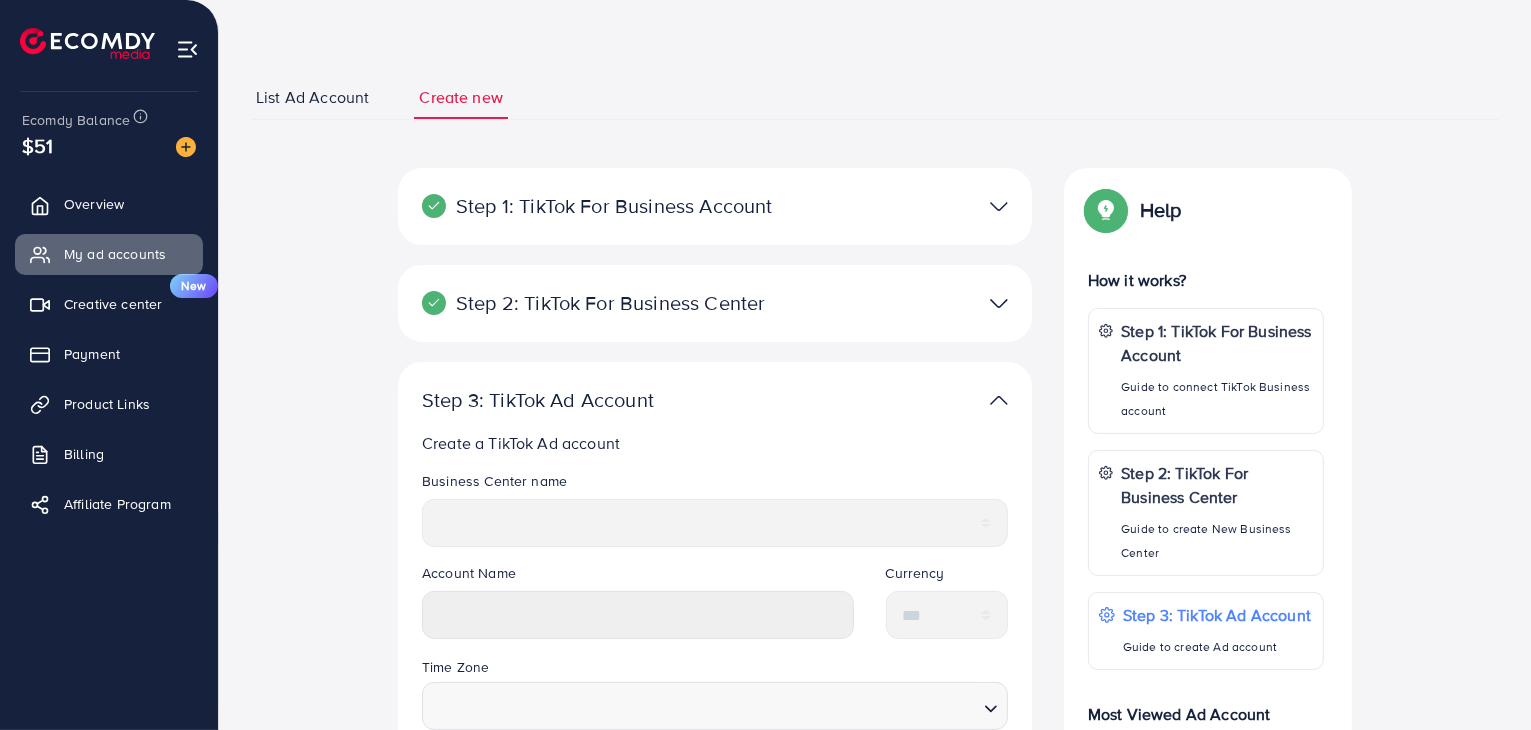 click at bounding box center [999, 303] 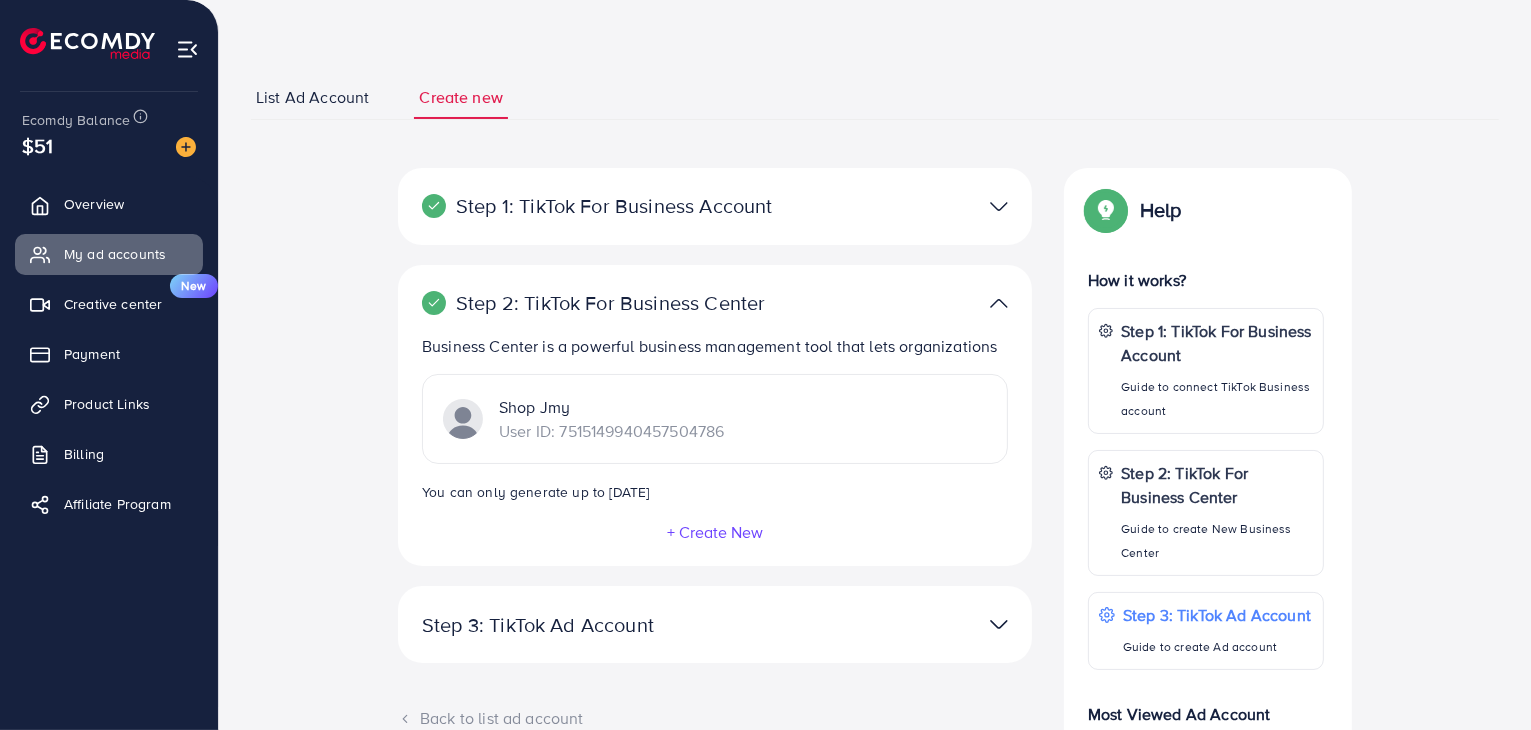 click at bounding box center [999, 303] 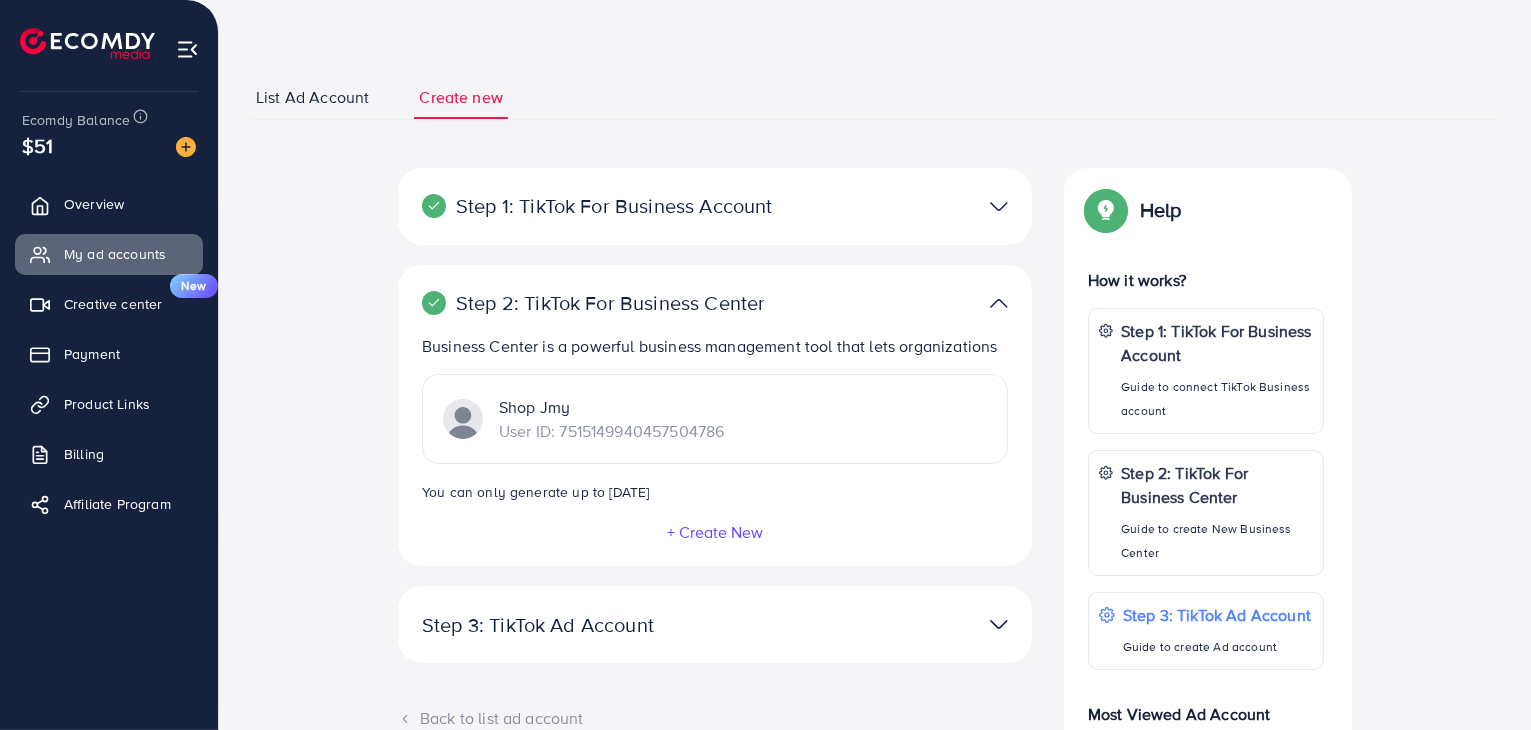 click at bounding box center [999, 303] 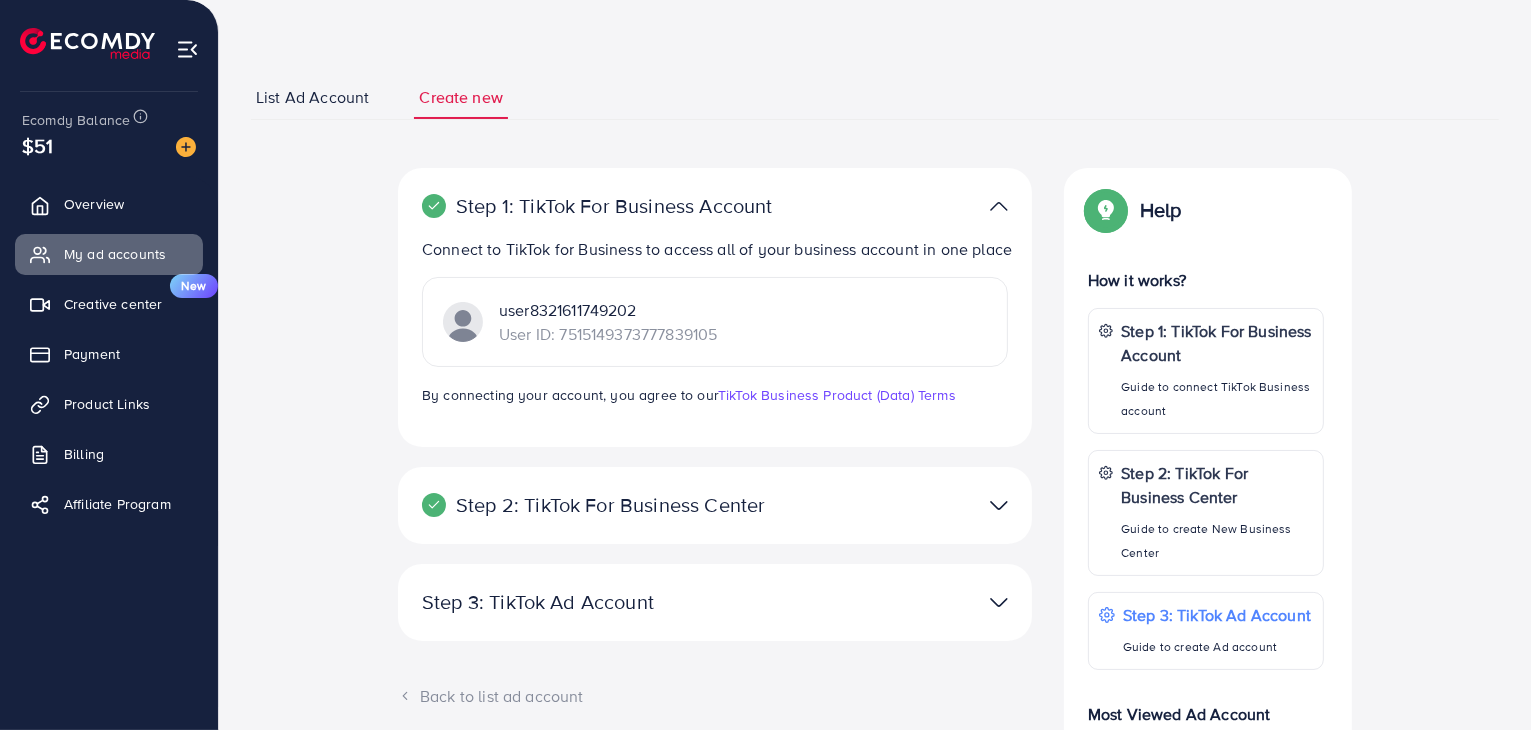 click at bounding box center [999, 206] 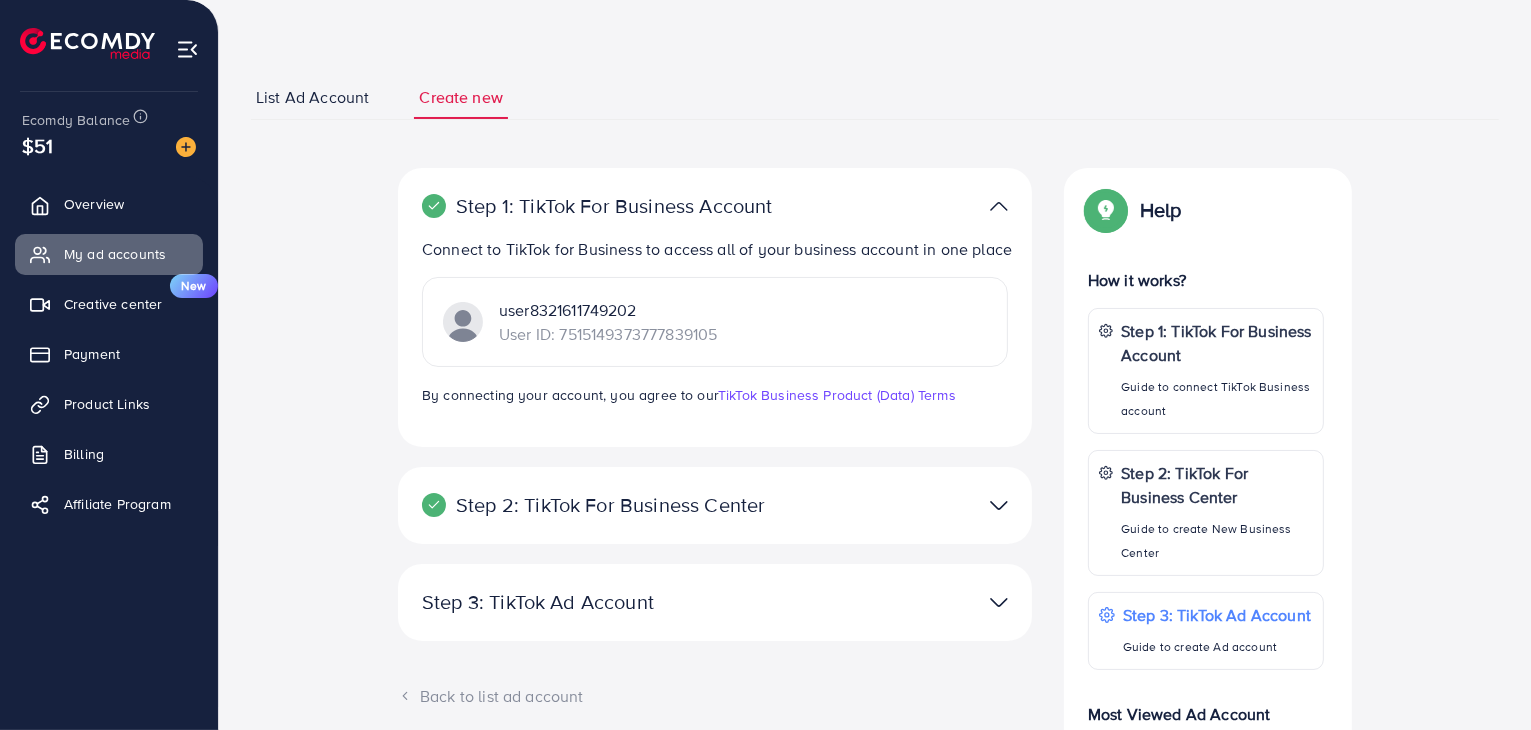 scroll, scrollTop: 0, scrollLeft: 0, axis: both 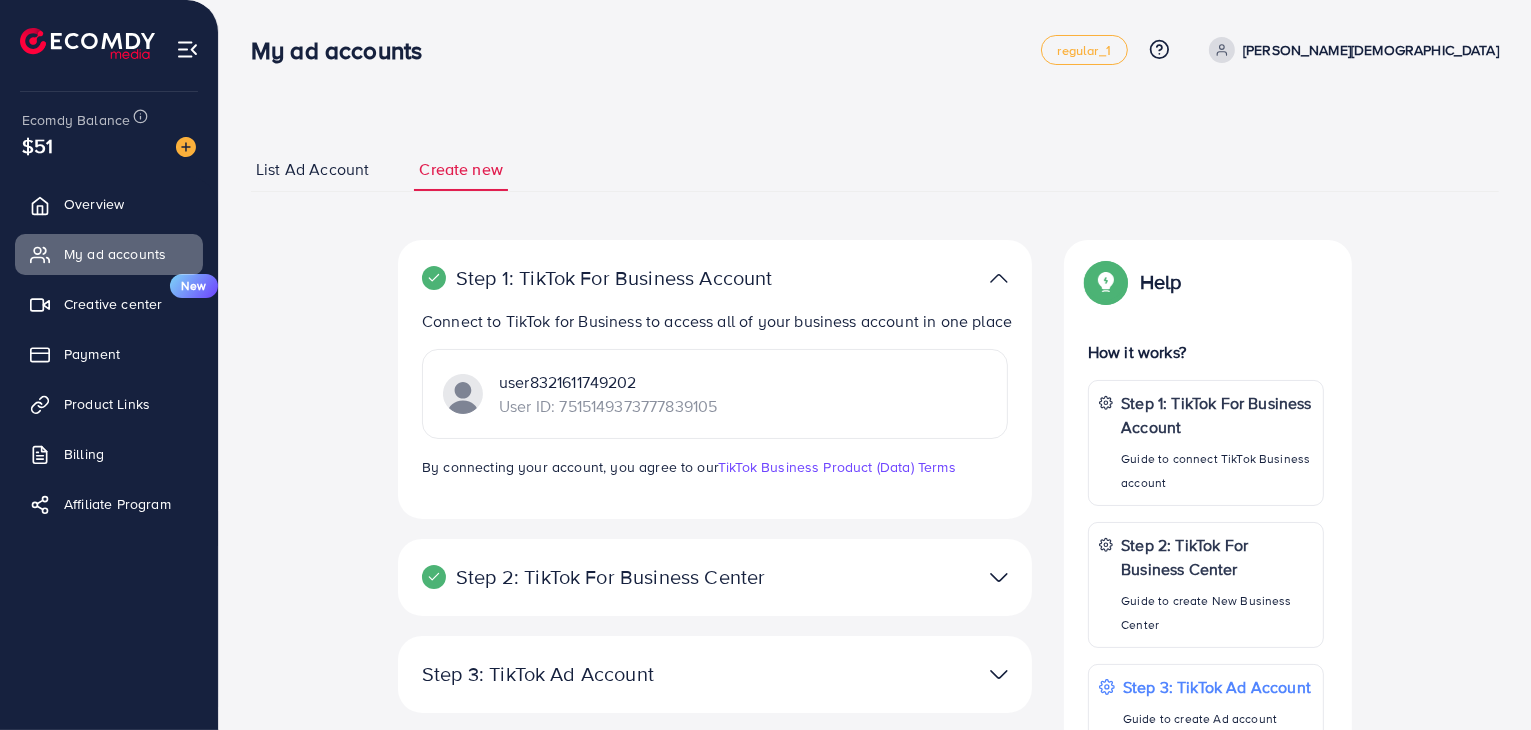 click on "List Ad Account" at bounding box center (312, 169) 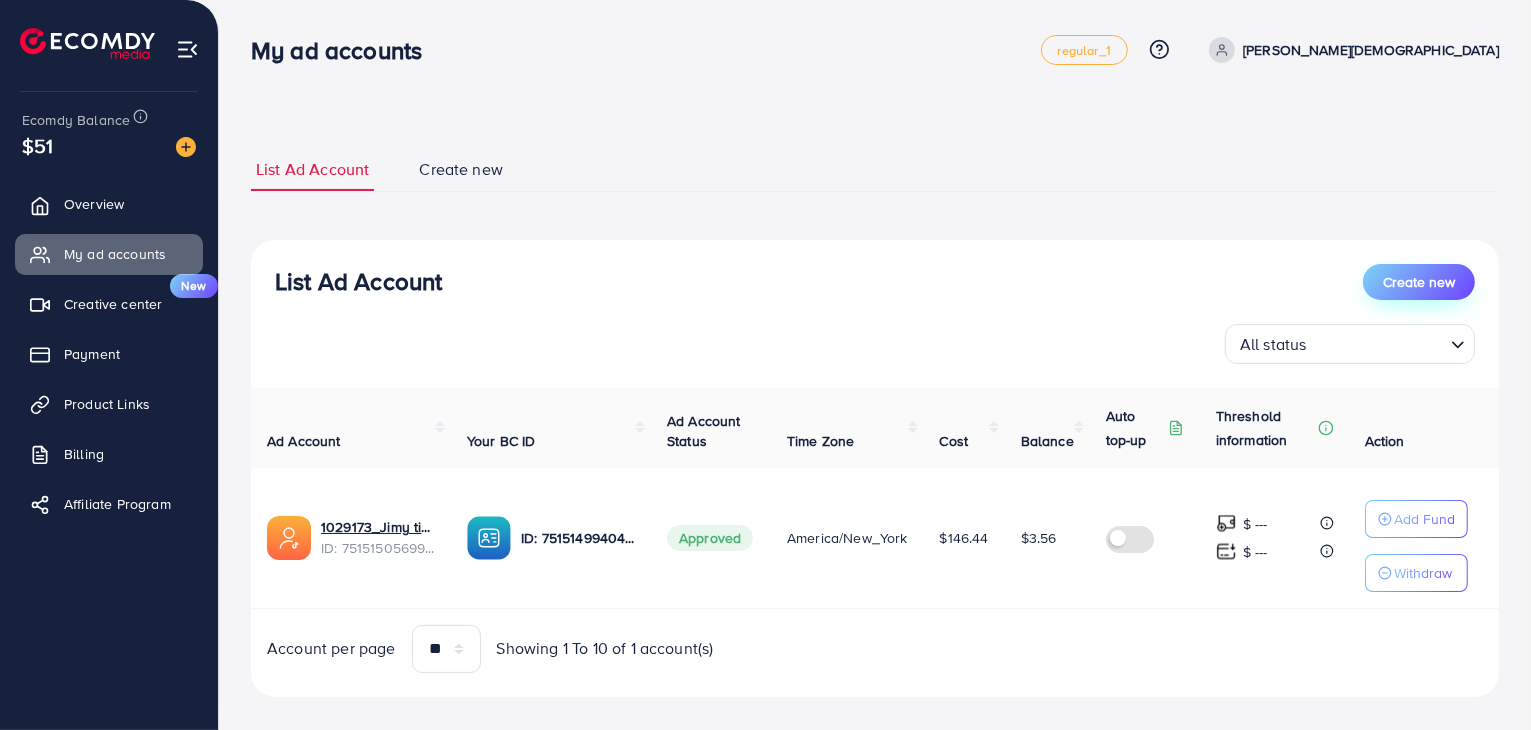 click on "Create new" at bounding box center [1419, 282] 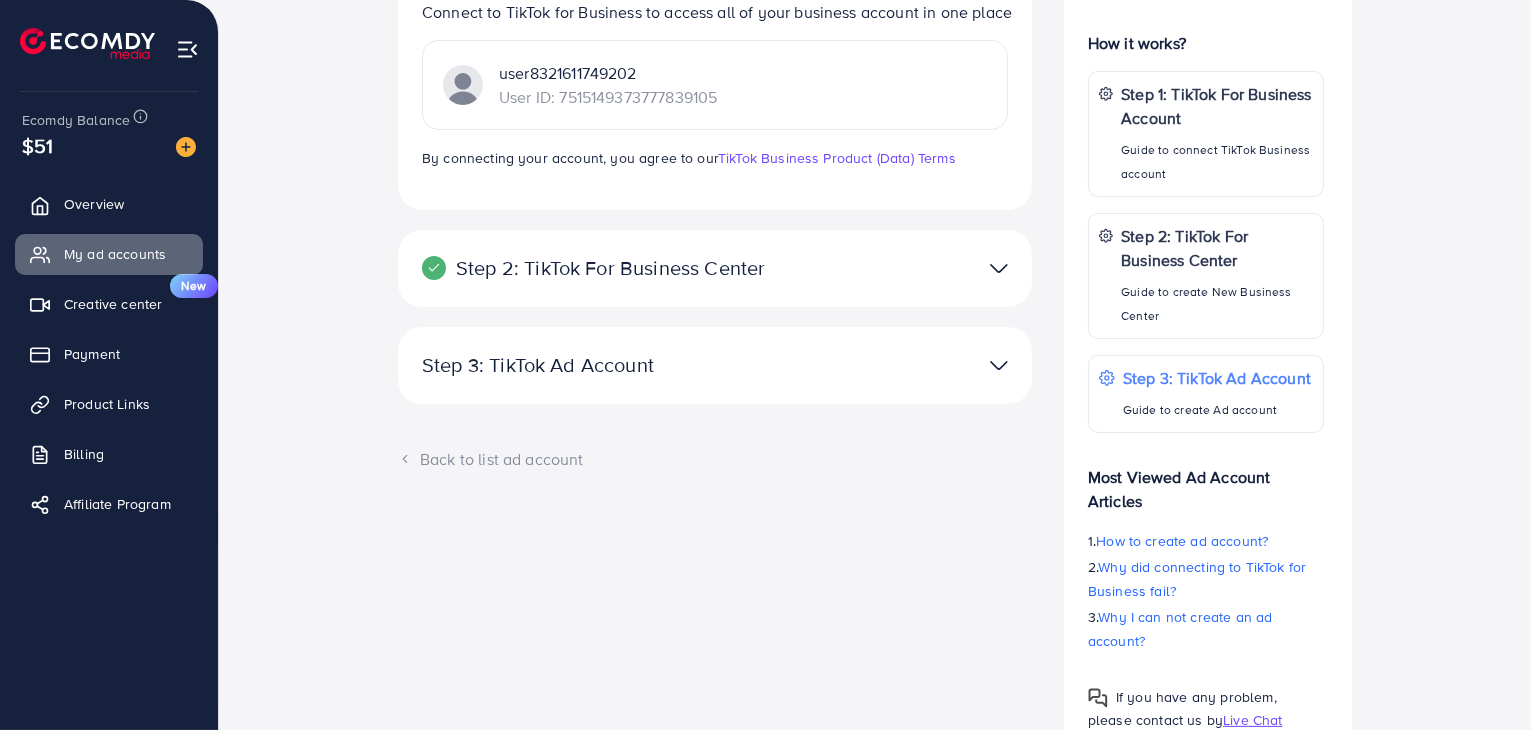 scroll, scrollTop: 189, scrollLeft: 0, axis: vertical 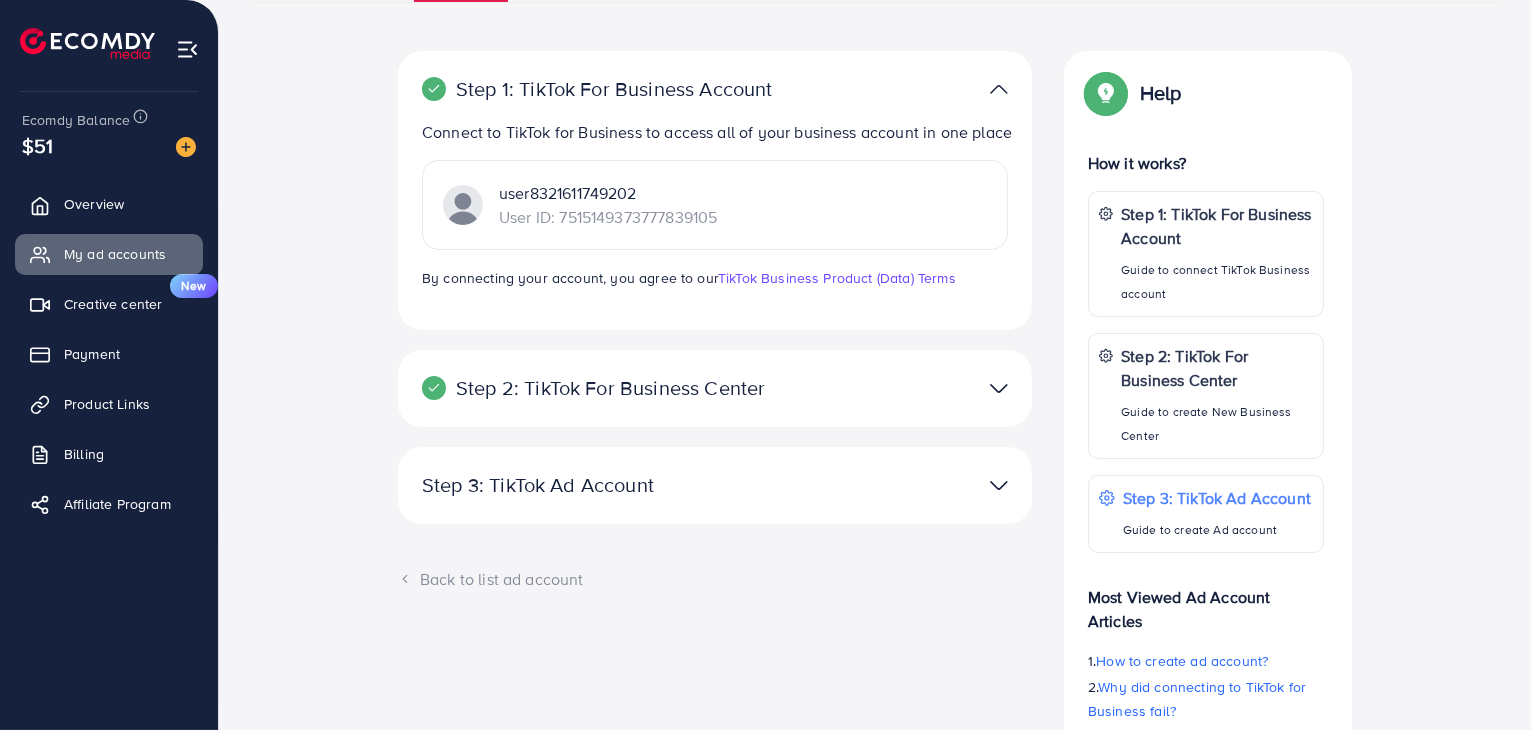 click at bounding box center [999, 485] 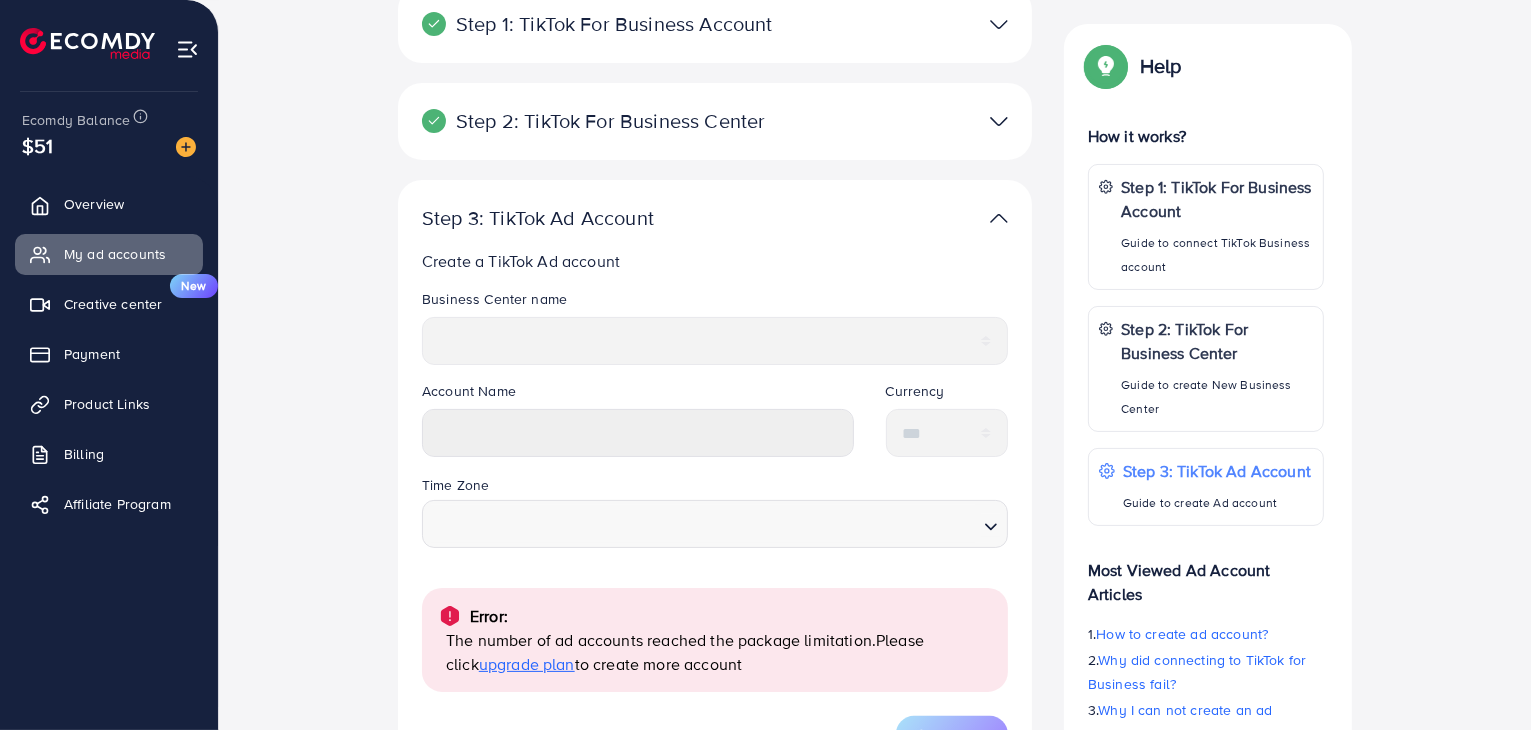 scroll, scrollTop: 289, scrollLeft: 0, axis: vertical 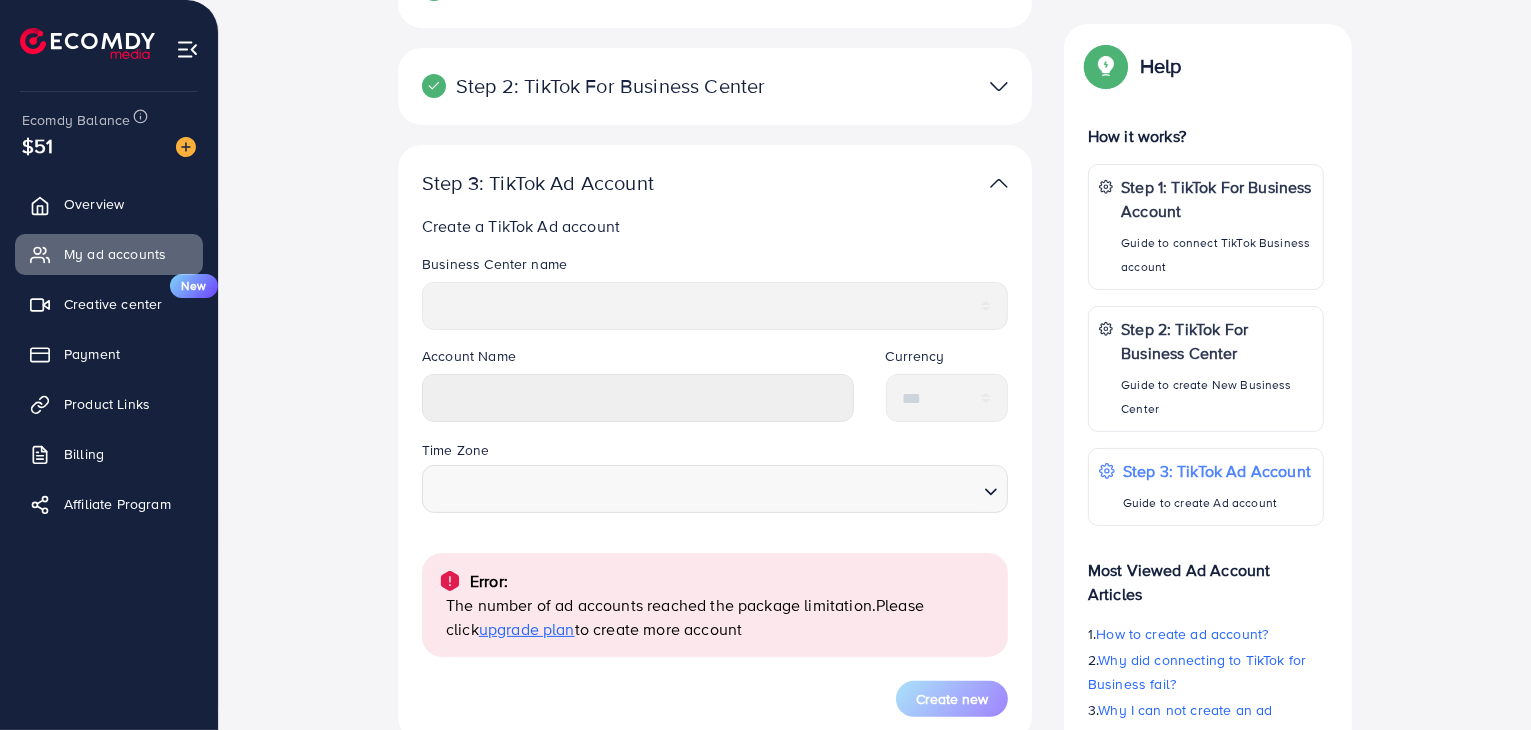 click at bounding box center (999, 183) 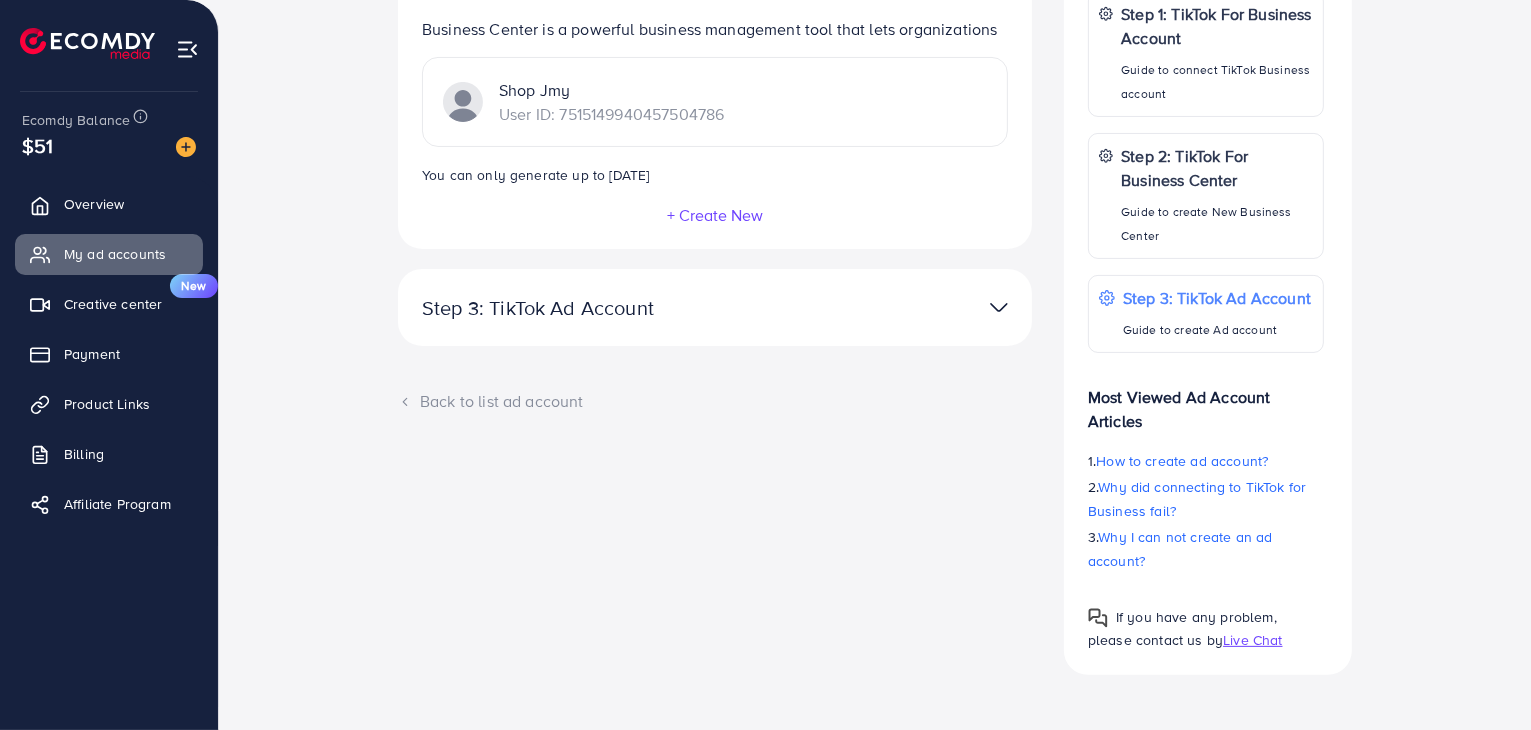 scroll, scrollTop: 0, scrollLeft: 0, axis: both 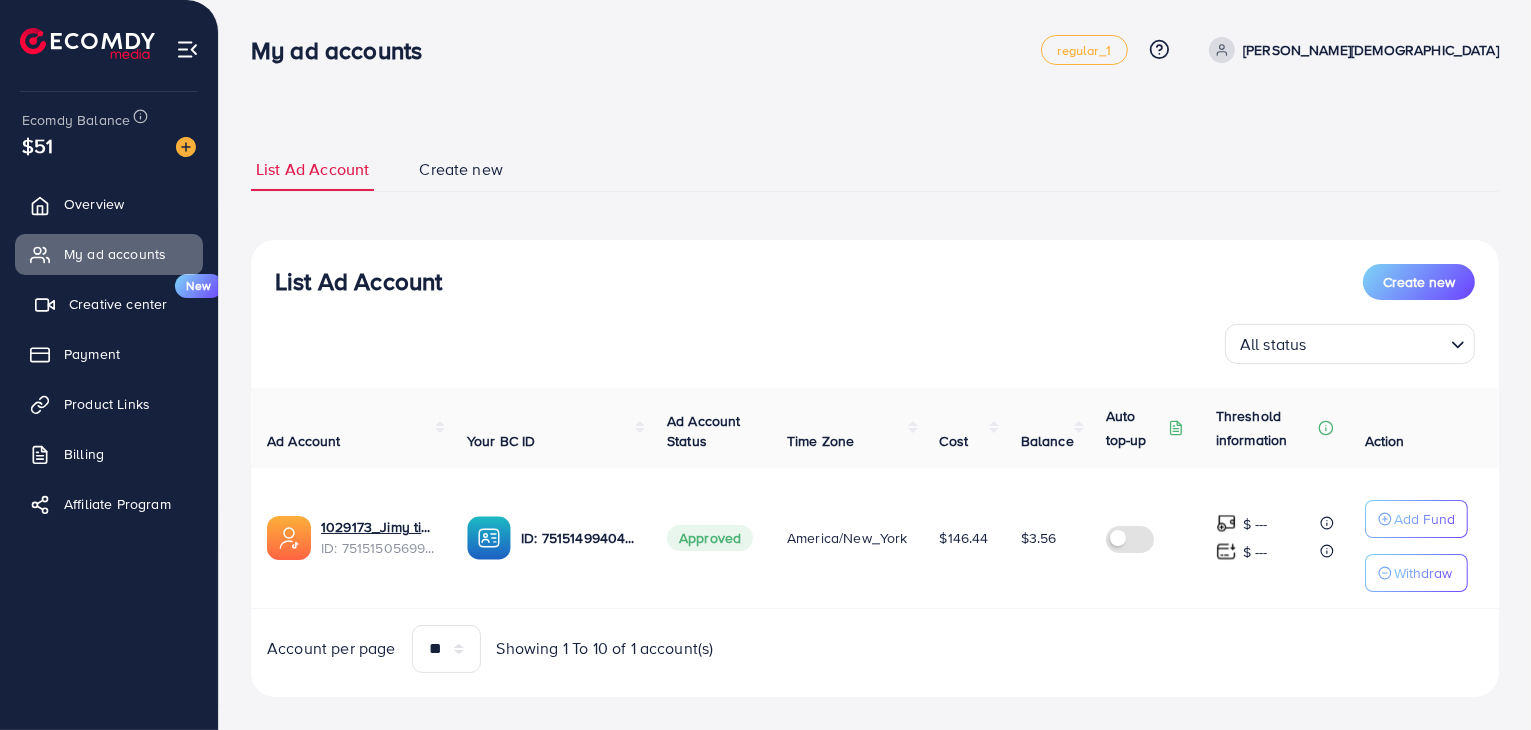 click on "Creative center  New" at bounding box center (109, 304) 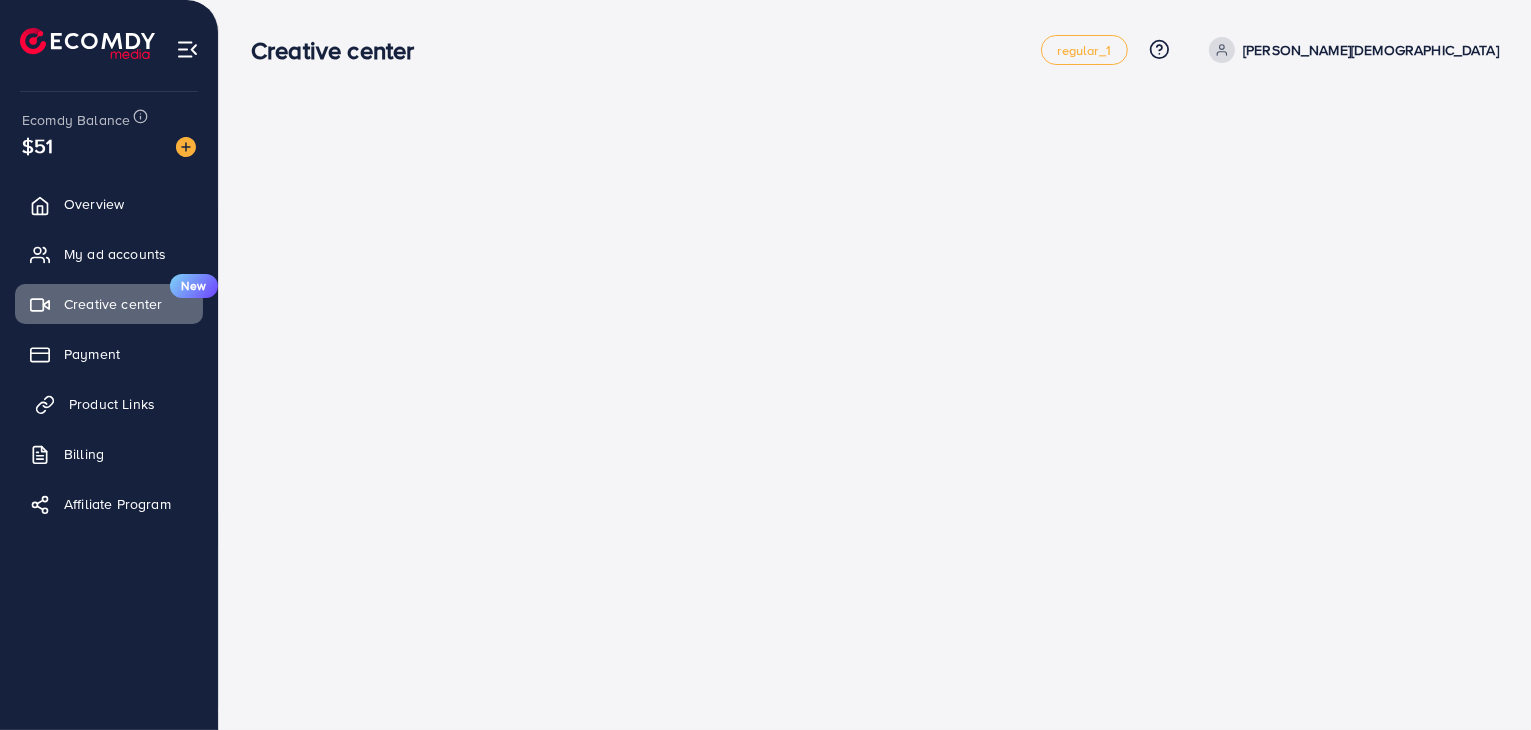 click on "Product Links" at bounding box center (112, 404) 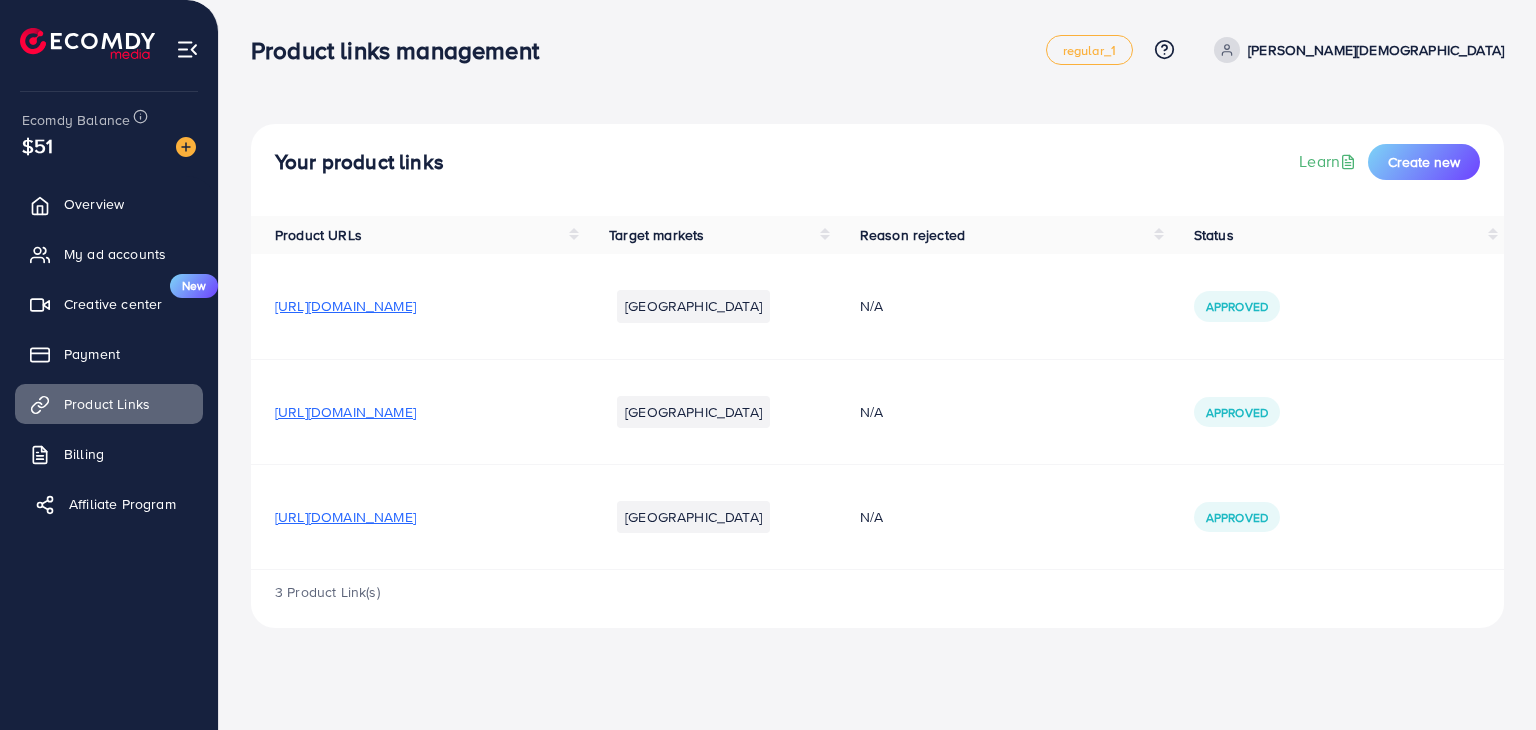 click on "Affiliate Program" at bounding box center [122, 504] 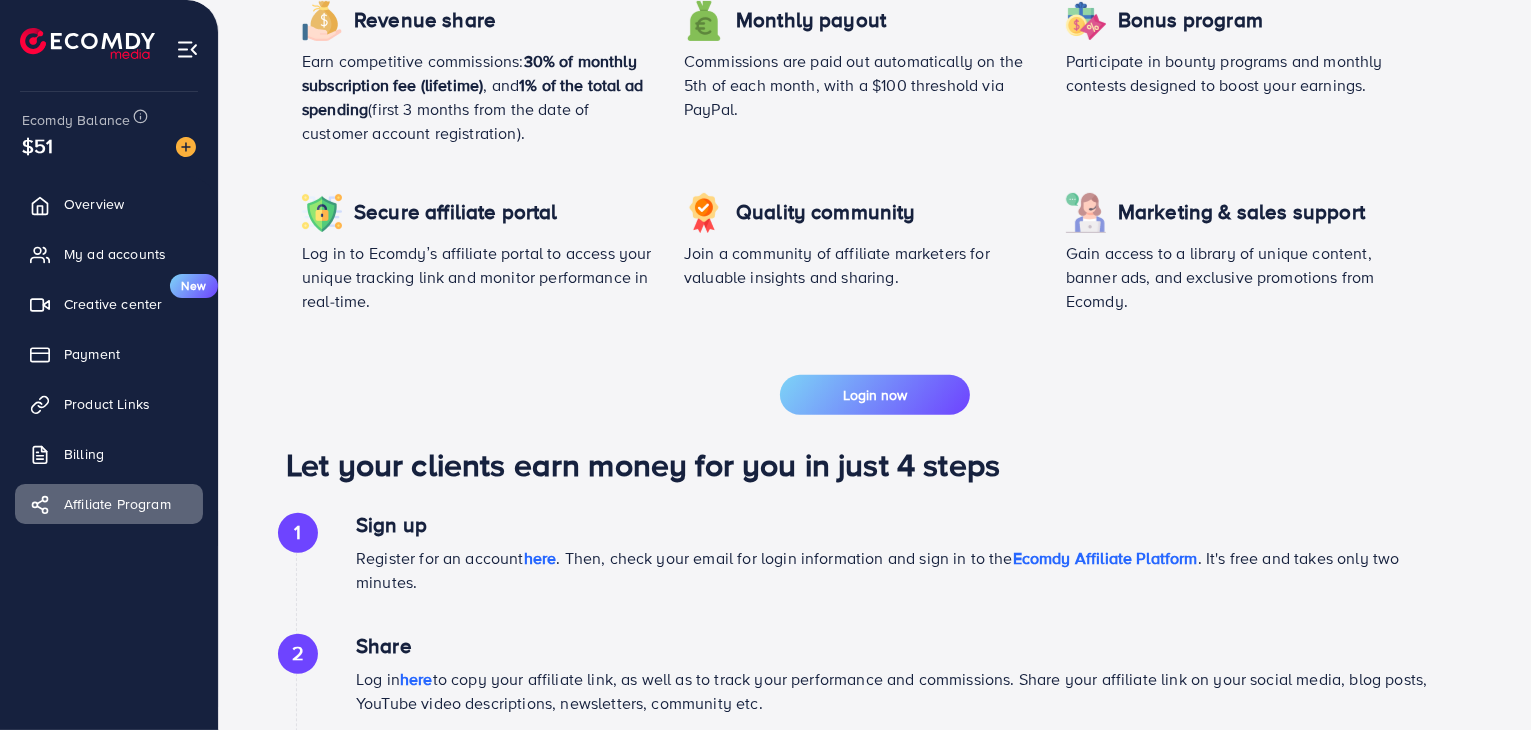 scroll, scrollTop: 900, scrollLeft: 0, axis: vertical 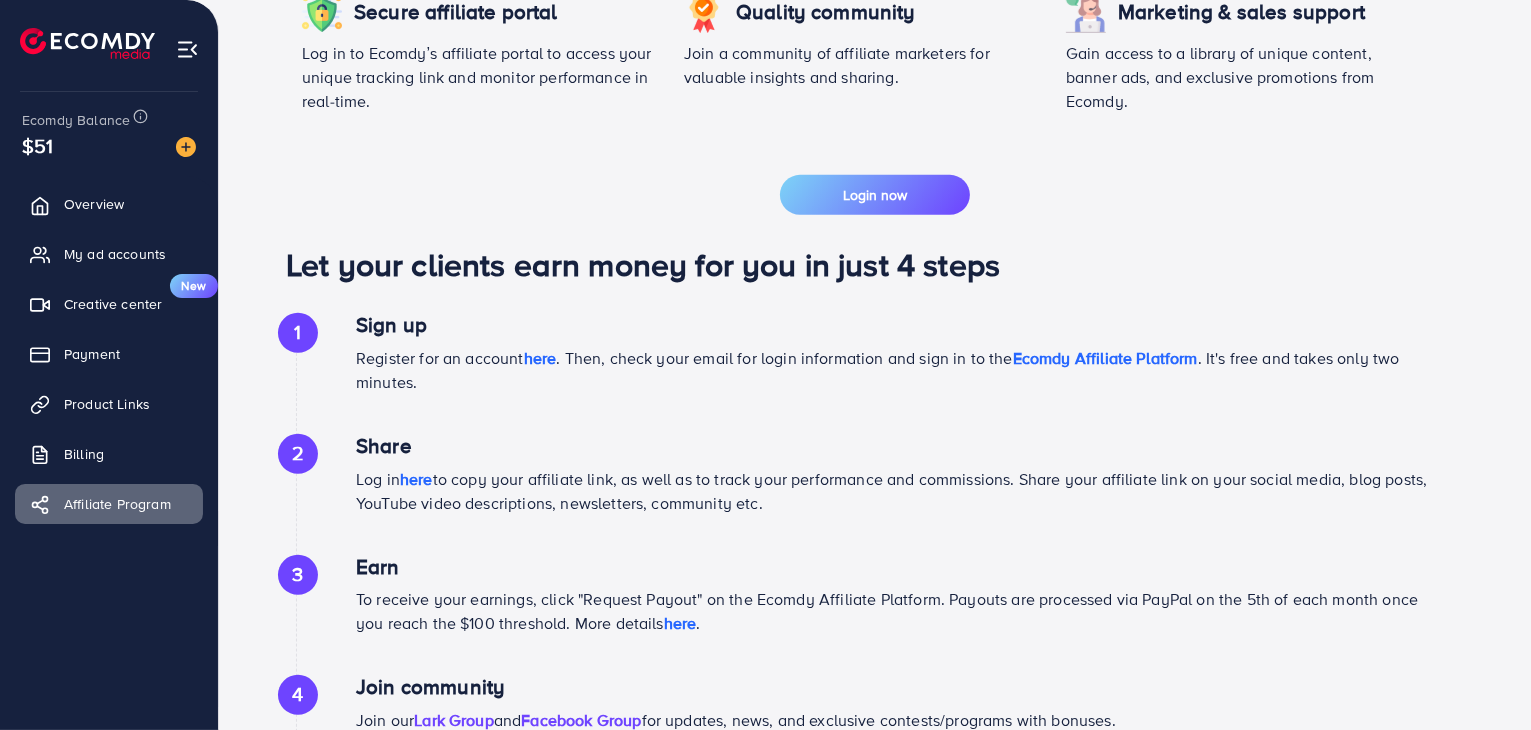 click on "here" at bounding box center [416, 479] 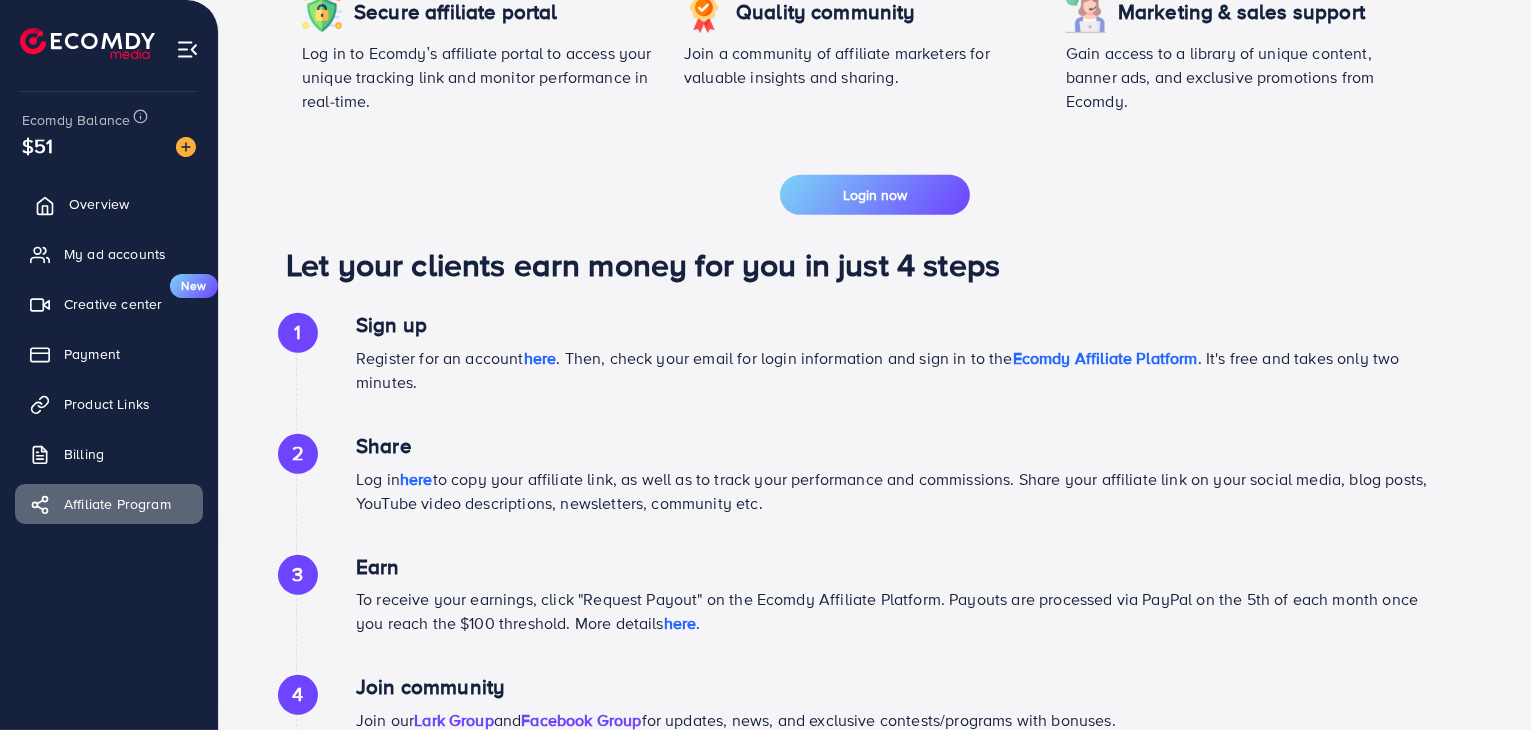 click on "Overview" at bounding box center (99, 204) 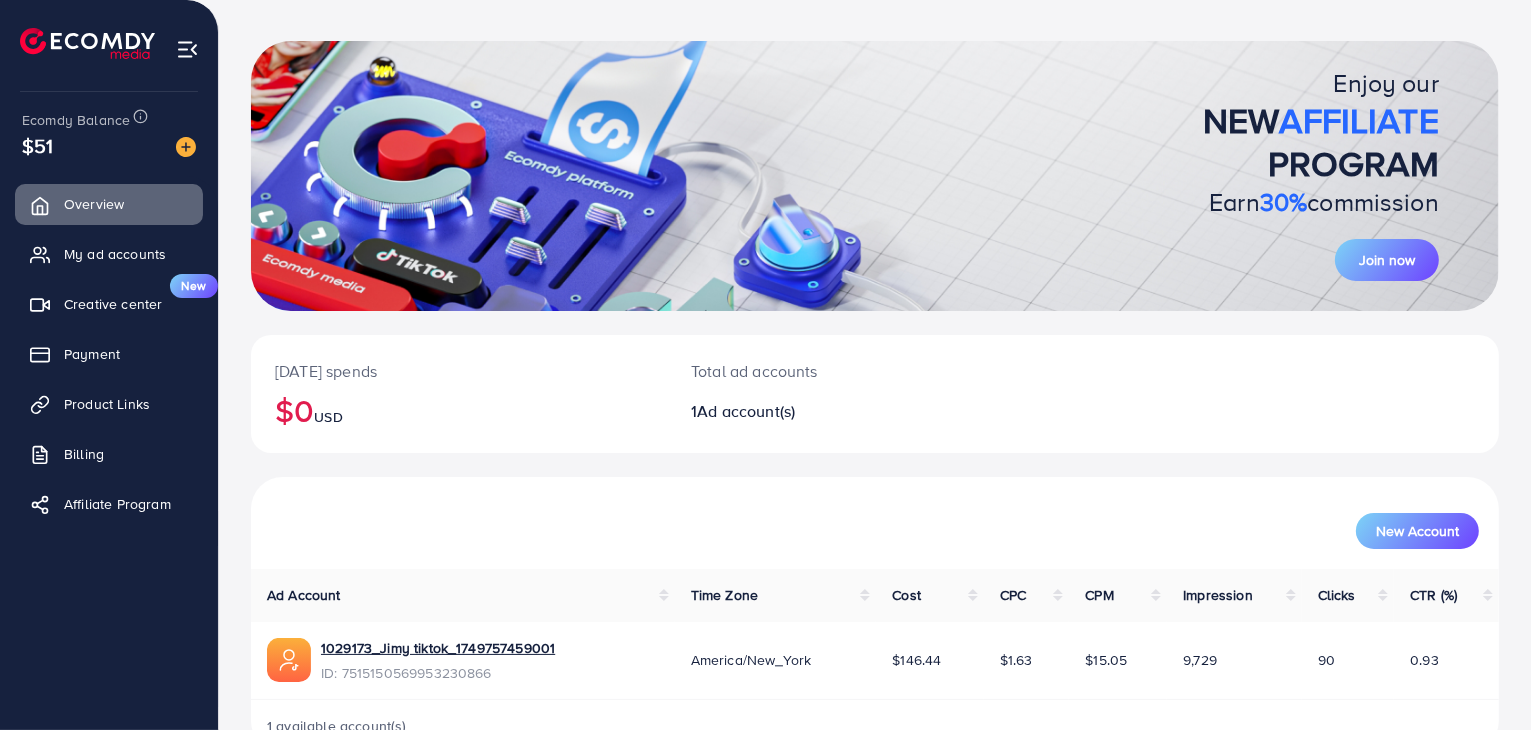 scroll, scrollTop: 137, scrollLeft: 0, axis: vertical 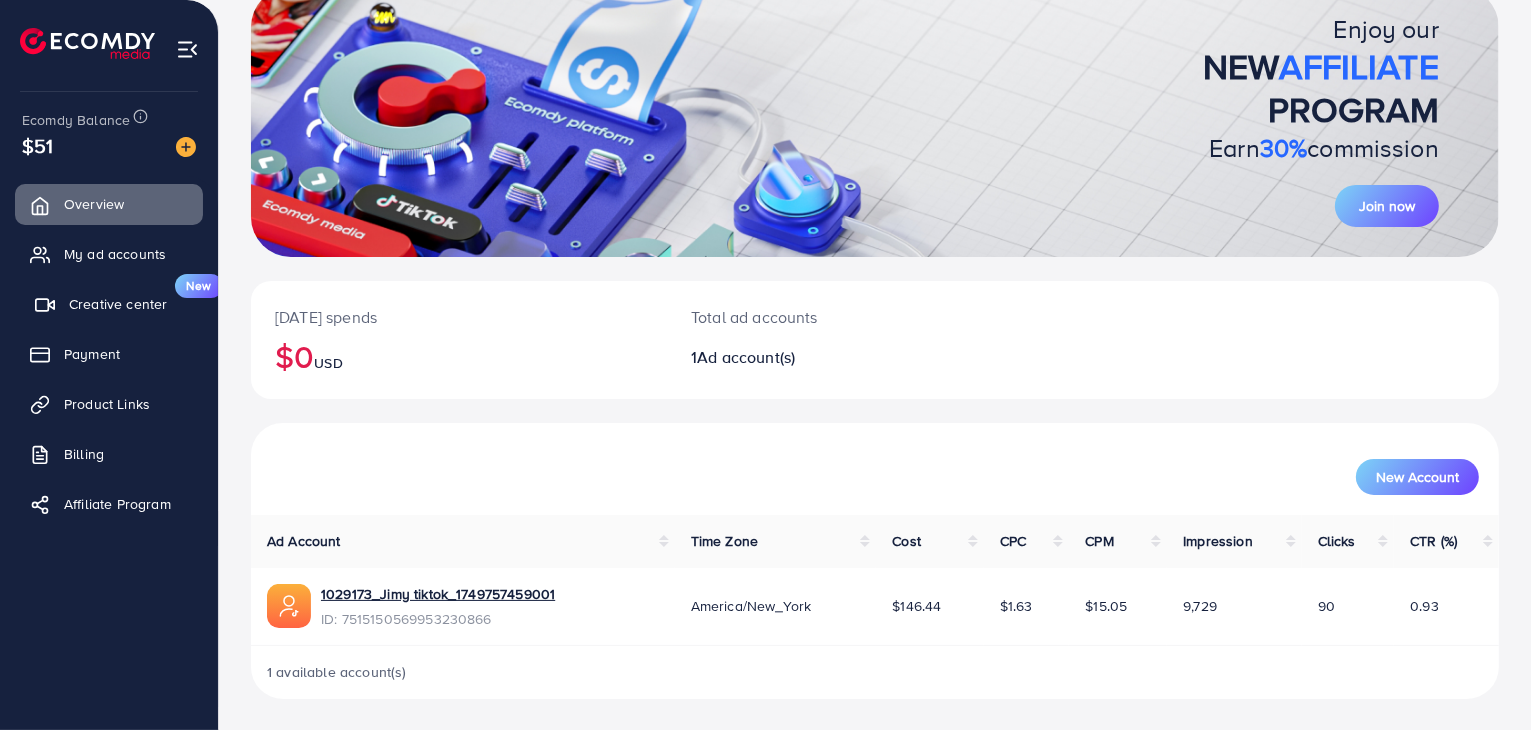 click on "Creative center" at bounding box center (118, 304) 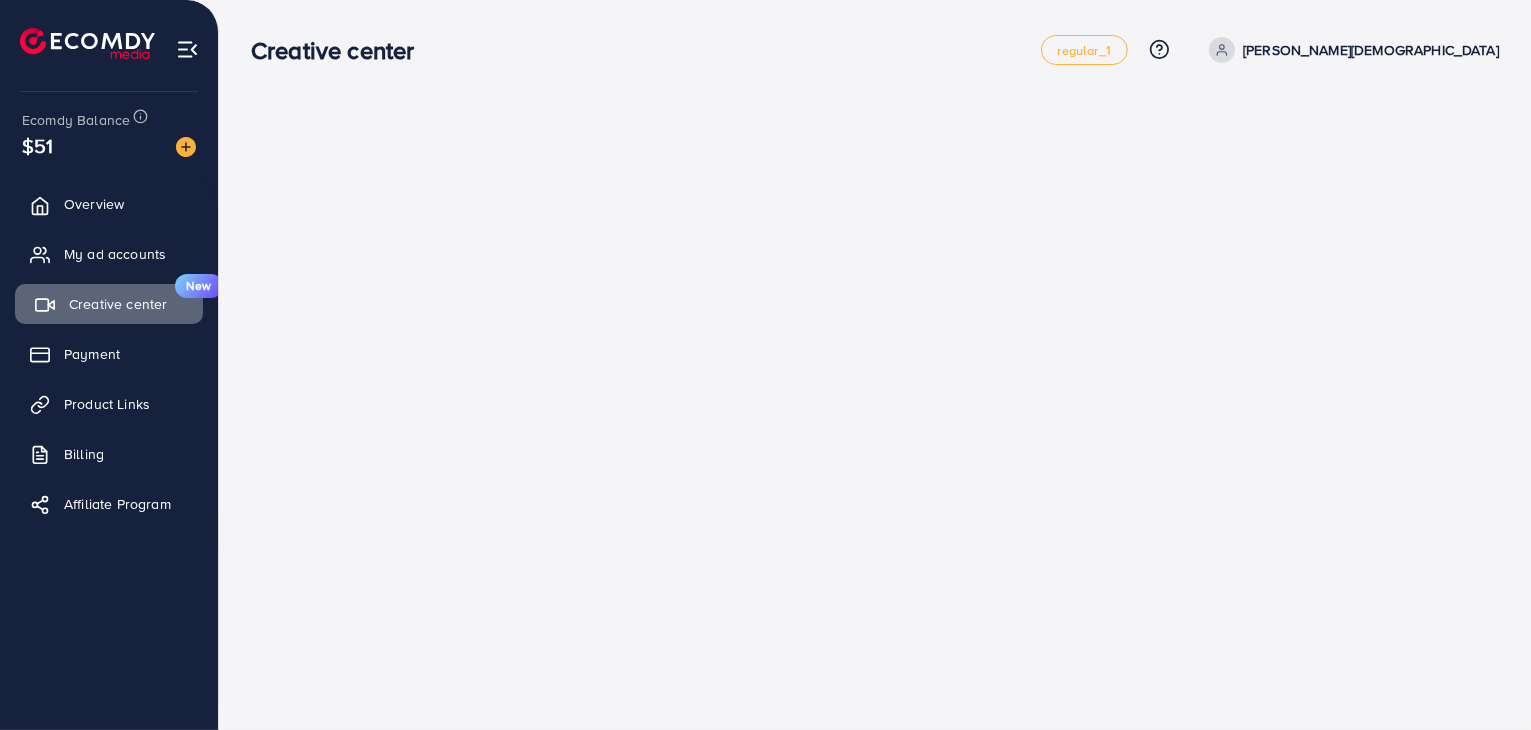 scroll, scrollTop: 0, scrollLeft: 0, axis: both 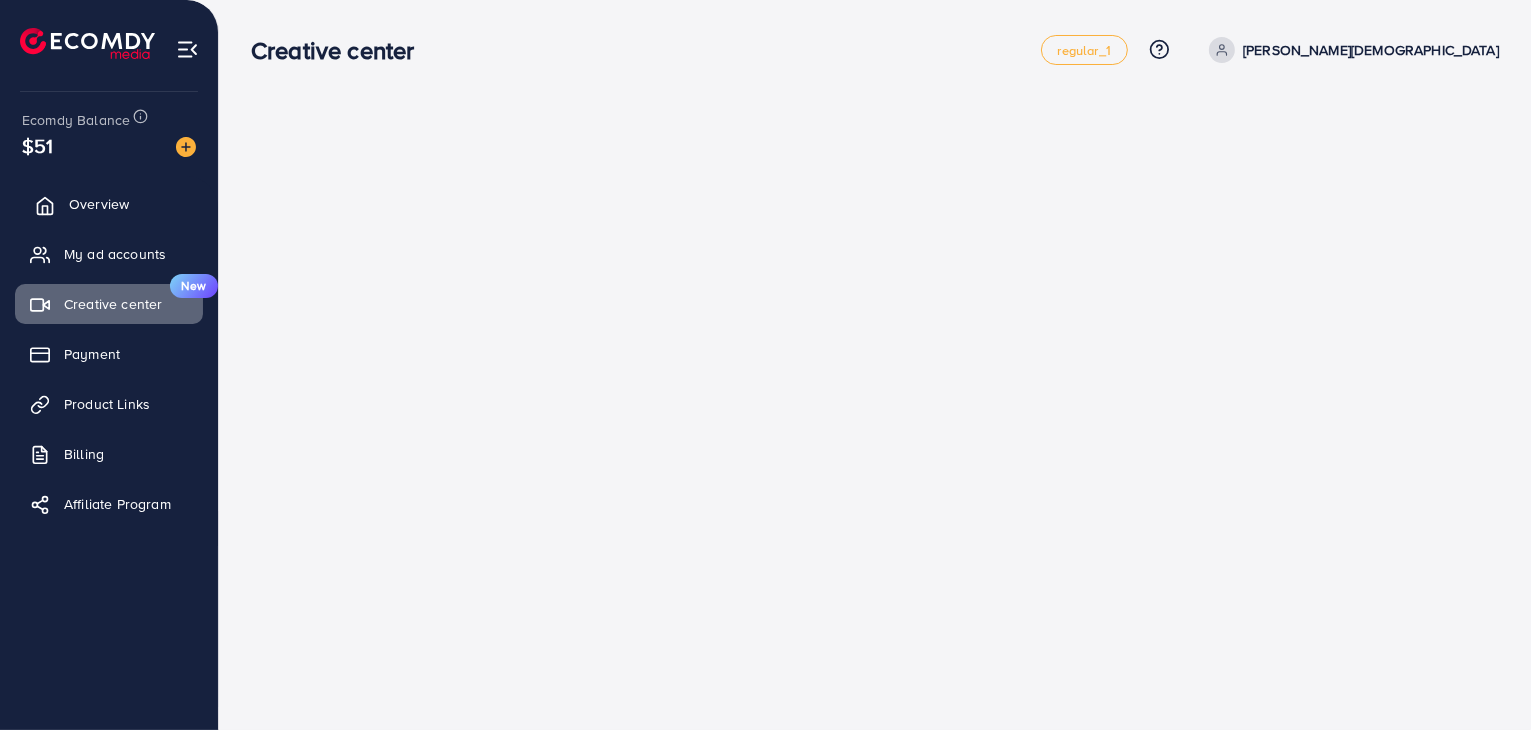 click on "Overview" at bounding box center [109, 204] 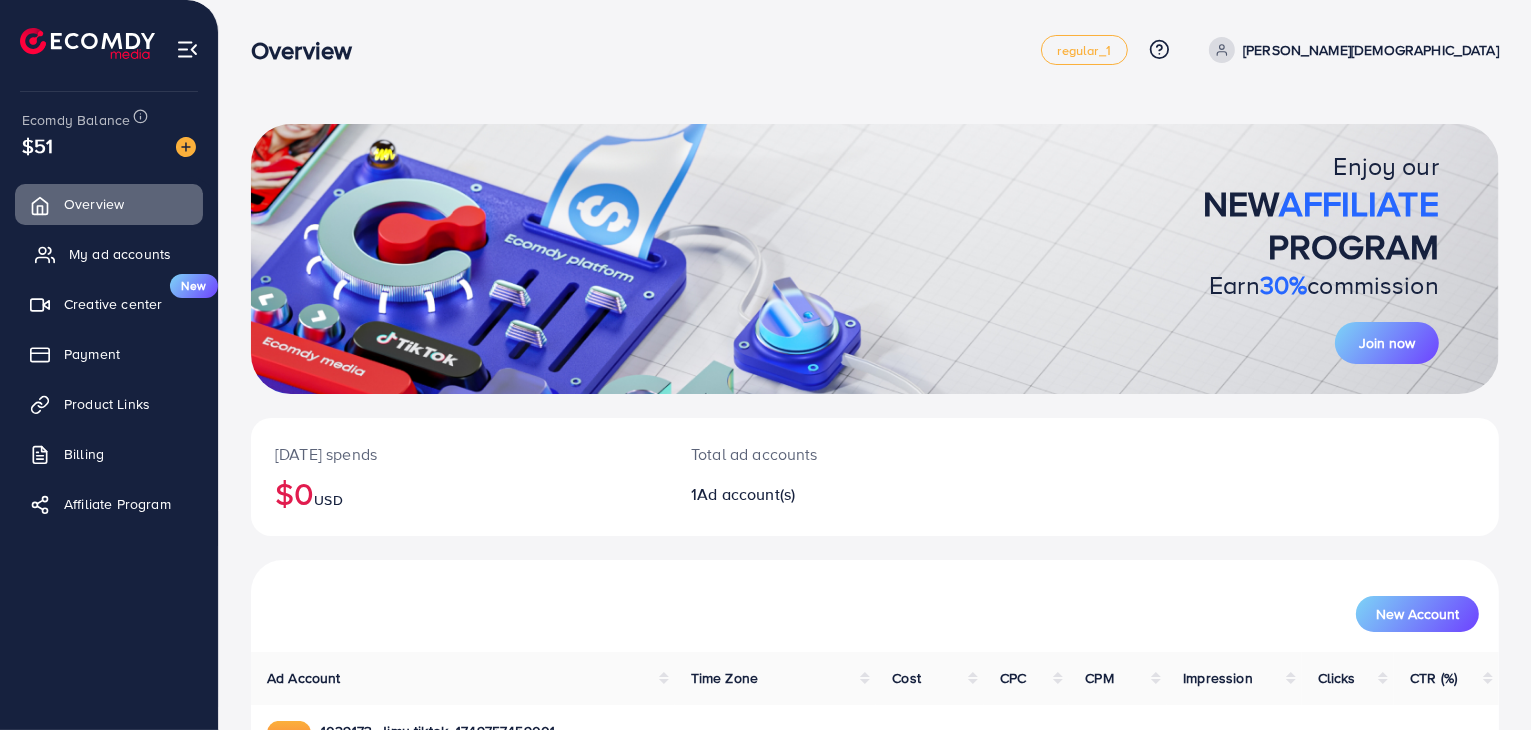 click on "My ad accounts" at bounding box center (120, 254) 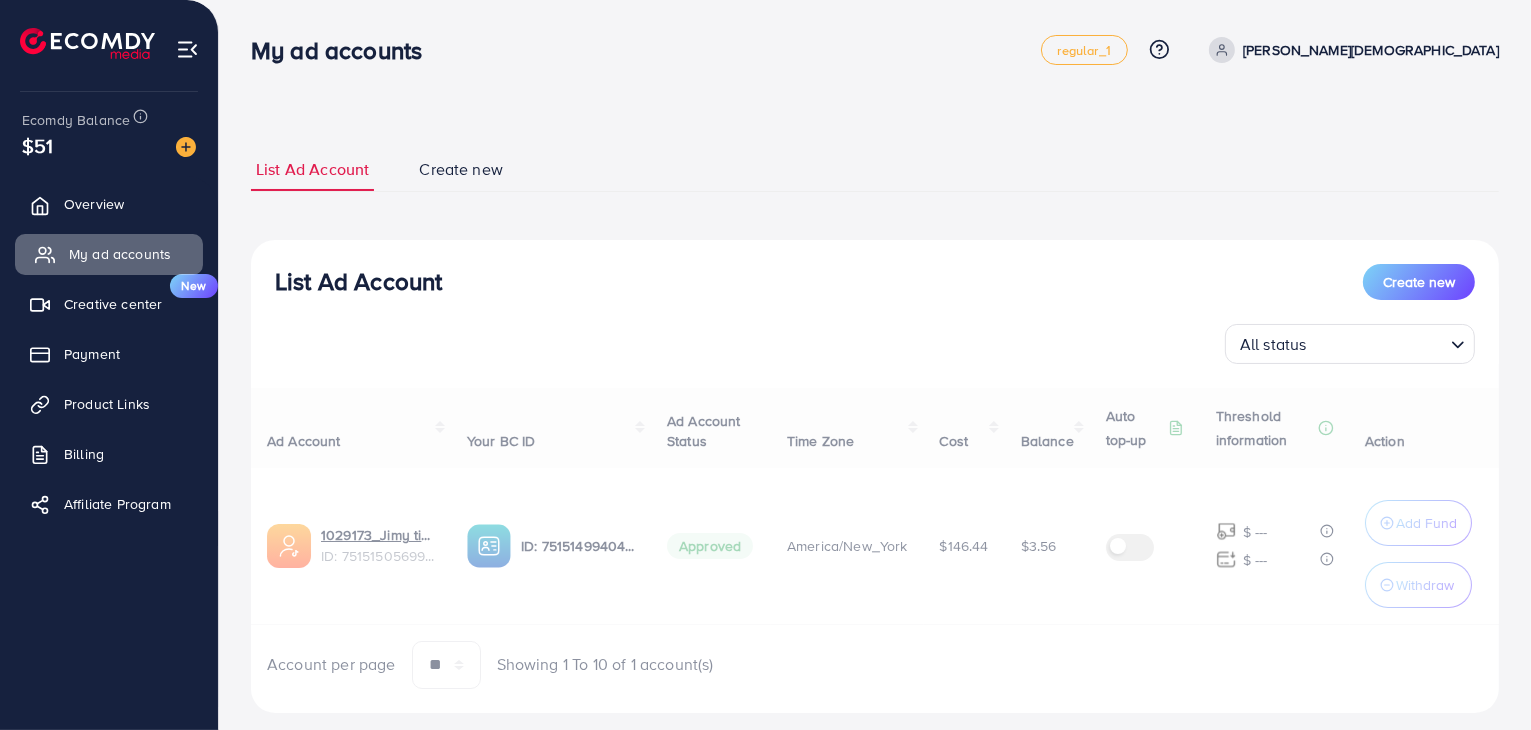 select 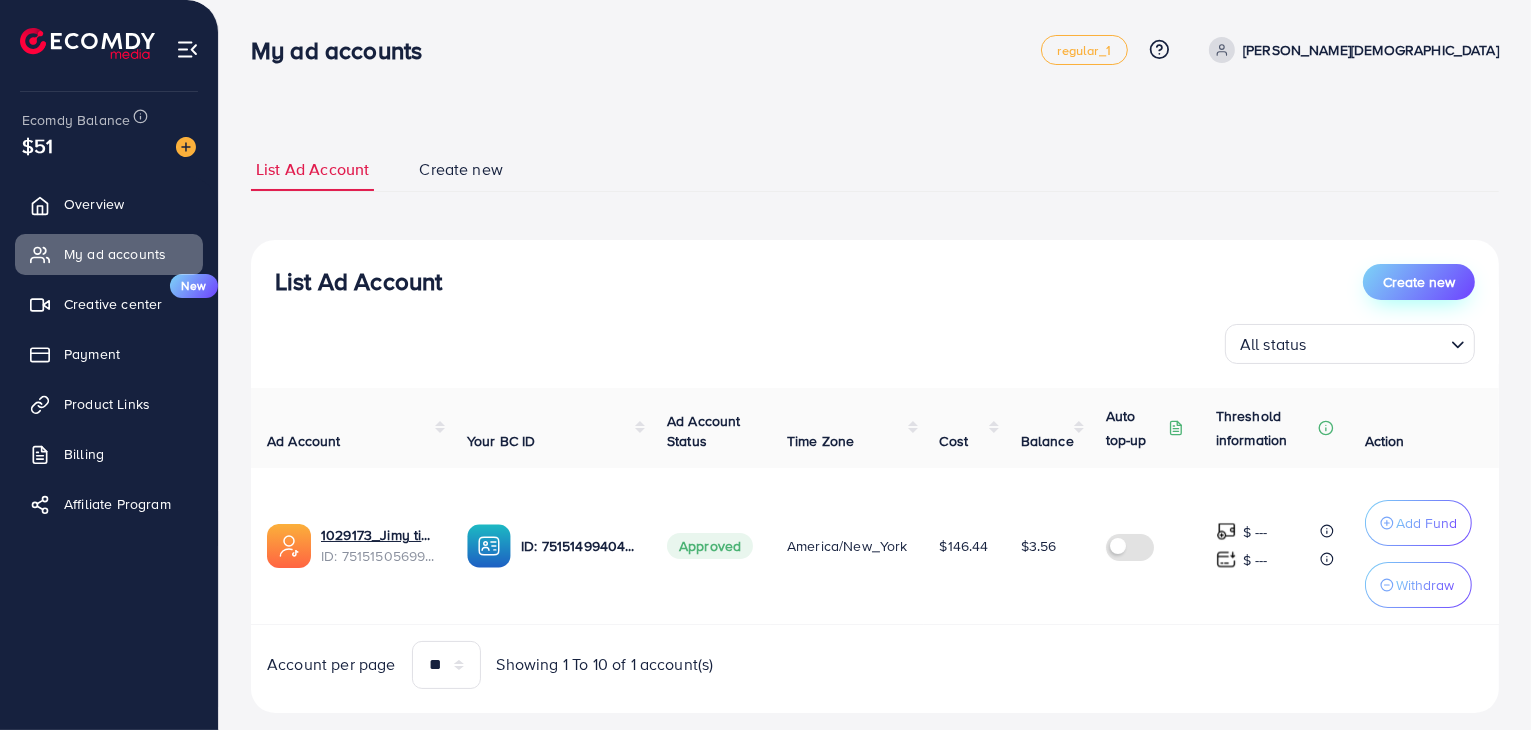 click on "Create new" at bounding box center (1419, 282) 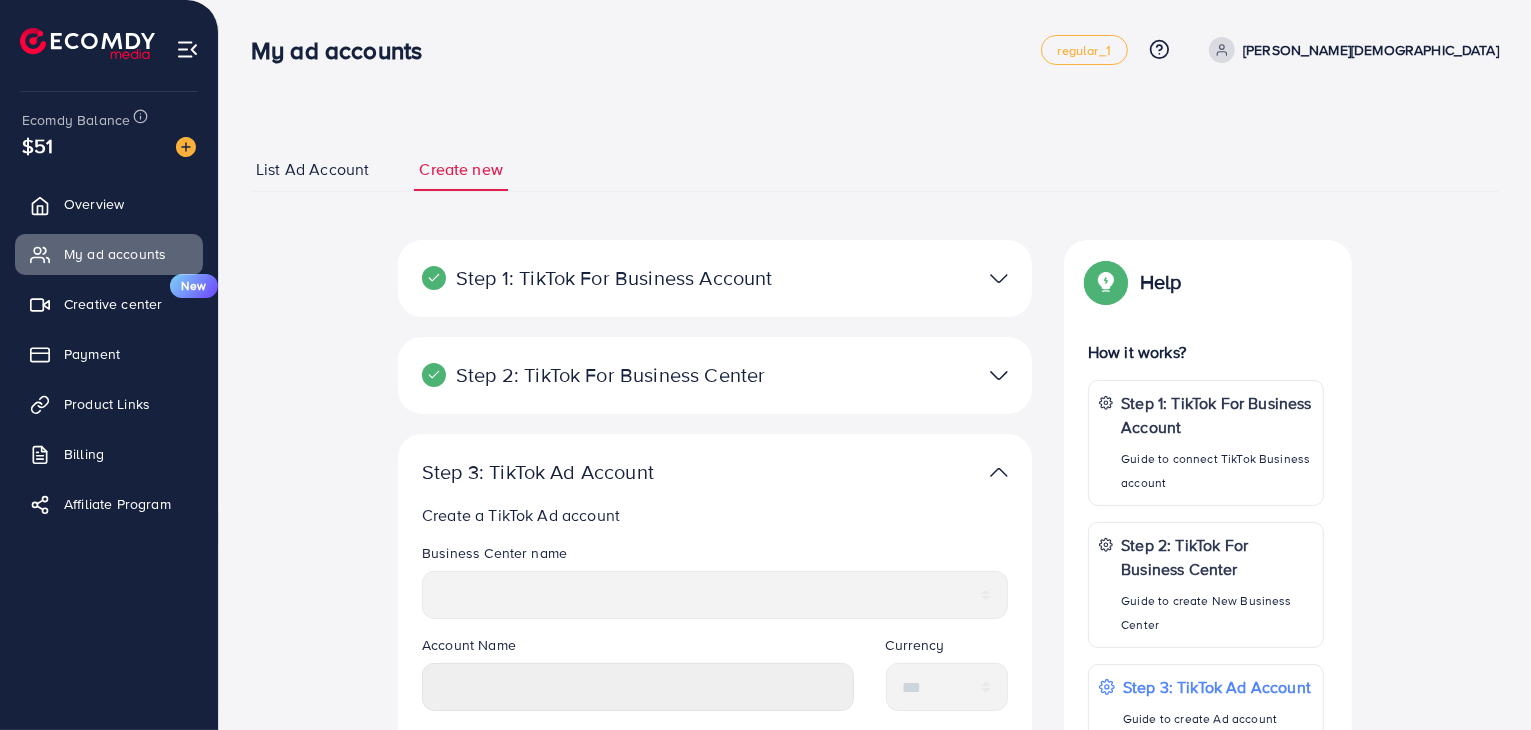 click at bounding box center (921, 278) 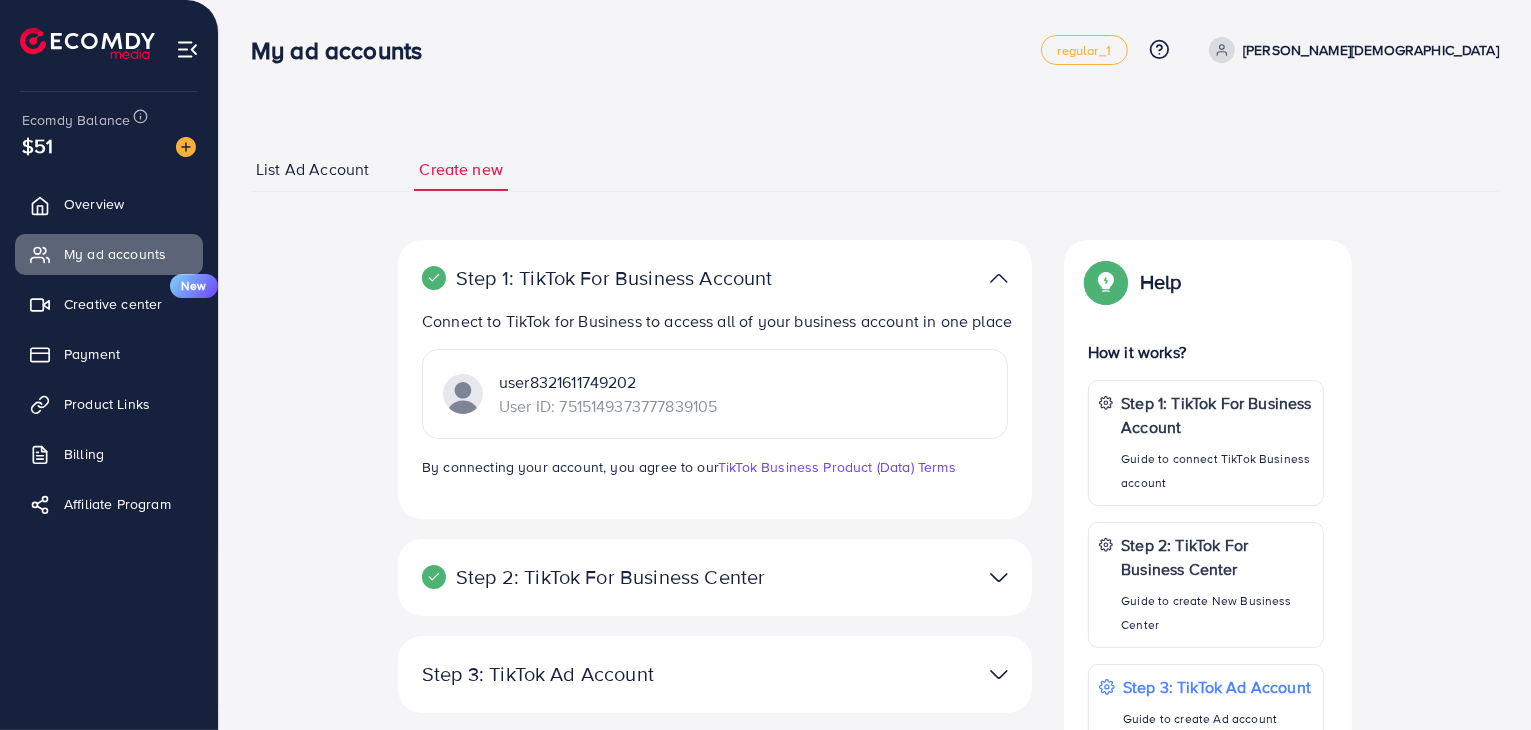 click at bounding box center (463, 394) 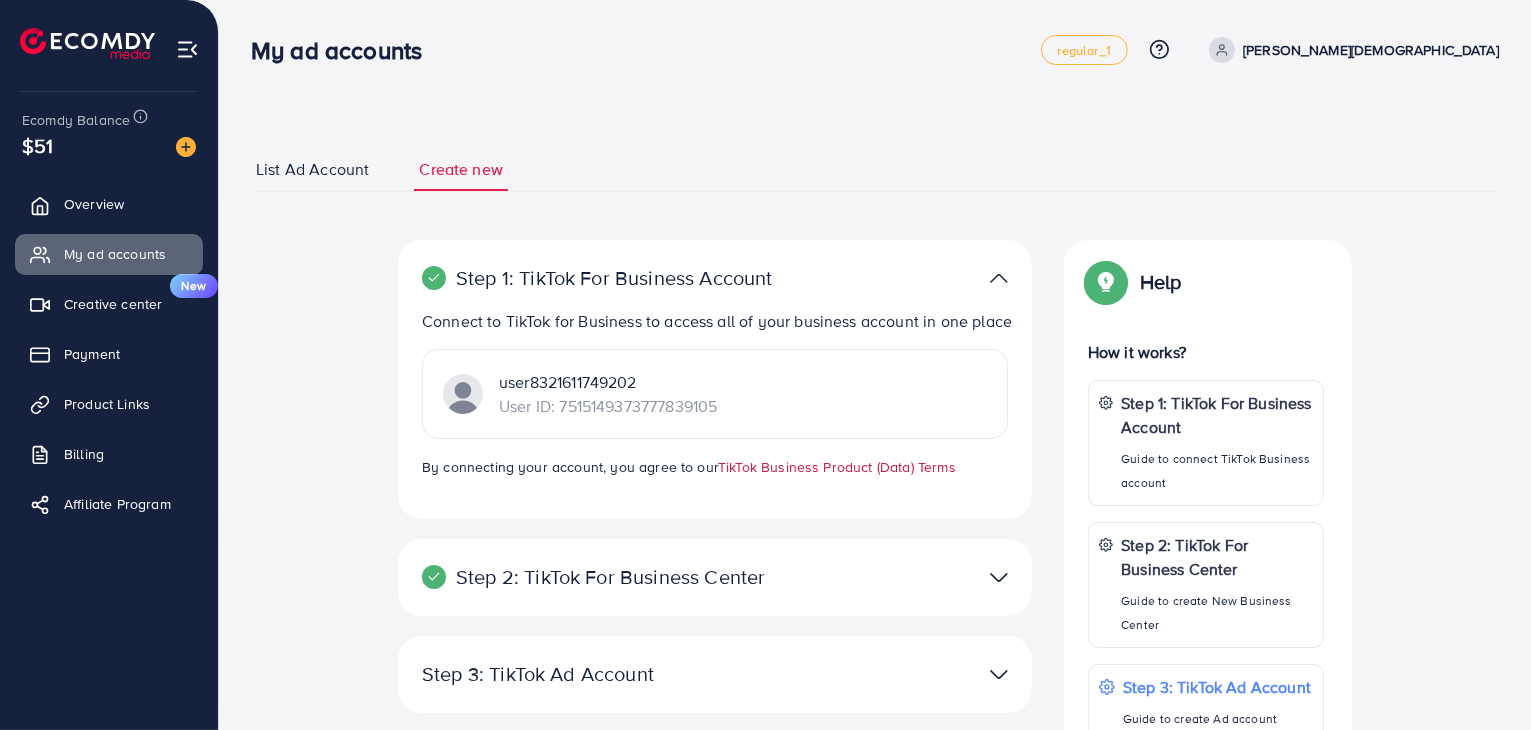 click on "TikTok Business Product (Data) Terms" at bounding box center (837, 467) 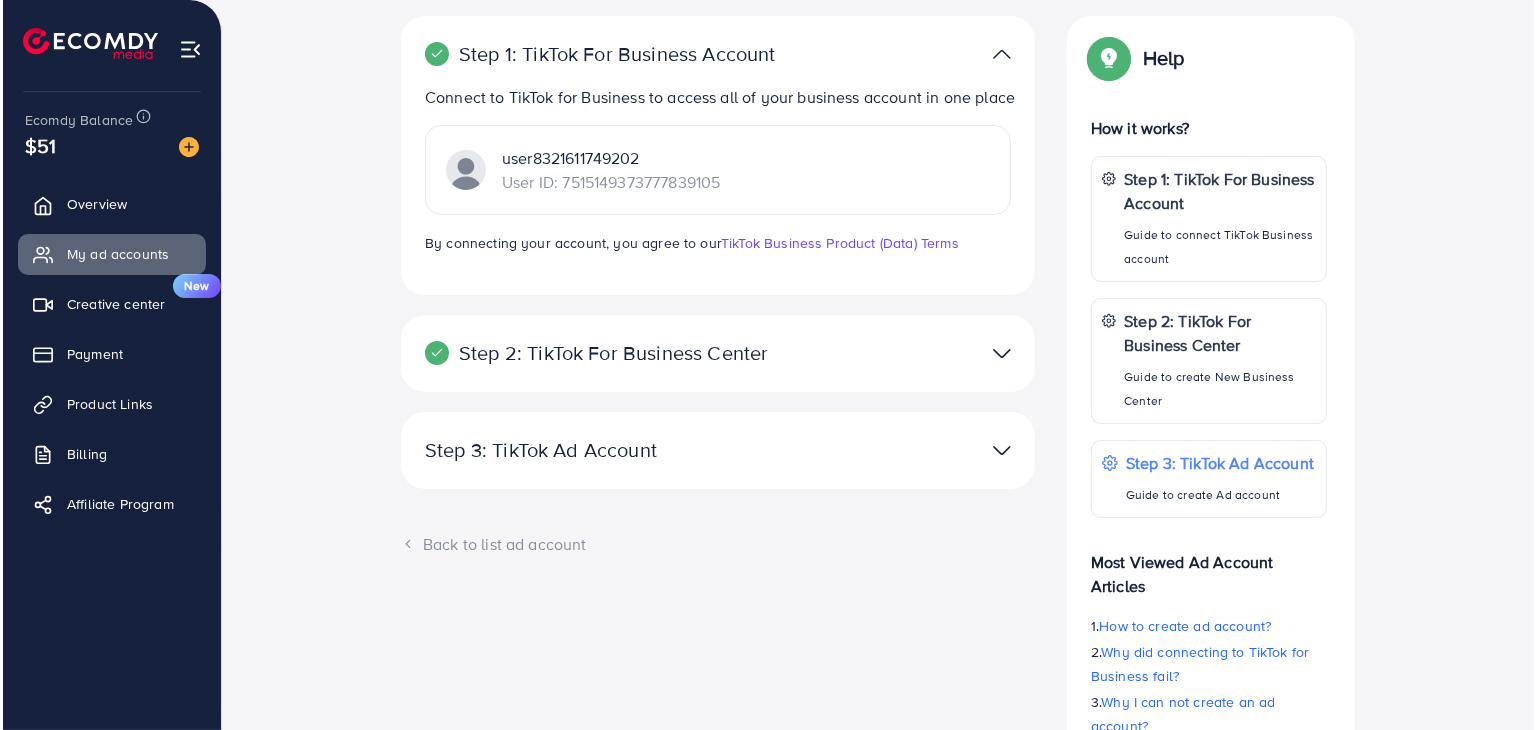 scroll, scrollTop: 189, scrollLeft: 0, axis: vertical 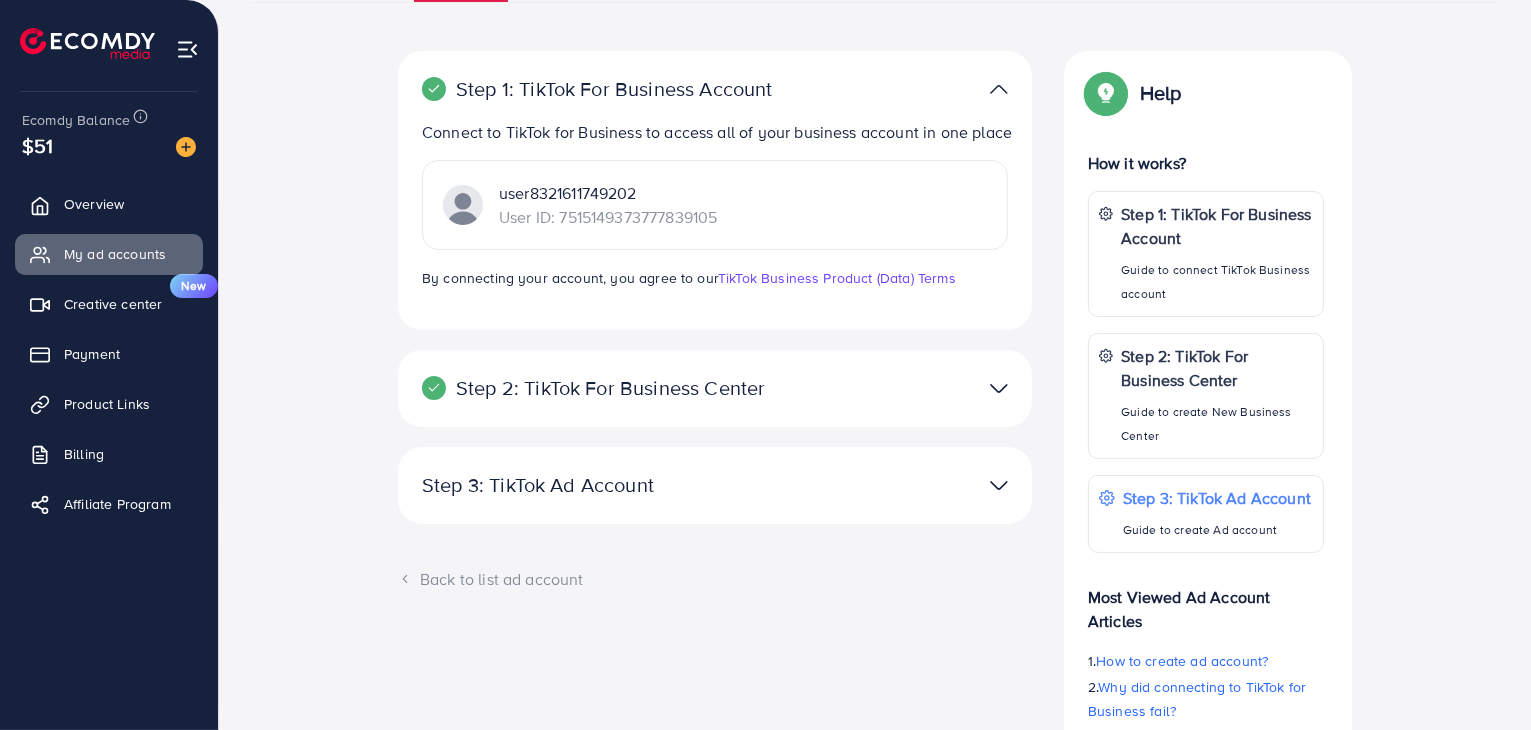 click at bounding box center [999, 388] 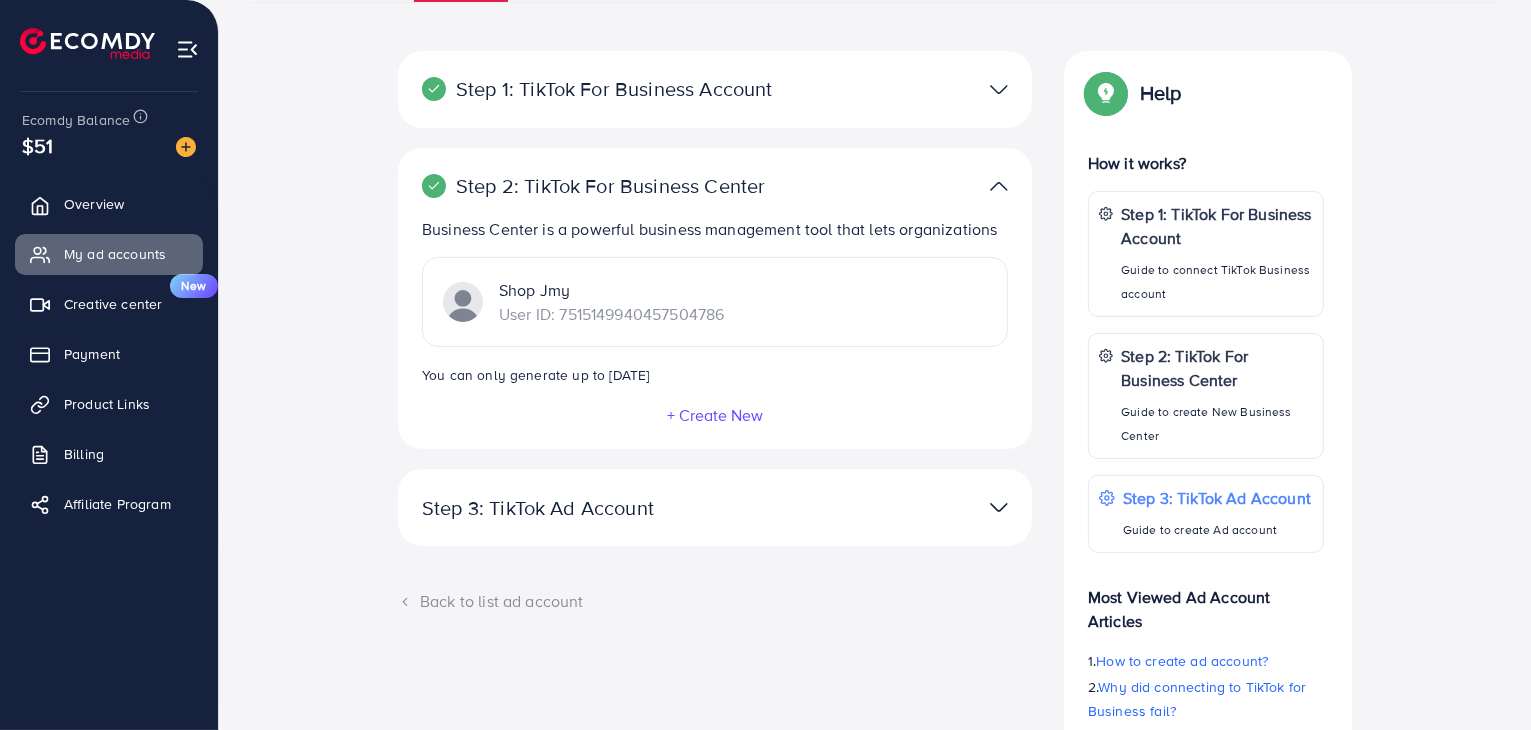 click on "+ Create New" at bounding box center [715, 415] 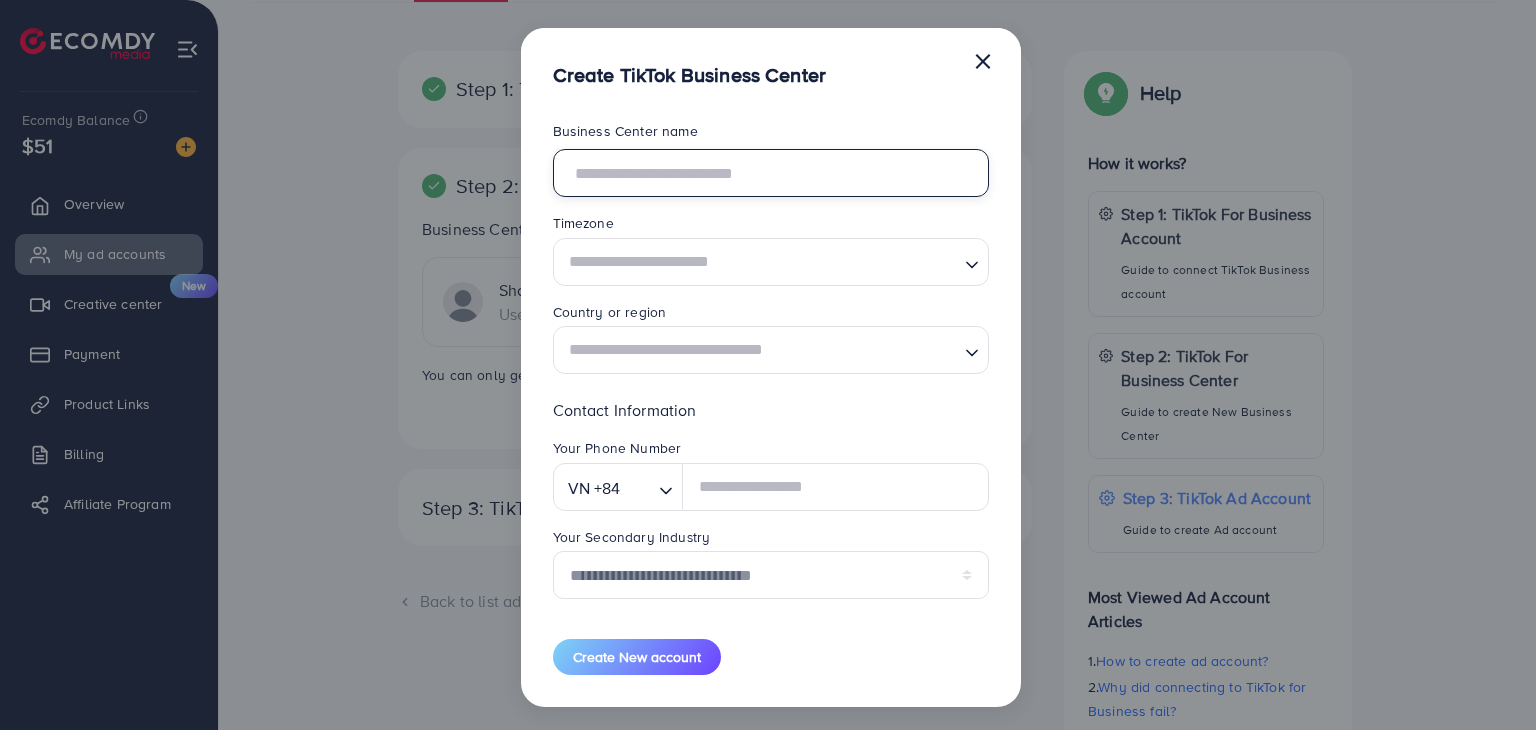 click at bounding box center (771, 173) 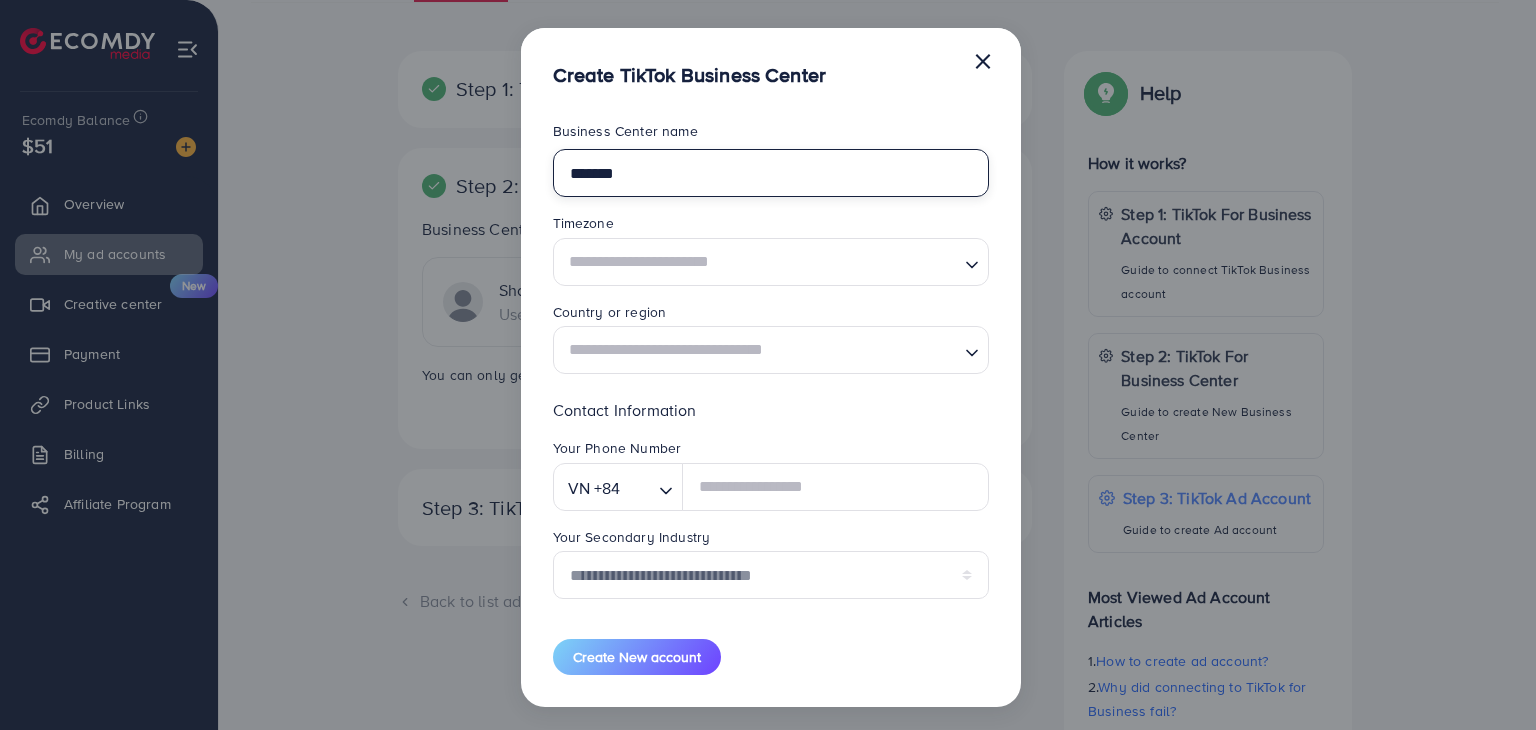 type on "******" 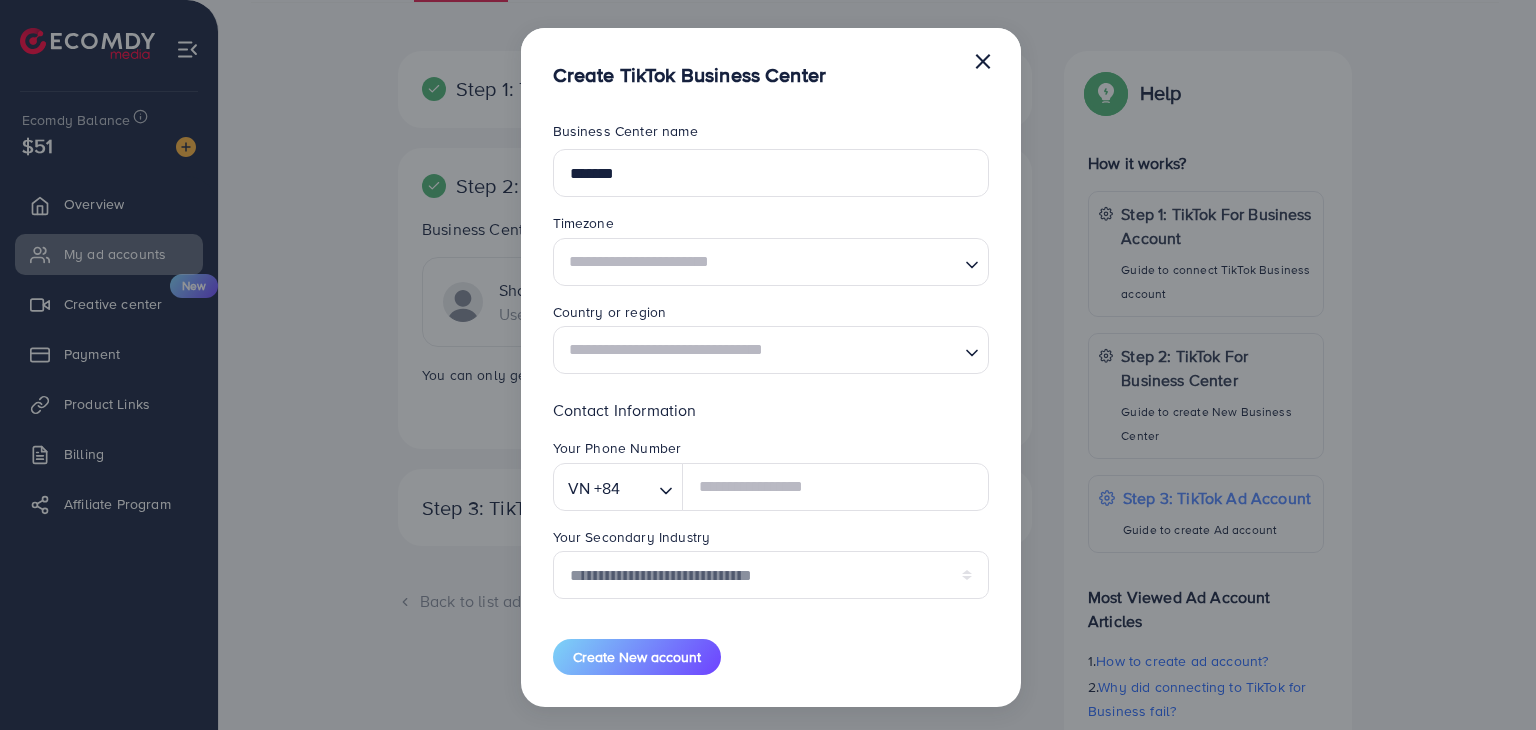 click at bounding box center (759, 261) 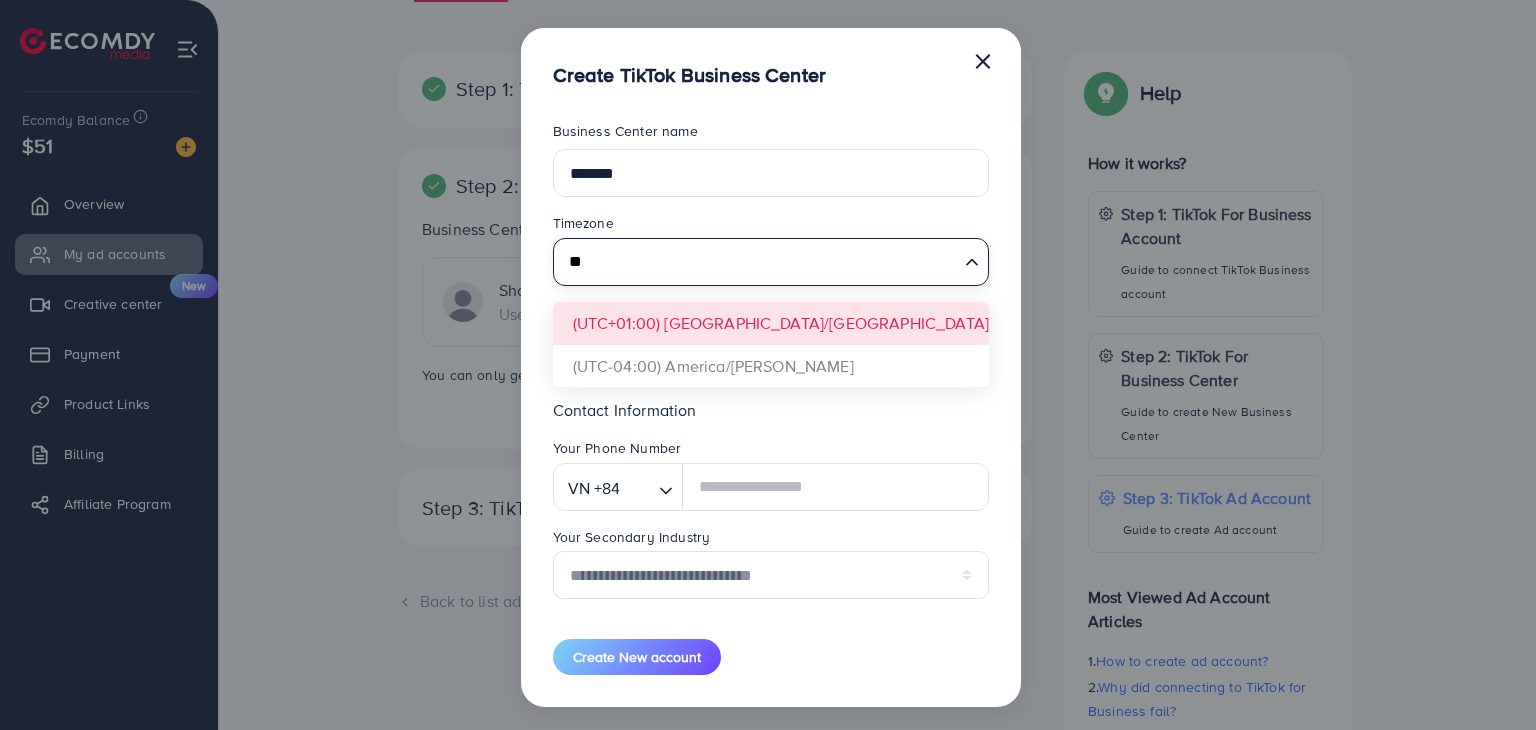 type on "*" 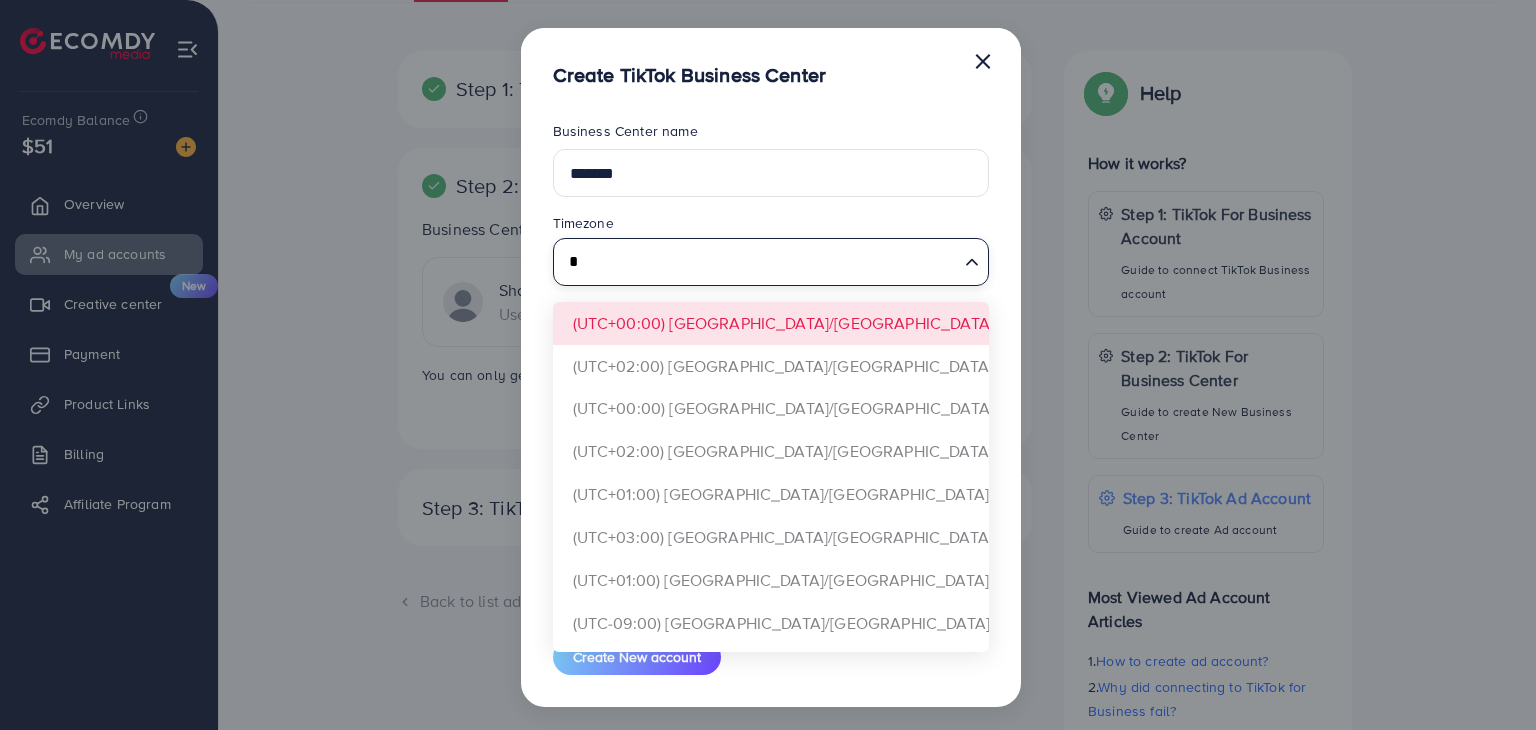 type 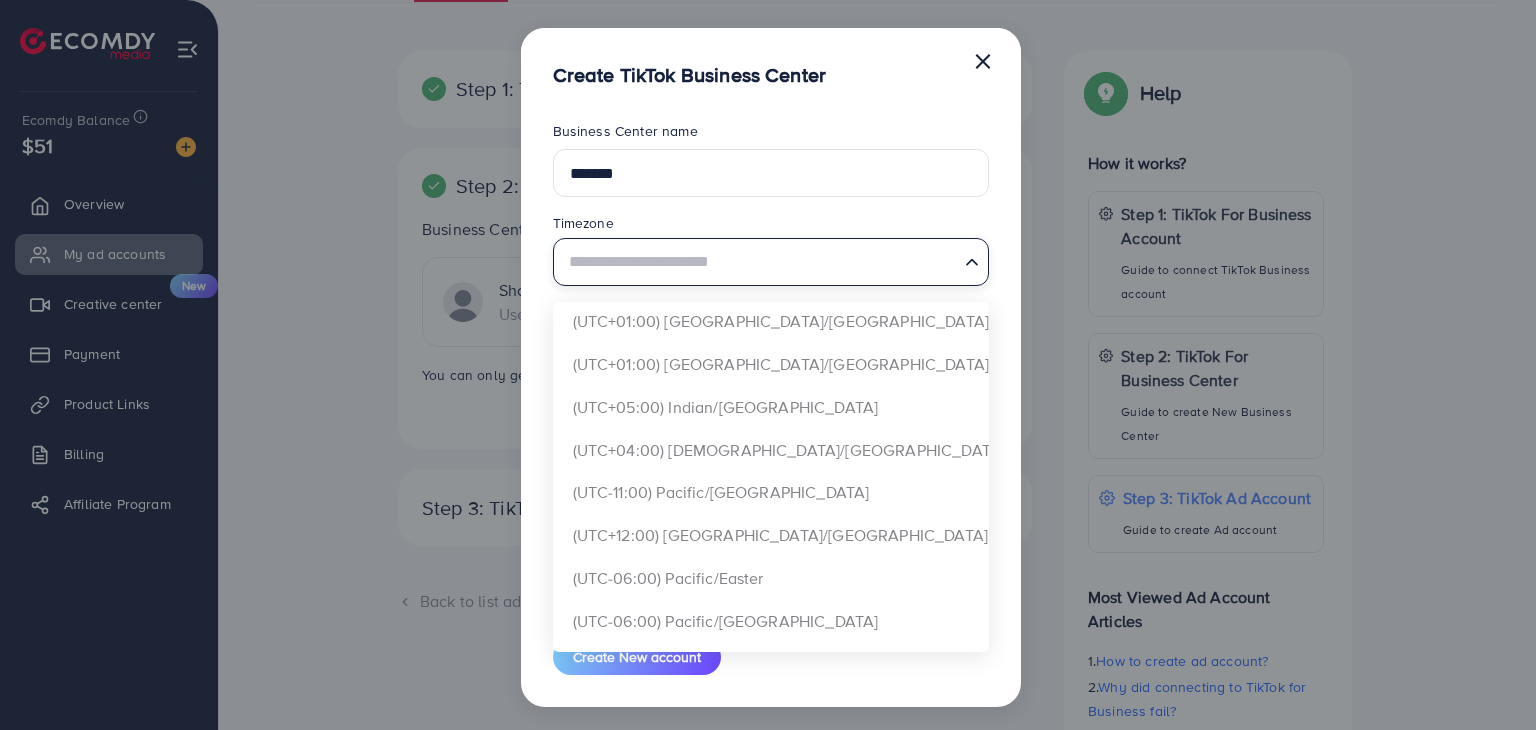 scroll, scrollTop: 5905, scrollLeft: 0, axis: vertical 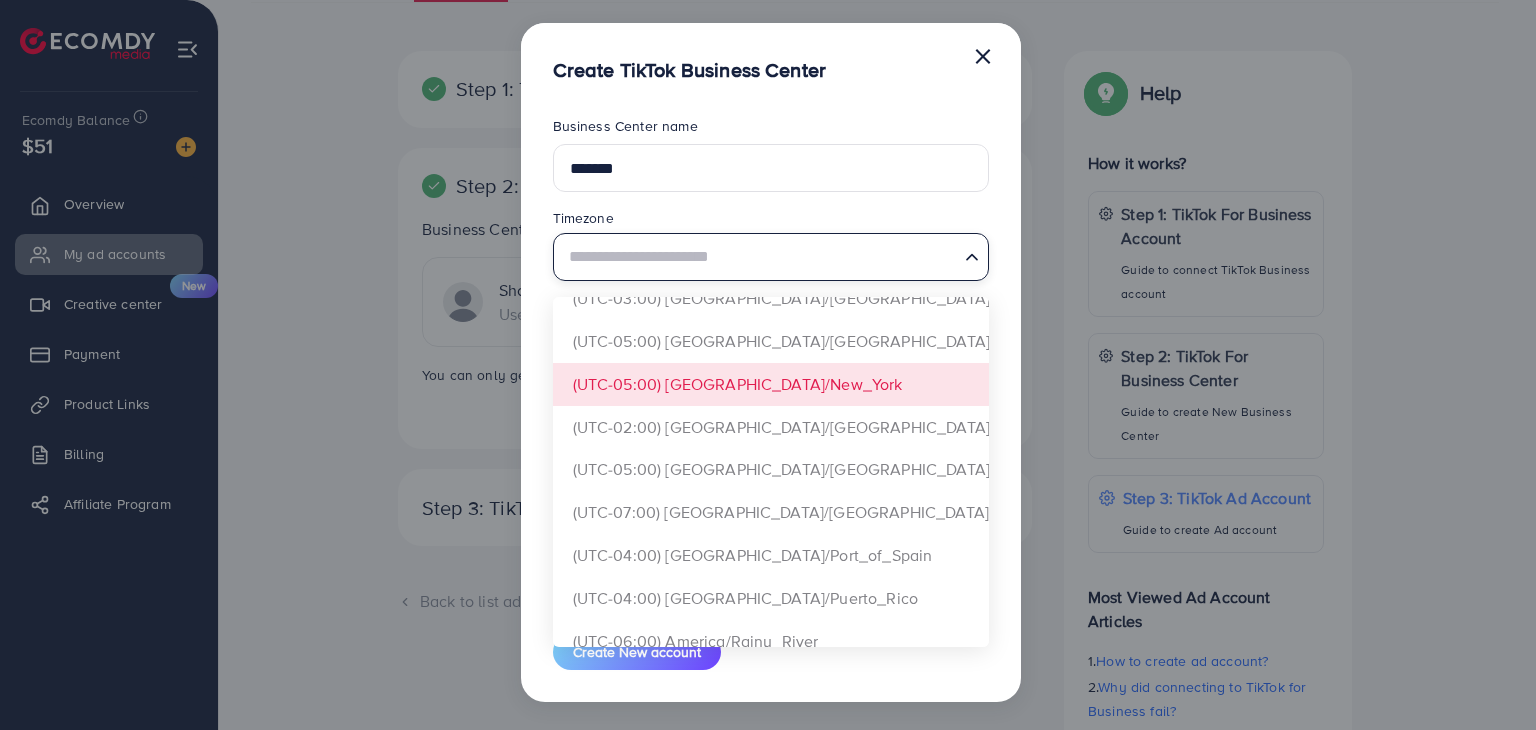 click on "Business Center name ****** Timezone           Loading...
(UTC+00:00) [GEOGRAPHIC_DATA]/[GEOGRAPHIC_DATA]
(UTC+02:00) [GEOGRAPHIC_DATA]/[GEOGRAPHIC_DATA]
(UTC+00:00) [GEOGRAPHIC_DATA]/[GEOGRAPHIC_DATA]
(UTC+02:00) [GEOGRAPHIC_DATA]/[GEOGRAPHIC_DATA]
(UTC+01:00) [GEOGRAPHIC_DATA]/[GEOGRAPHIC_DATA]
(UTC+03:00) [GEOGRAPHIC_DATA]/[GEOGRAPHIC_DATA]
(UTC+01:00) [GEOGRAPHIC_DATA]/[GEOGRAPHIC_DATA]
(UTC-09:00) [GEOGRAPHIC_DATA]/[GEOGRAPHIC_DATA]
(UTC-03:00) [GEOGRAPHIC_DATA]/[GEOGRAPHIC_DATA]/[GEOGRAPHIC_DATA]
(UTC-03:00) [GEOGRAPHIC_DATA]/[GEOGRAPHIC_DATA]/[GEOGRAPHIC_DATA]
(UTC-03:00) [GEOGRAPHIC_DATA]/[GEOGRAPHIC_DATA]/San_Luis
(UTC-04:00) [GEOGRAPHIC_DATA]/[GEOGRAPHIC_DATA]
(UTC-05:00) America/[GEOGRAPHIC_DATA]
(UTC-03:00) [GEOGRAPHIC_DATA]/Belem
(UTC-04:00) America/Blanc-Sablon
(UTC-05:00) [GEOGRAPHIC_DATA]/[GEOGRAPHIC_DATA]
(UTC-04:00) [GEOGRAPHIC_DATA]/Campo_Grande
(UTC-04:30) [GEOGRAPHIC_DATA]/[GEOGRAPHIC_DATA]
(UTC-06:00) [GEOGRAPHIC_DATA]/[GEOGRAPHIC_DATA]" at bounding box center [771, 393] 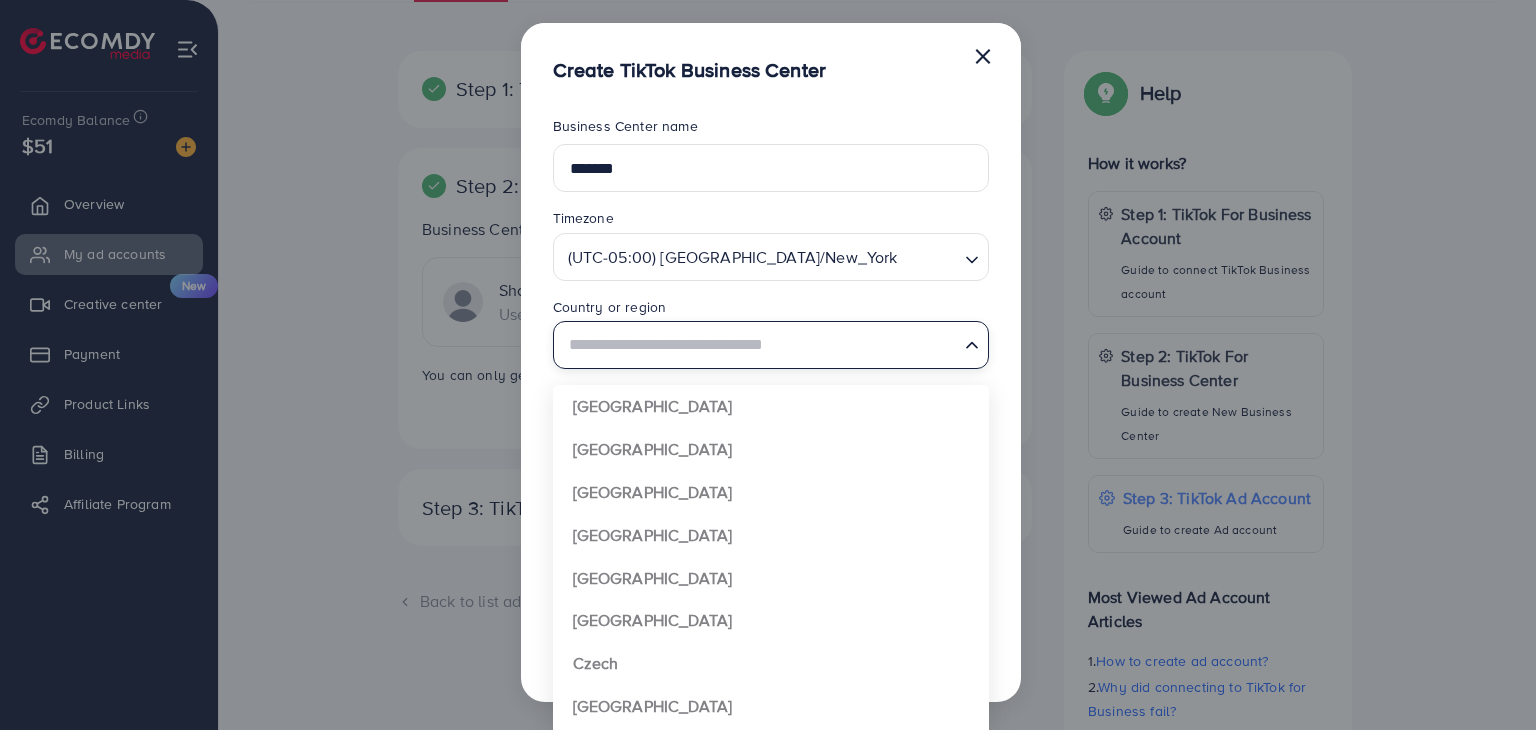 click at bounding box center (759, 345) 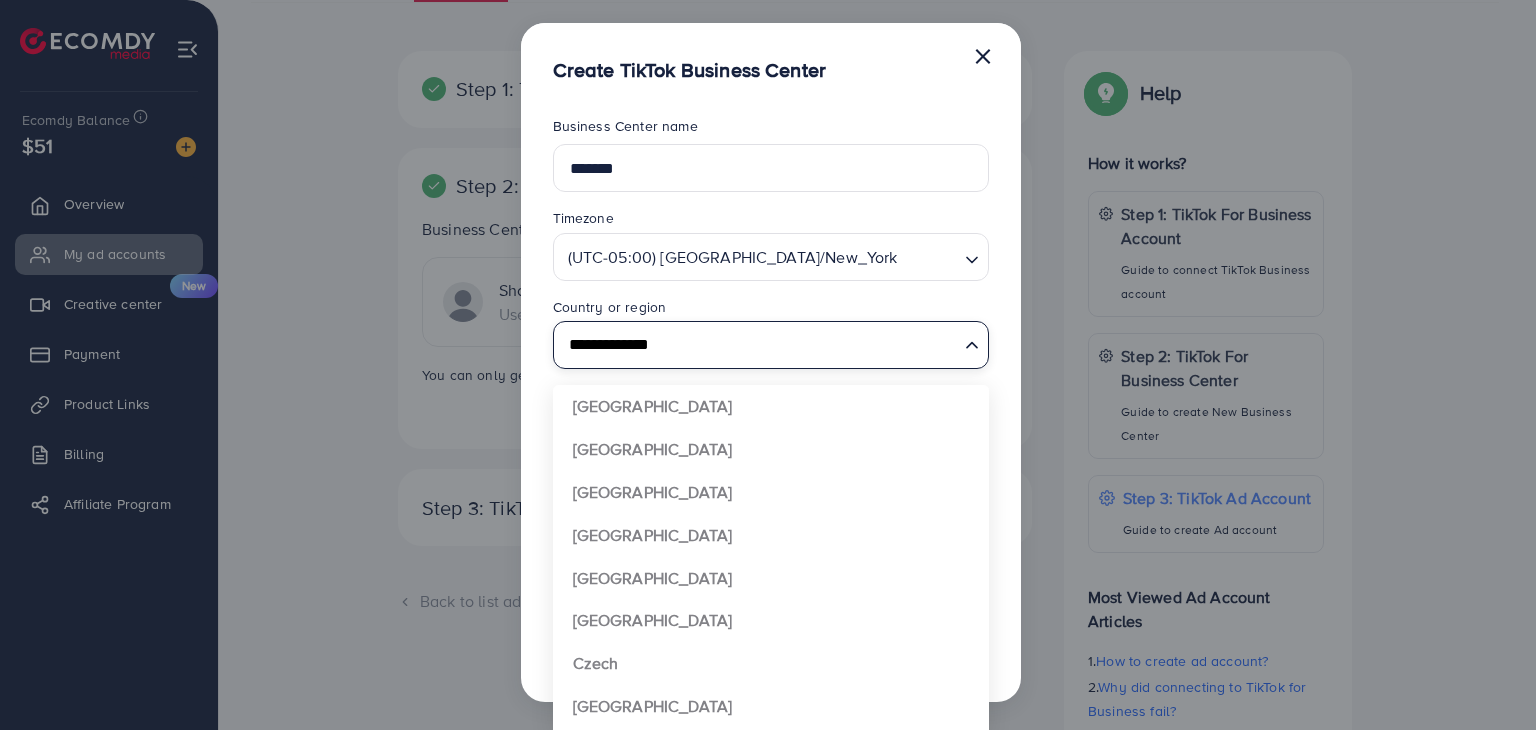 type 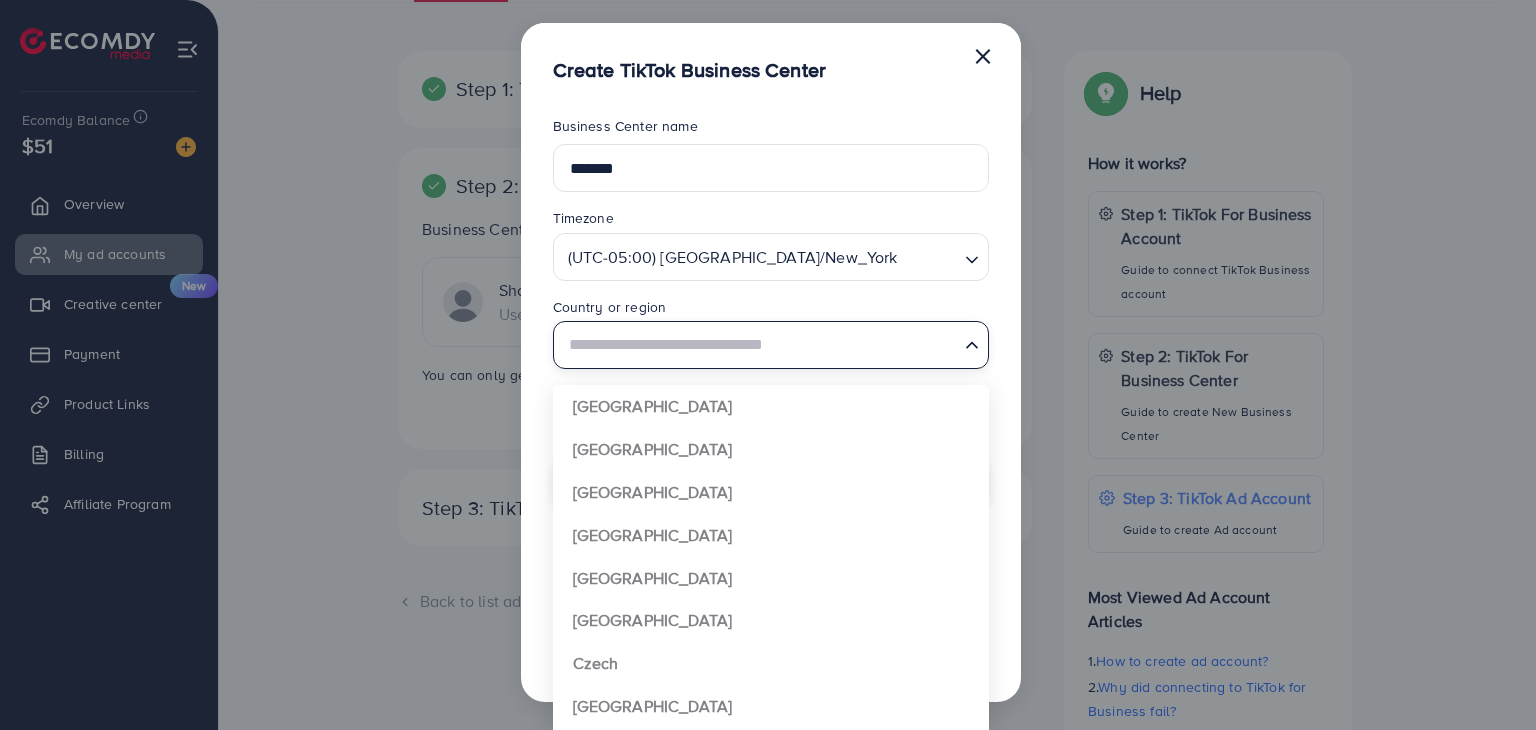 type on "**********" 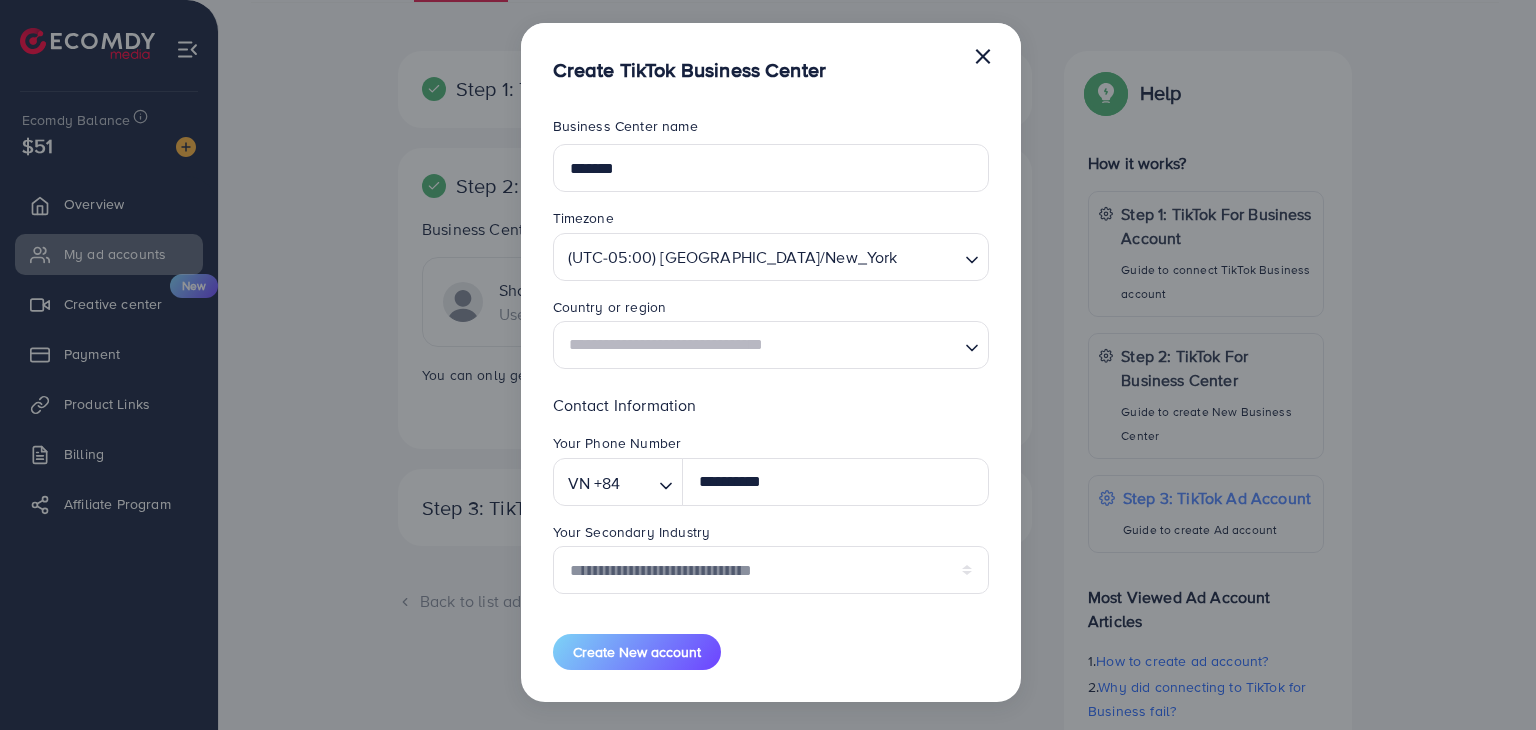click on "**********" at bounding box center (768, 365) 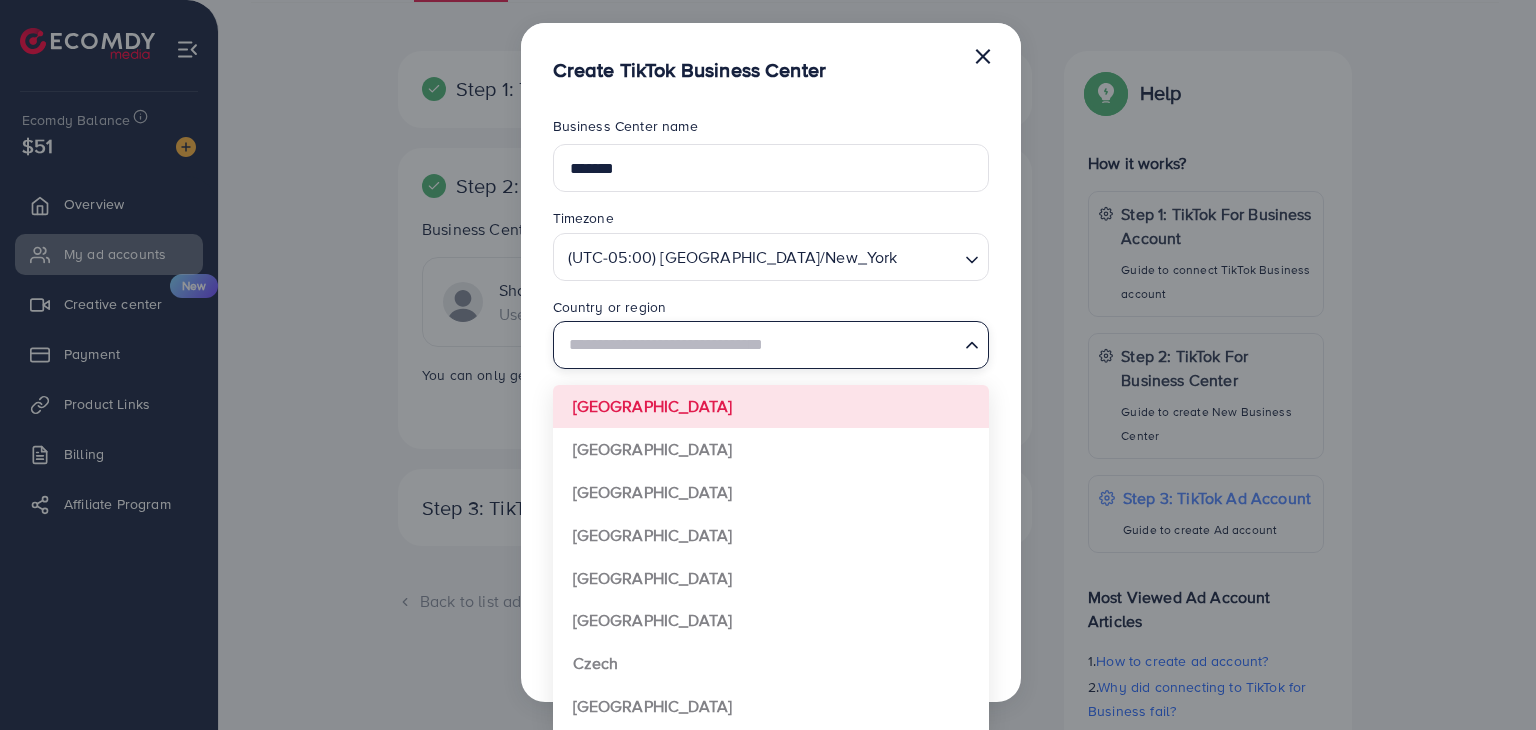 type on "**********" 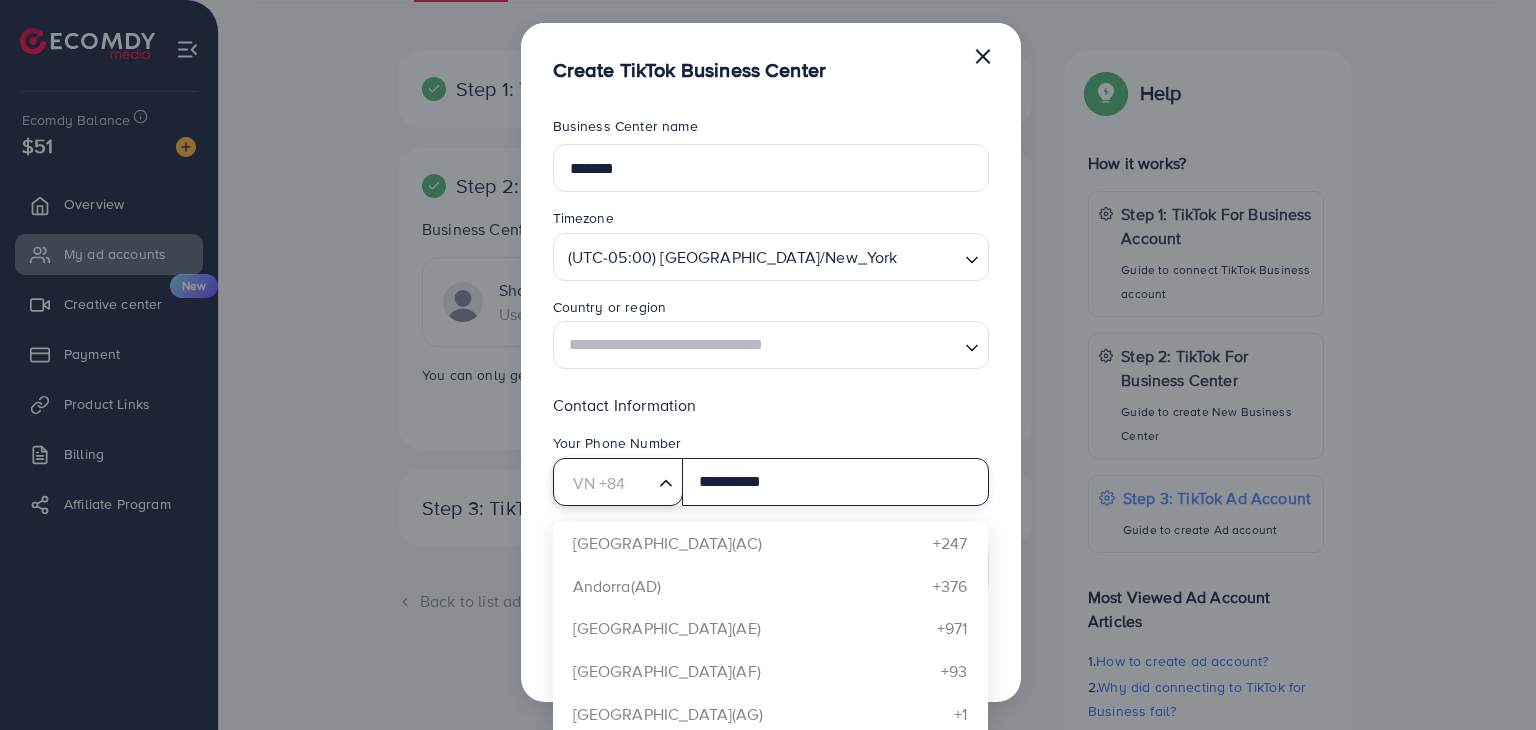 click 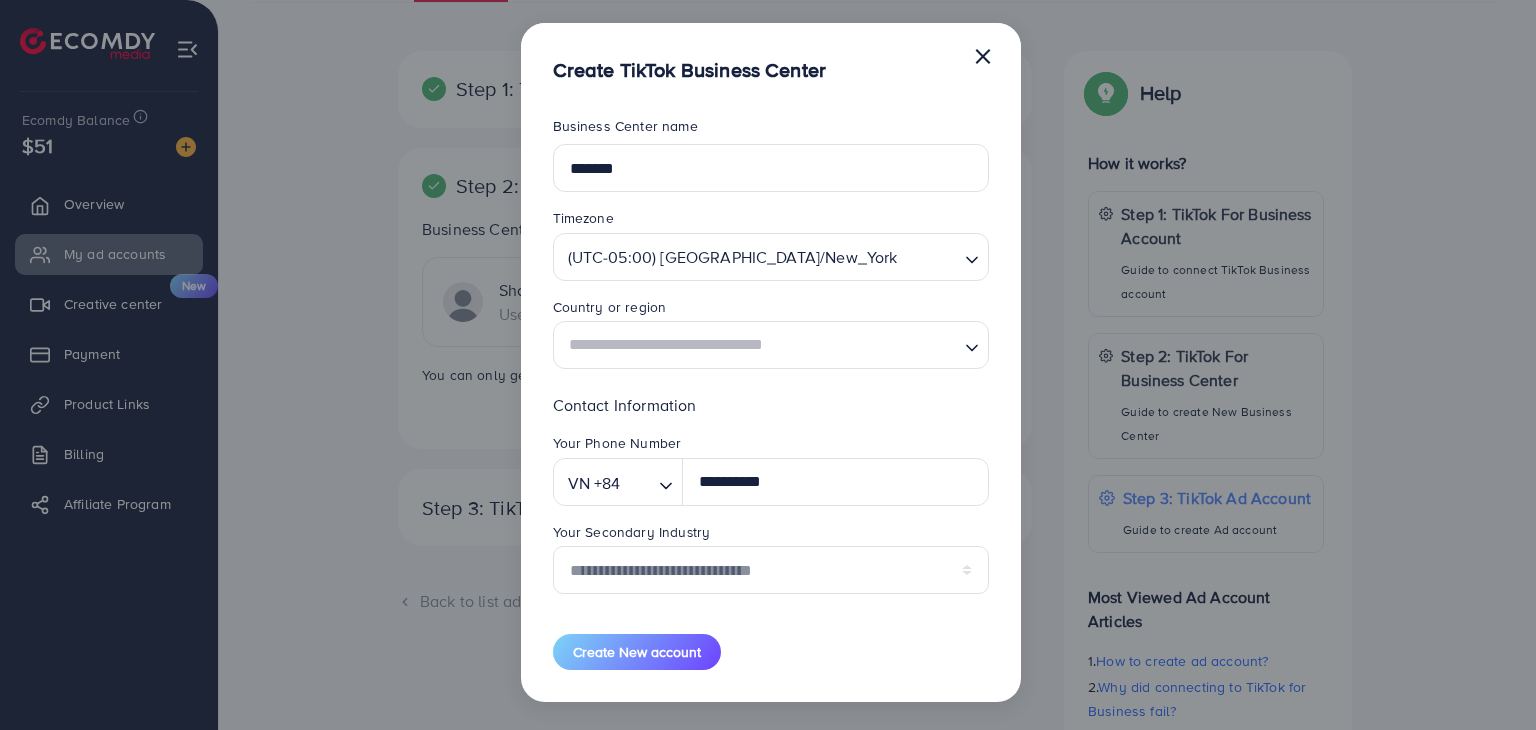 click on "Contact Information" at bounding box center [771, 405] 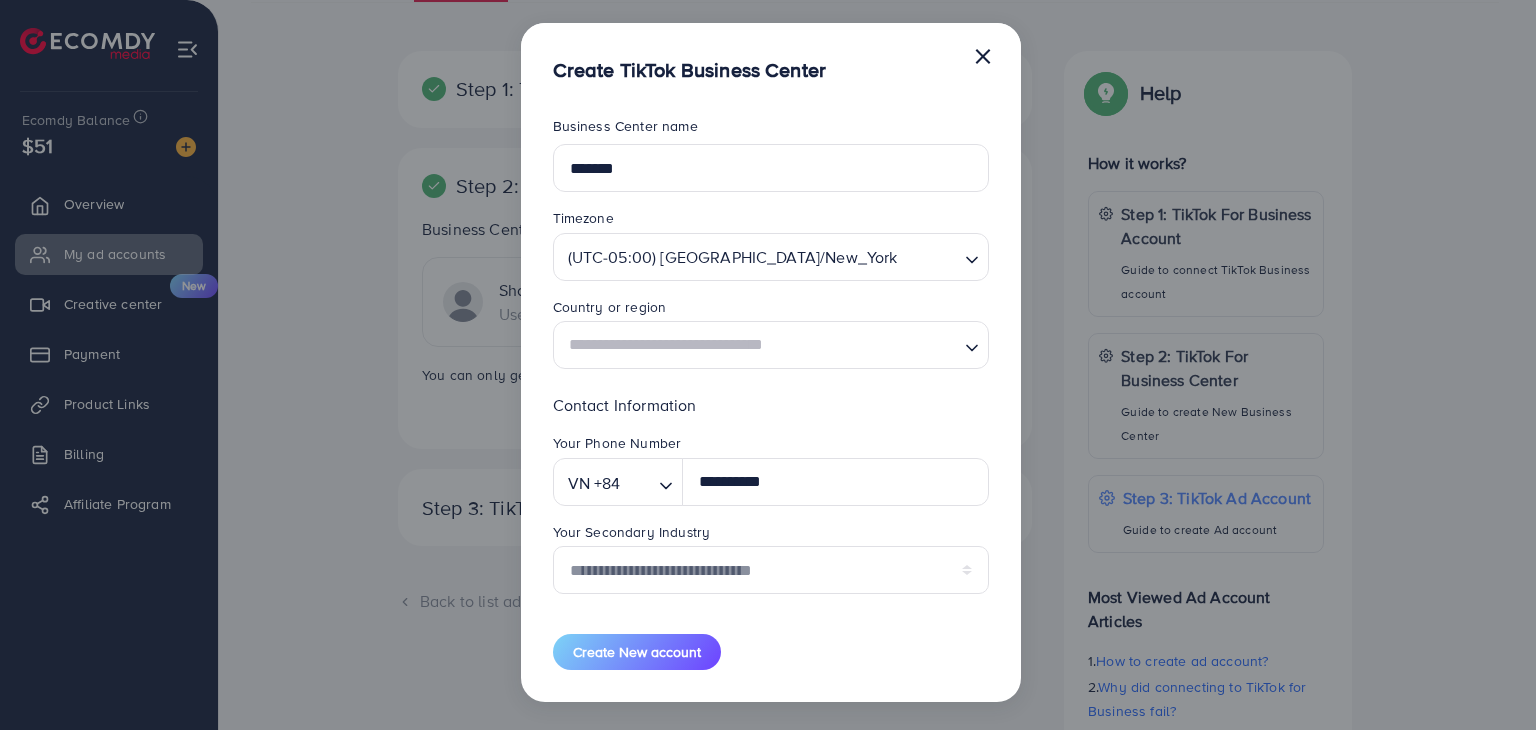 click at bounding box center [759, 345] 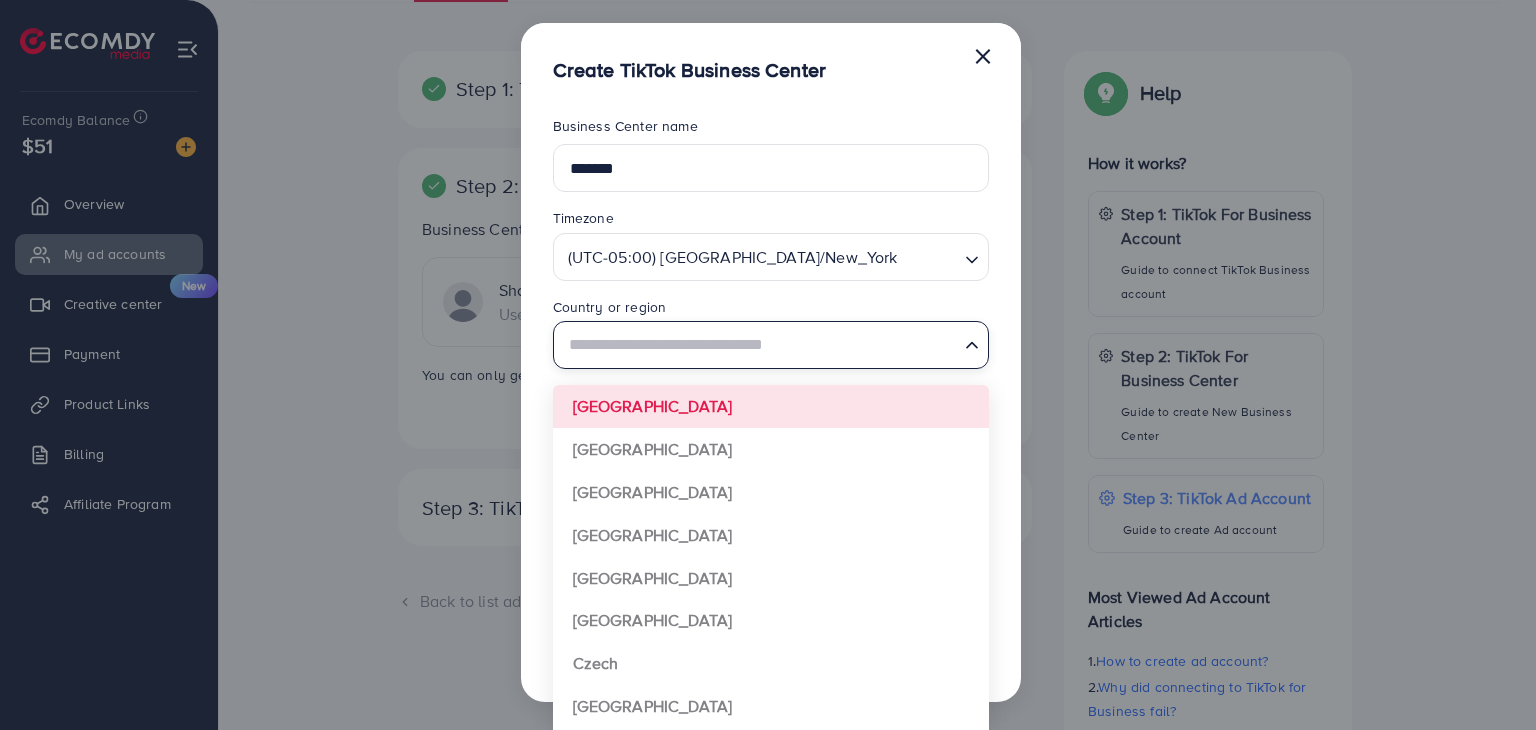 type on "**********" 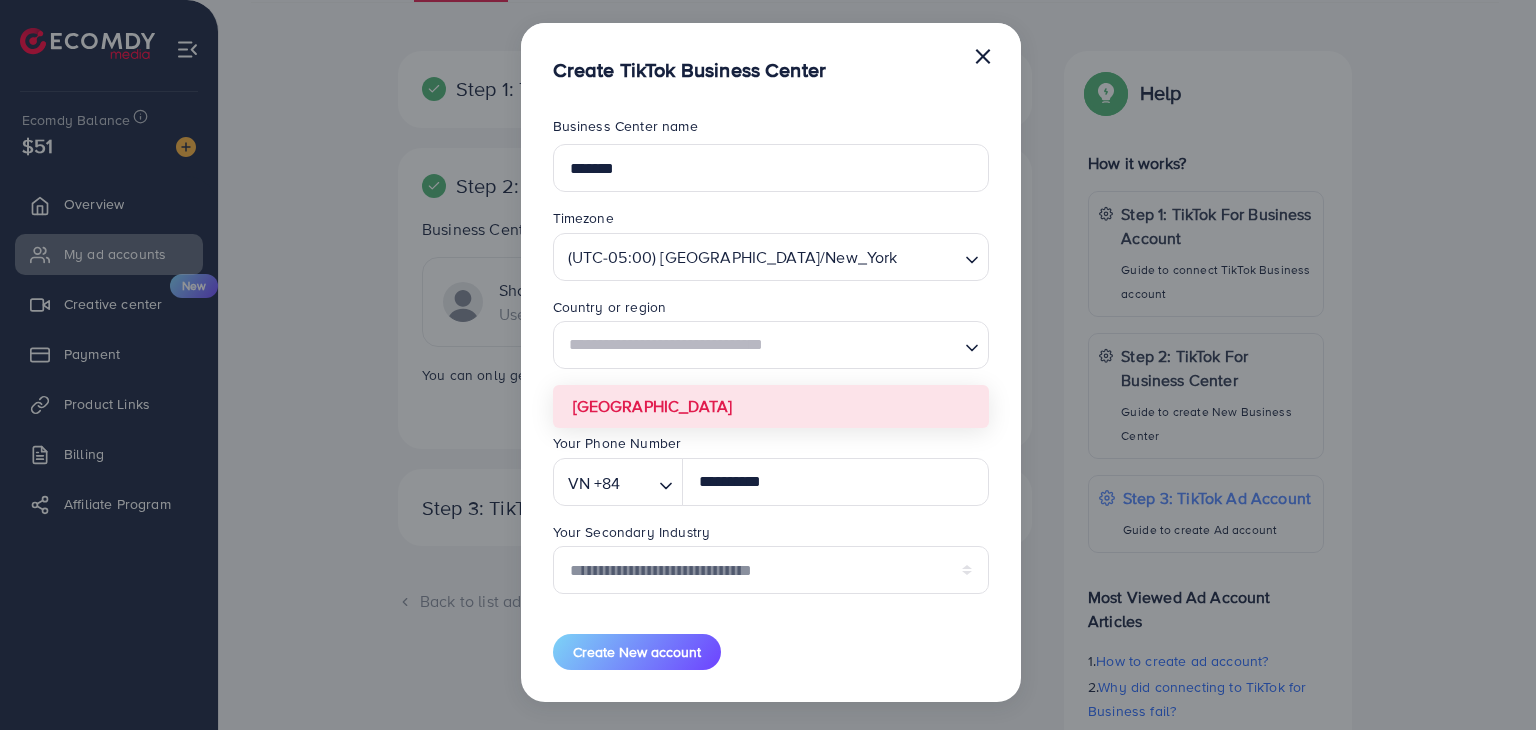 click on "**********" at bounding box center (771, 393) 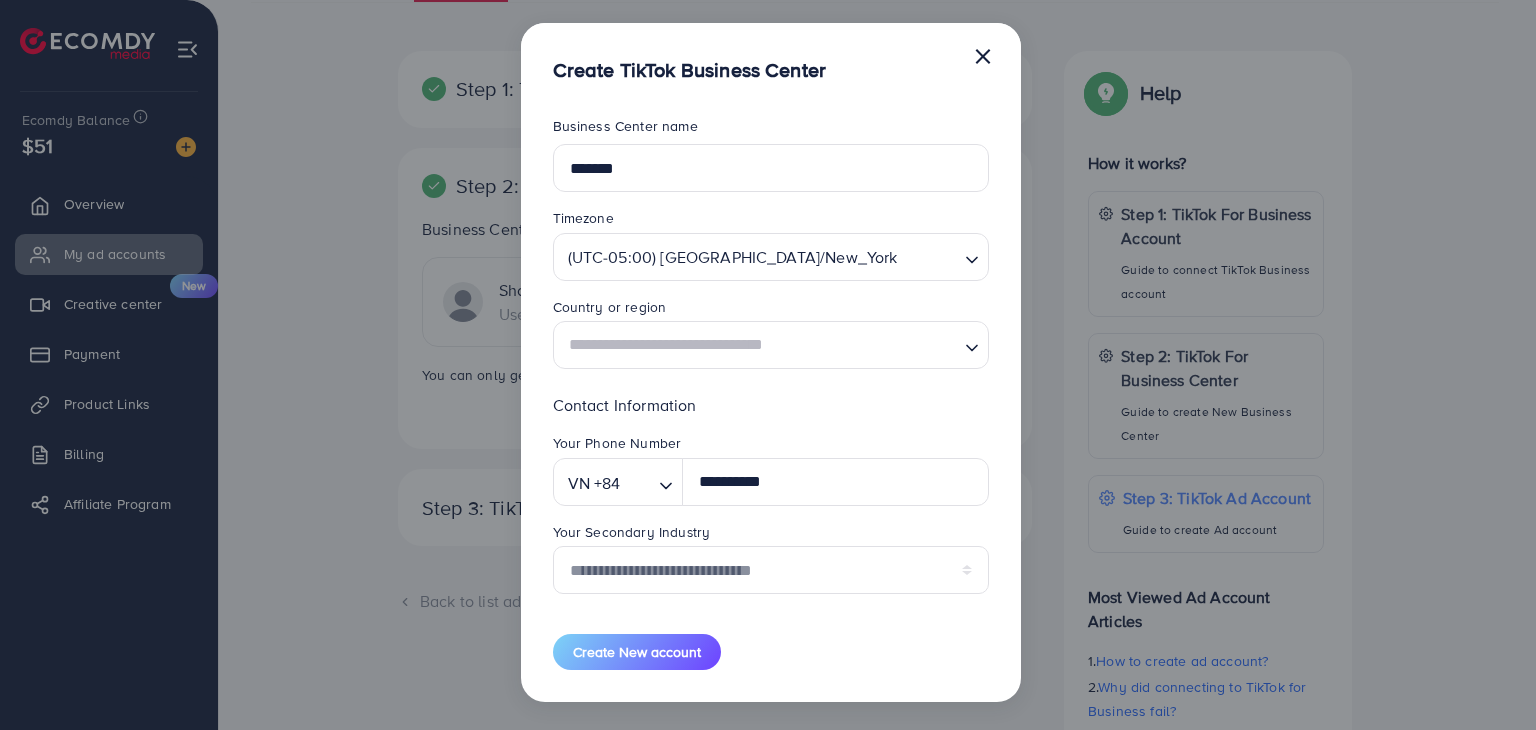 click at bounding box center [759, 345] 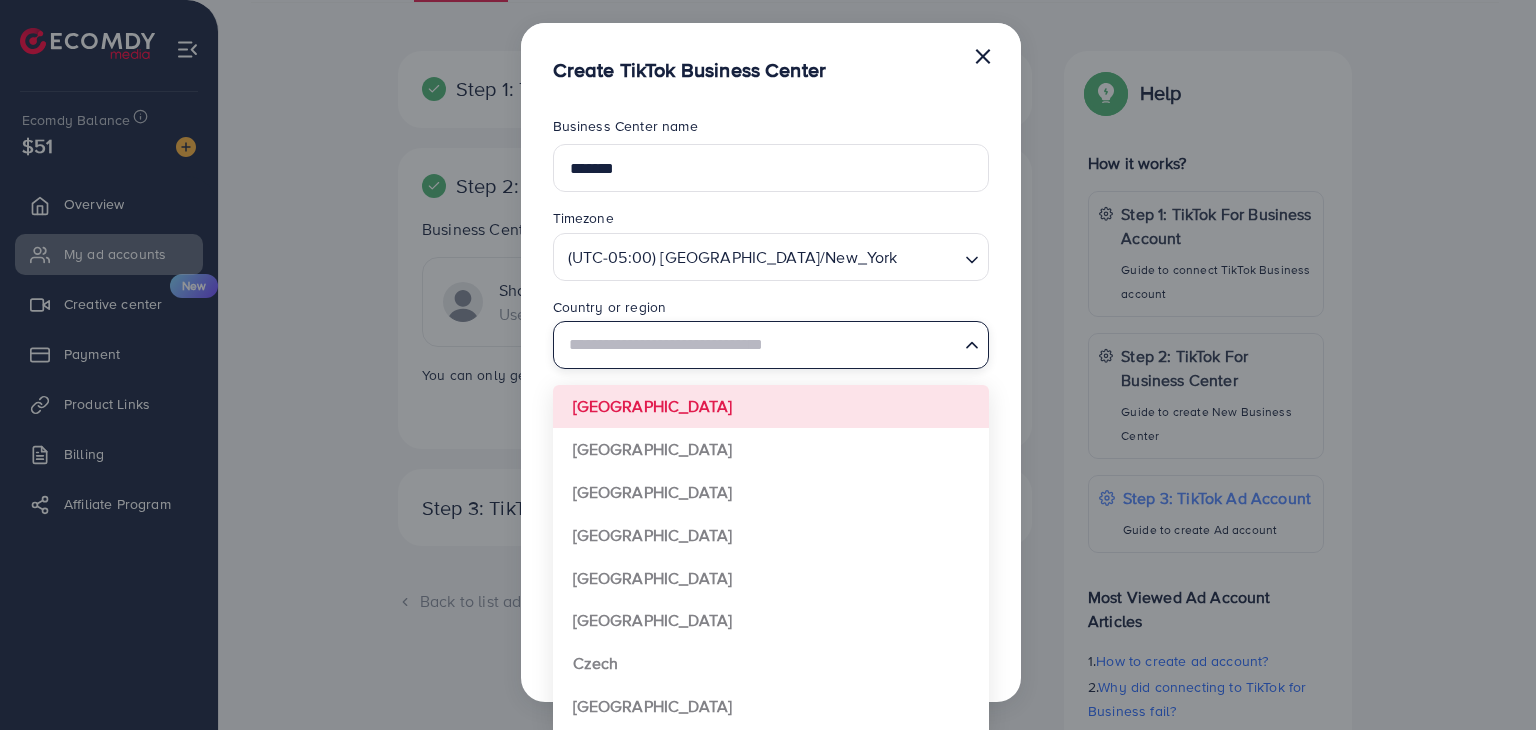 type on "**********" 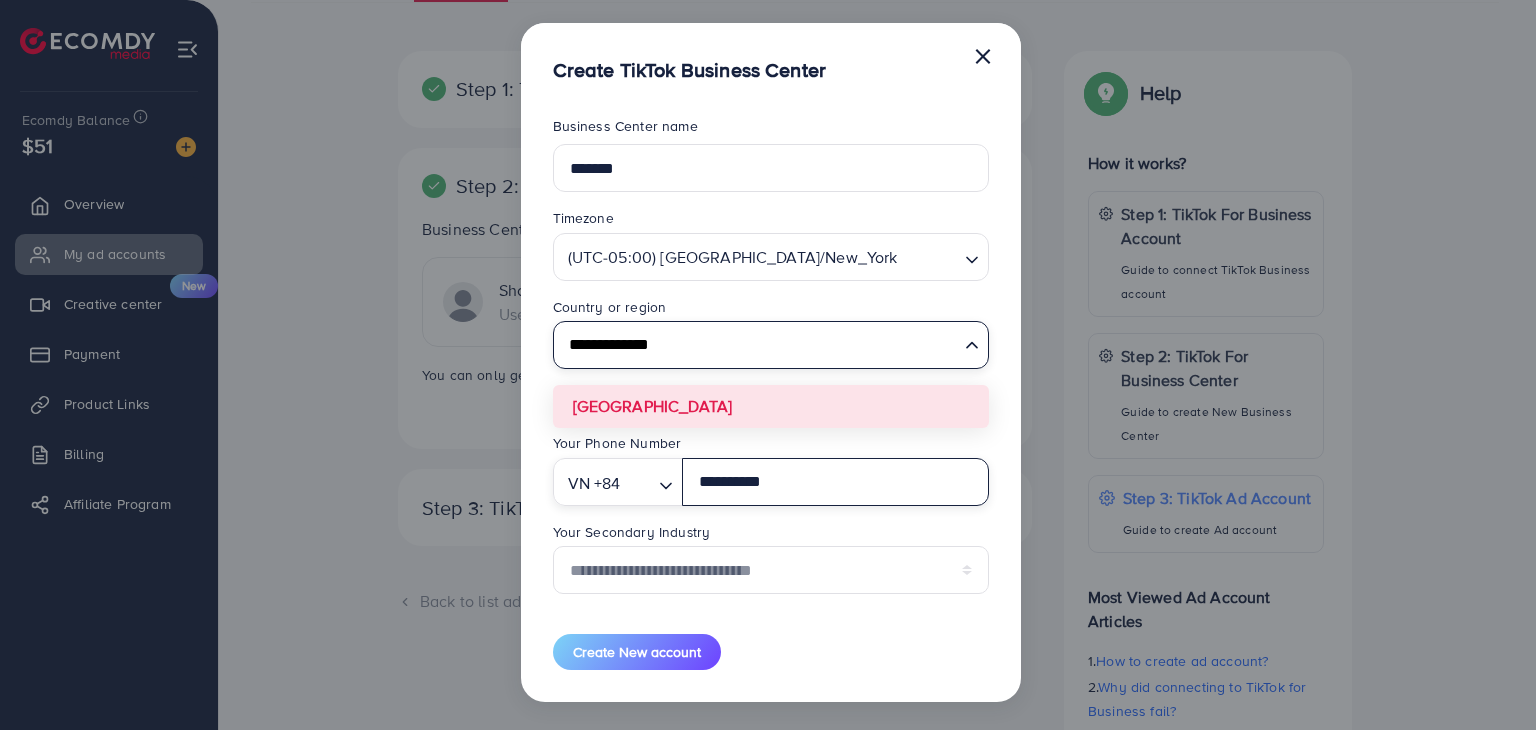 type 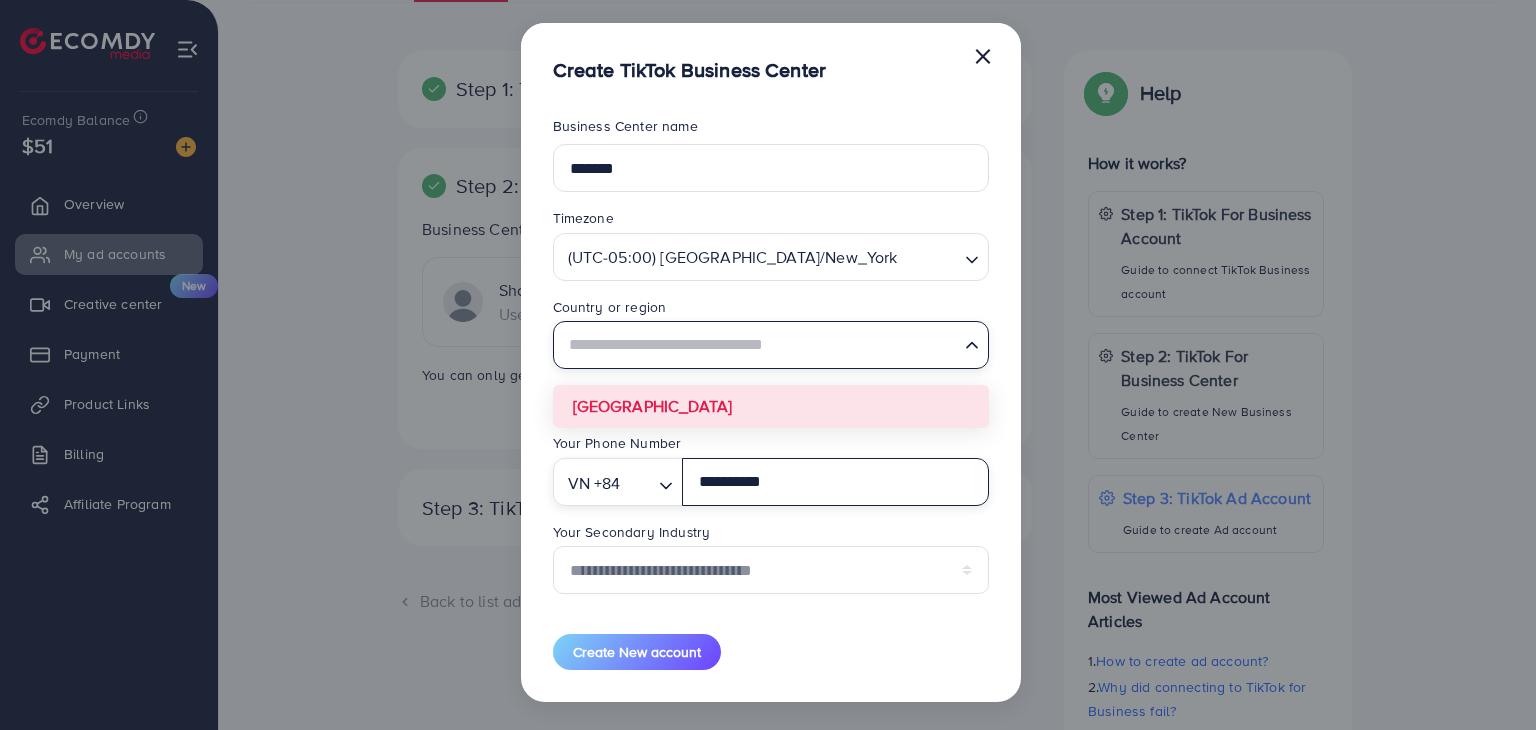 click on "**********" at bounding box center (835, 482) 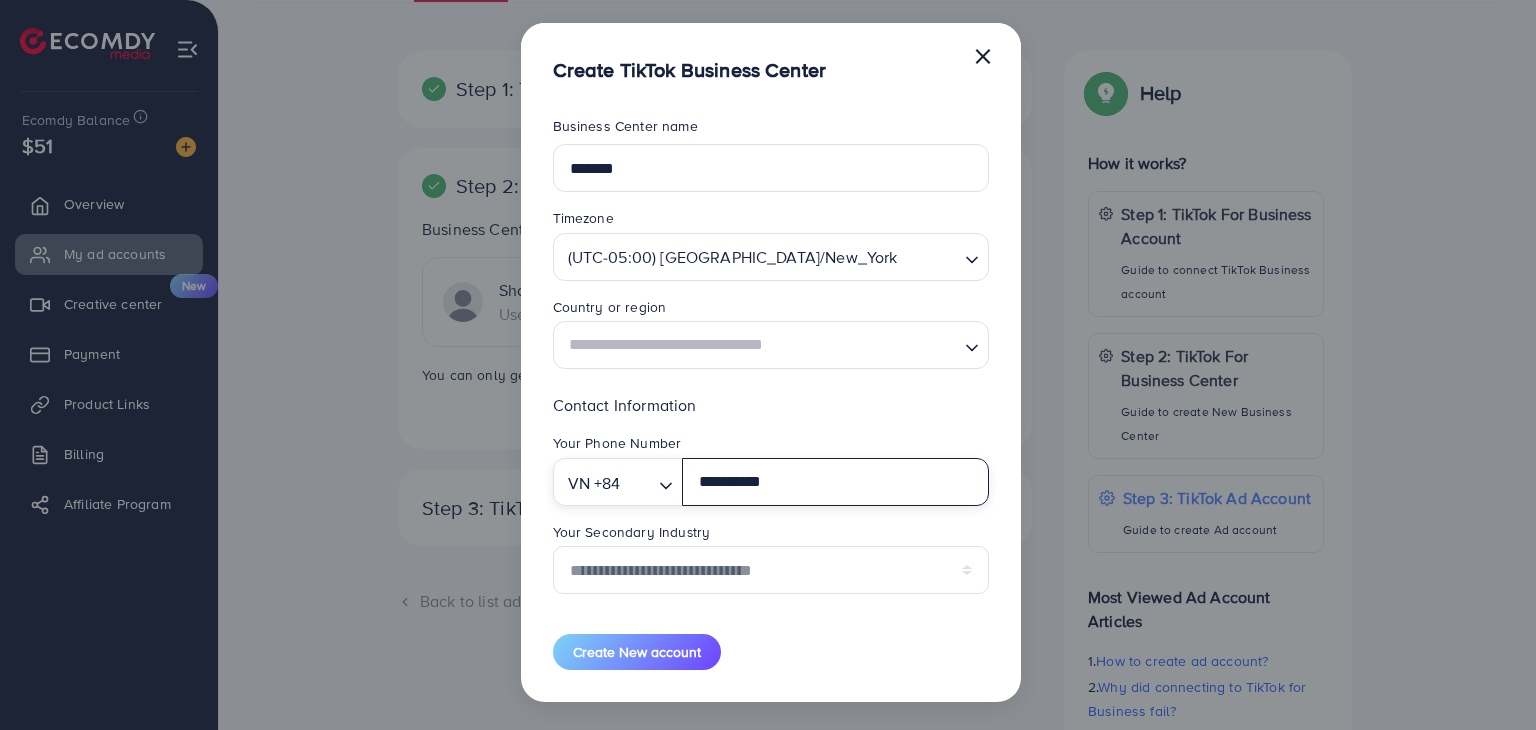 drag, startPoint x: 823, startPoint y: 486, endPoint x: 662, endPoint y: 486, distance: 161 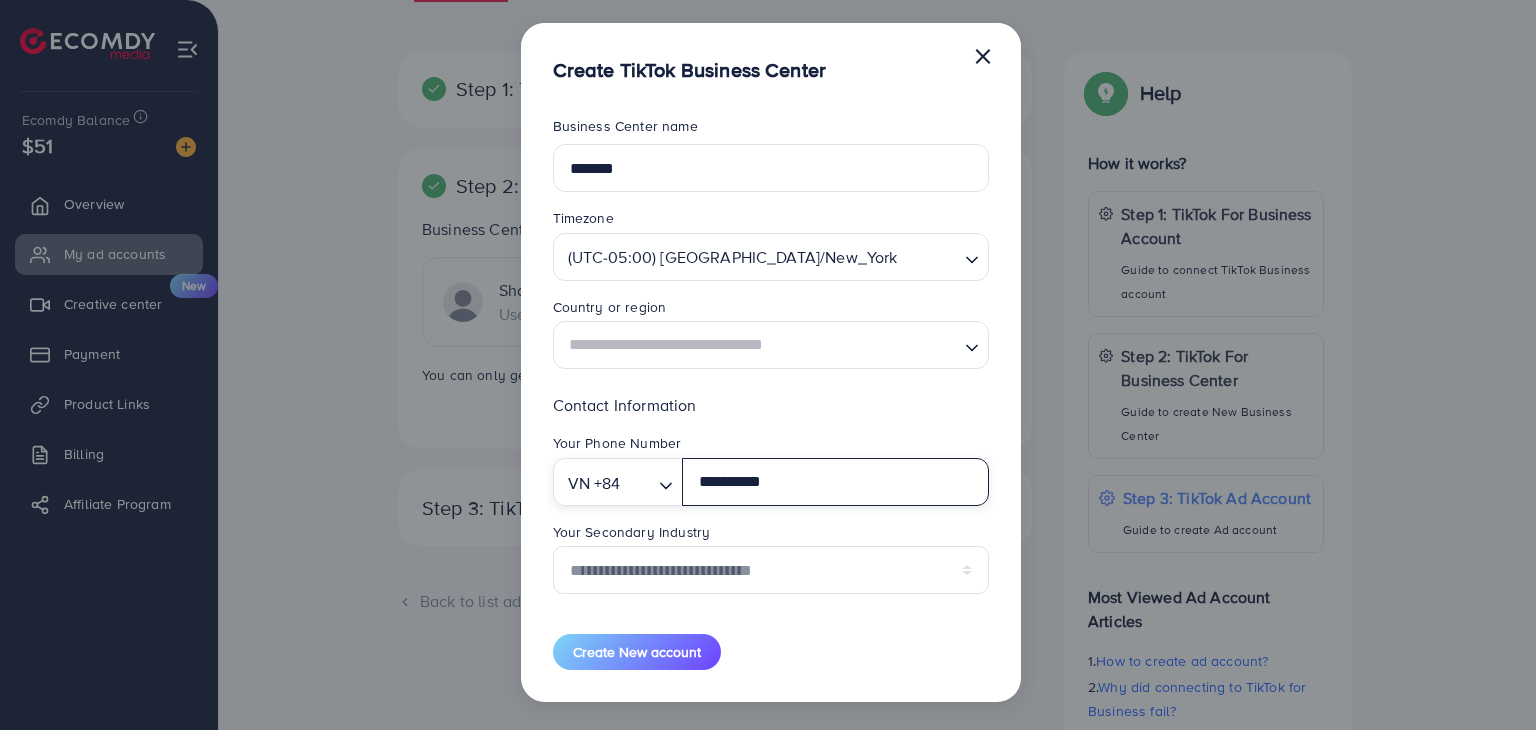 click on "**********" at bounding box center (771, 482) 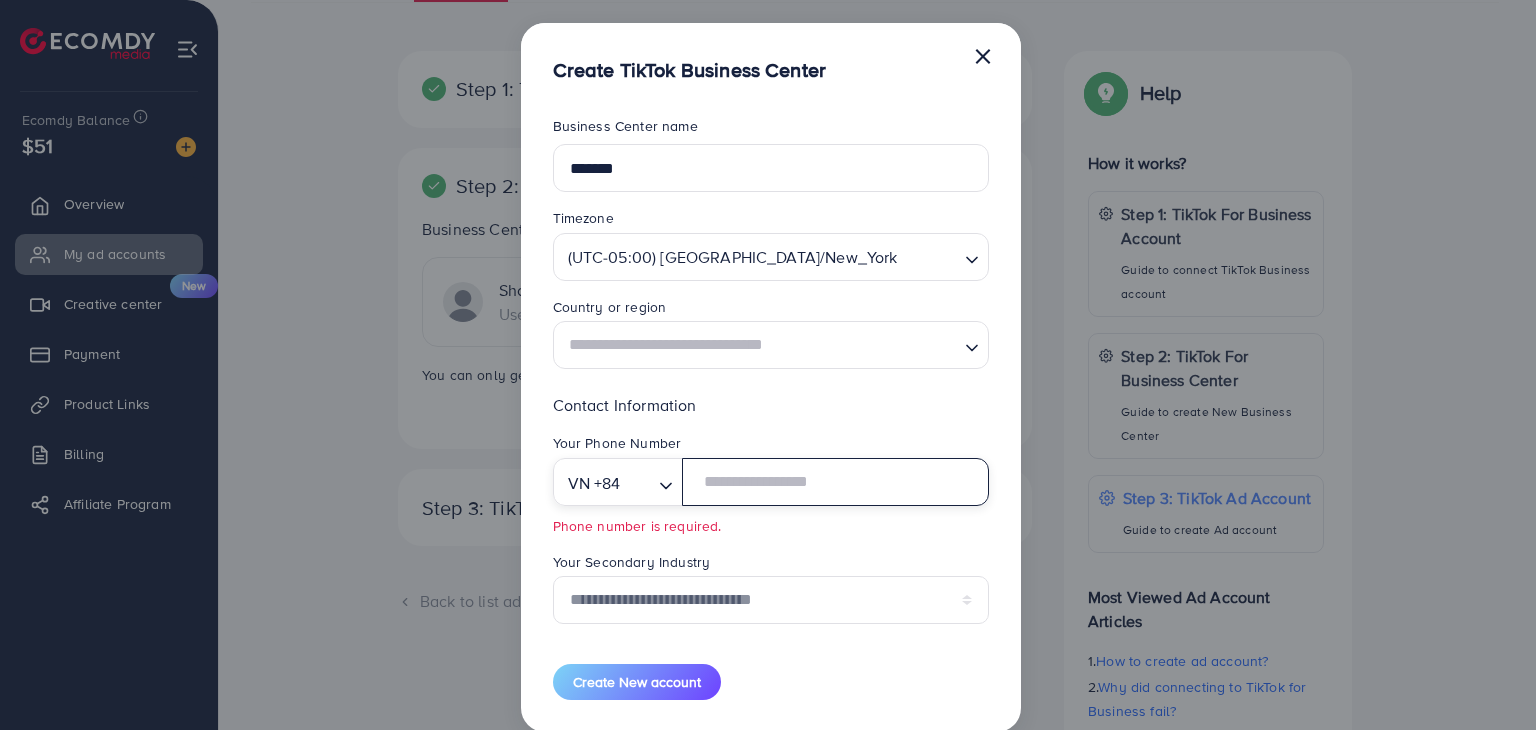 type 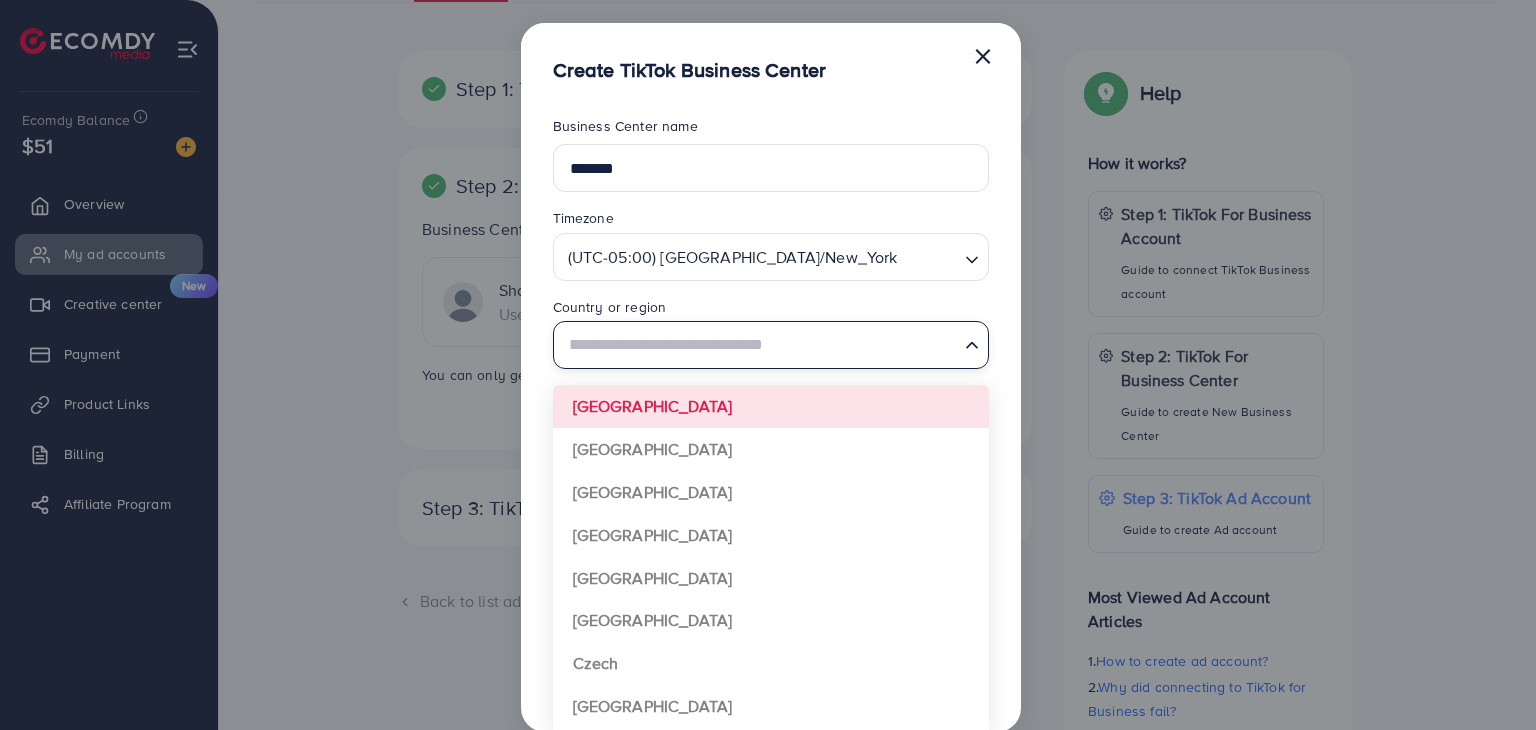 click at bounding box center (759, 345) 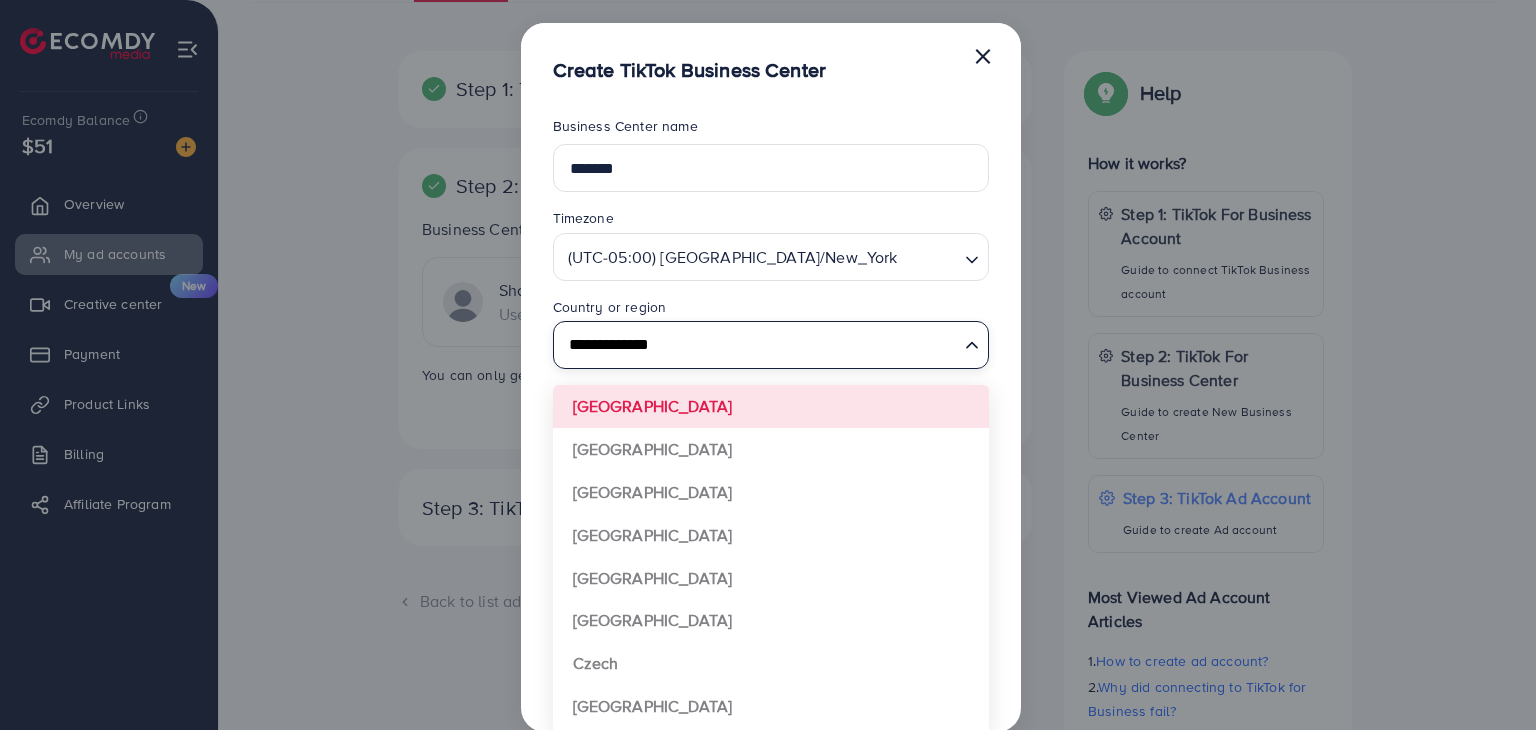 type 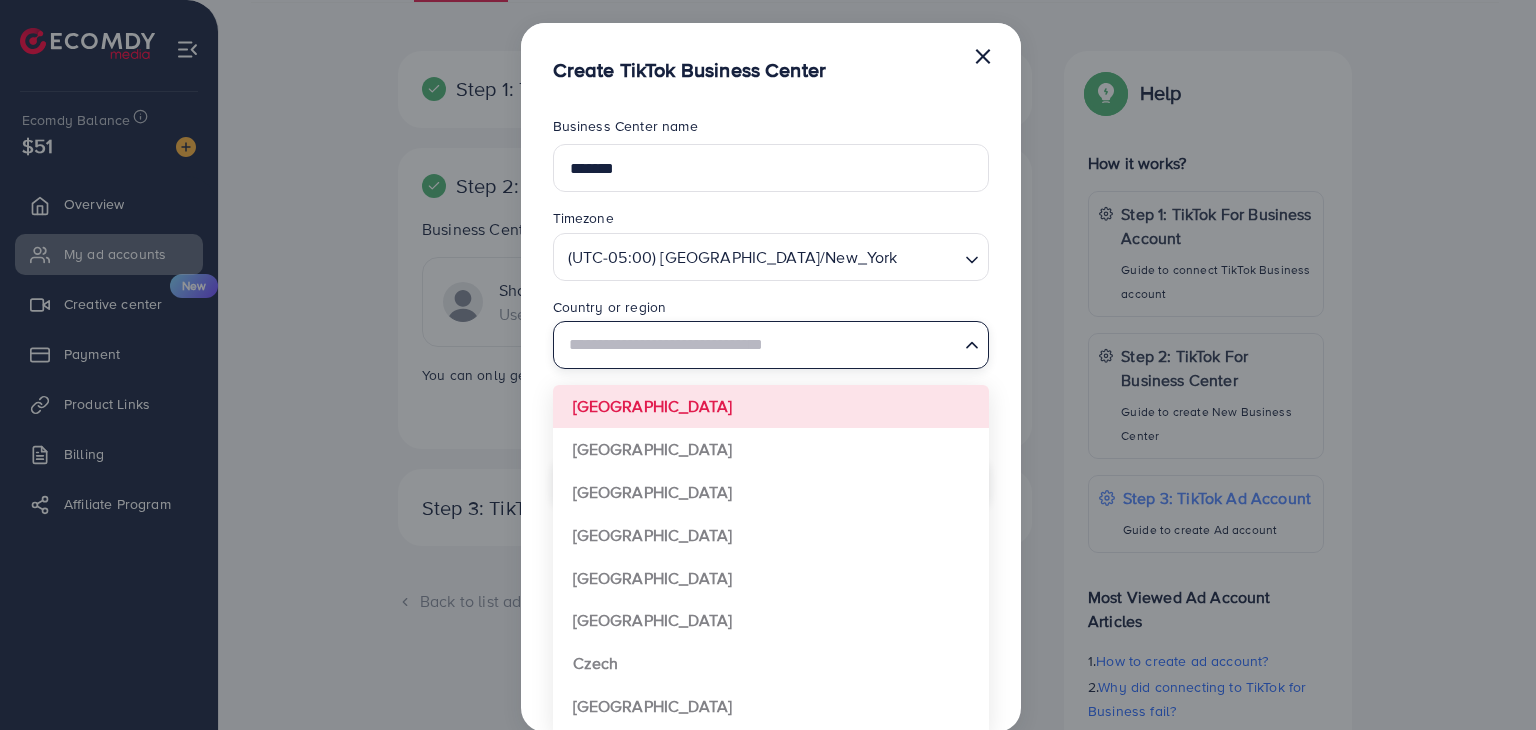 type on "**********" 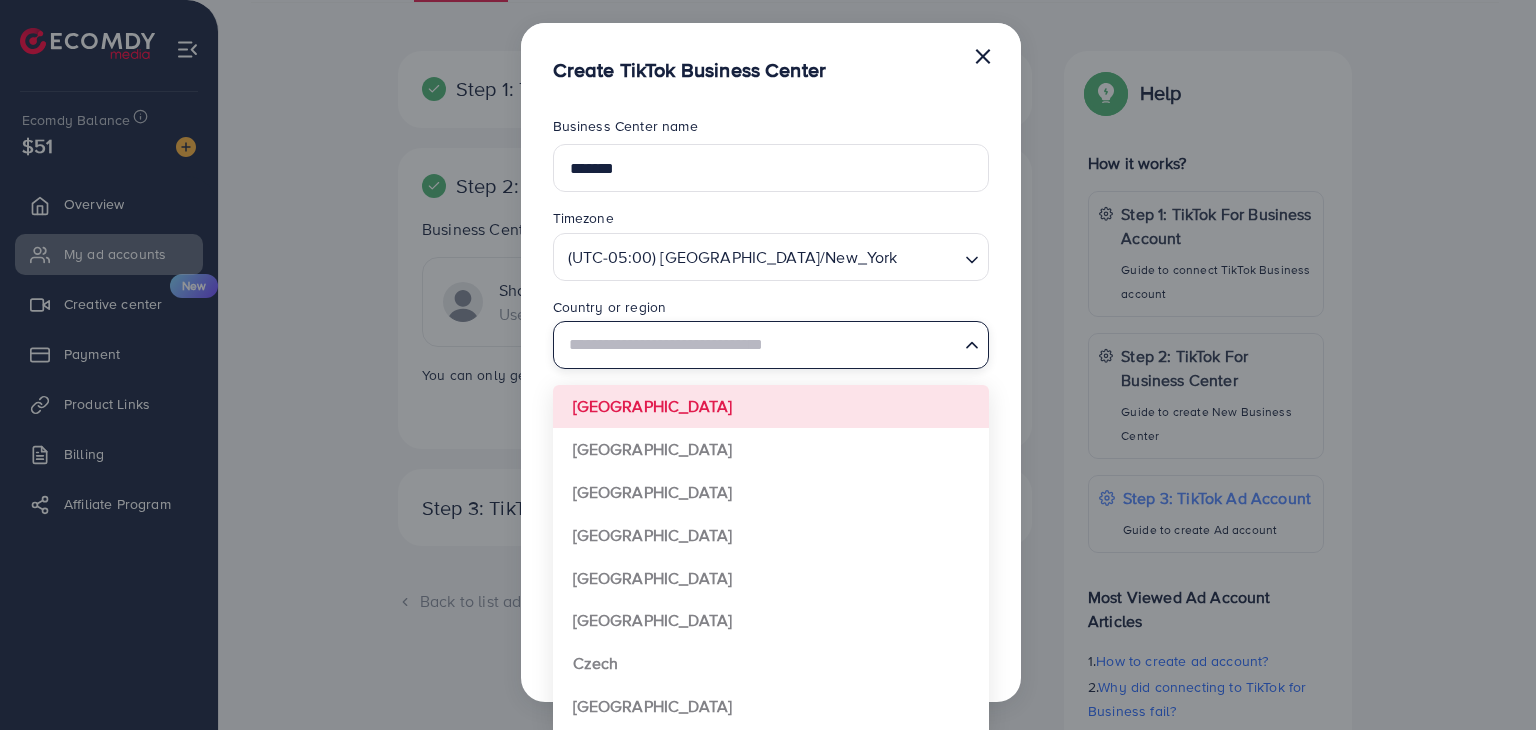 type on "**********" 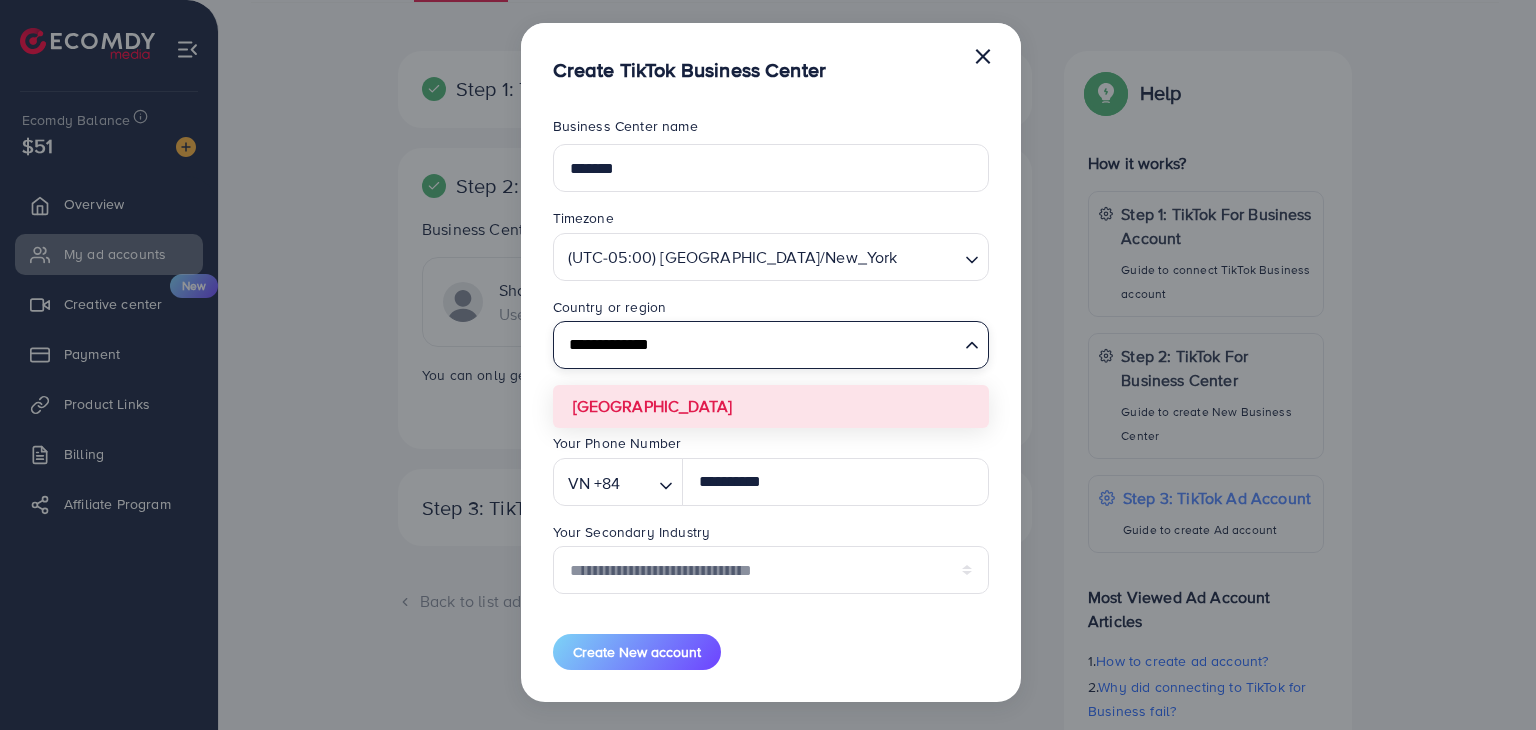 type 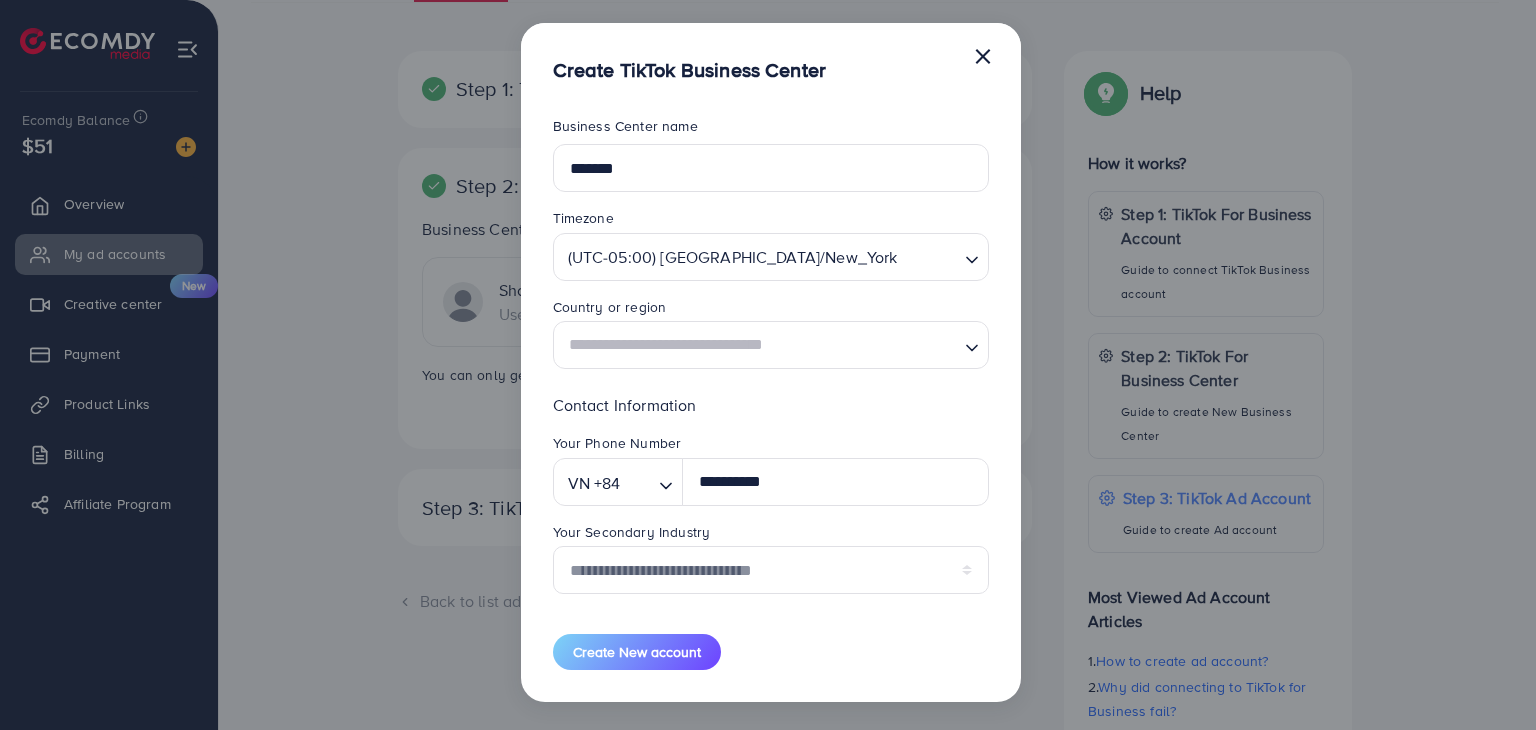 click on "**********" at bounding box center (771, 566) 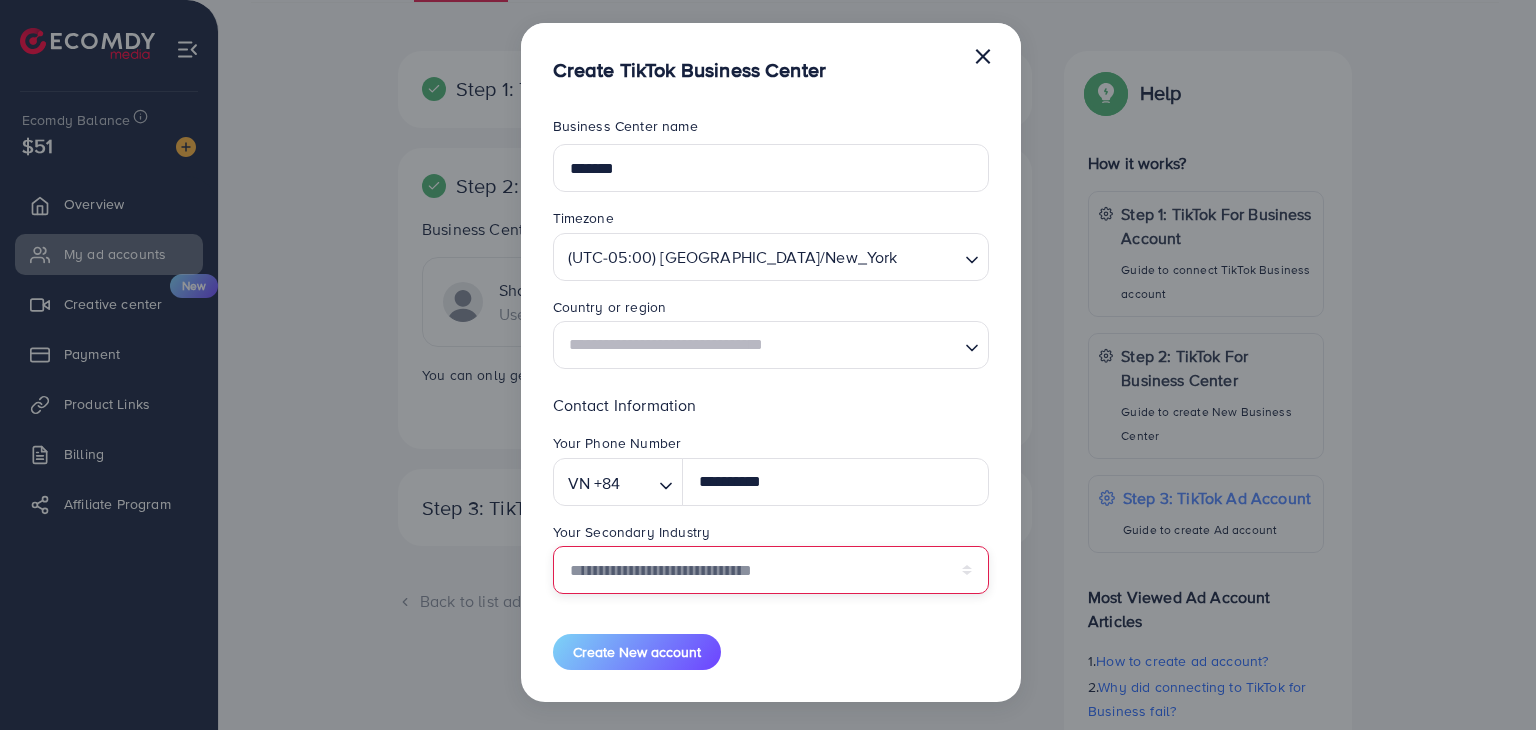click on "**********" at bounding box center [771, 570] 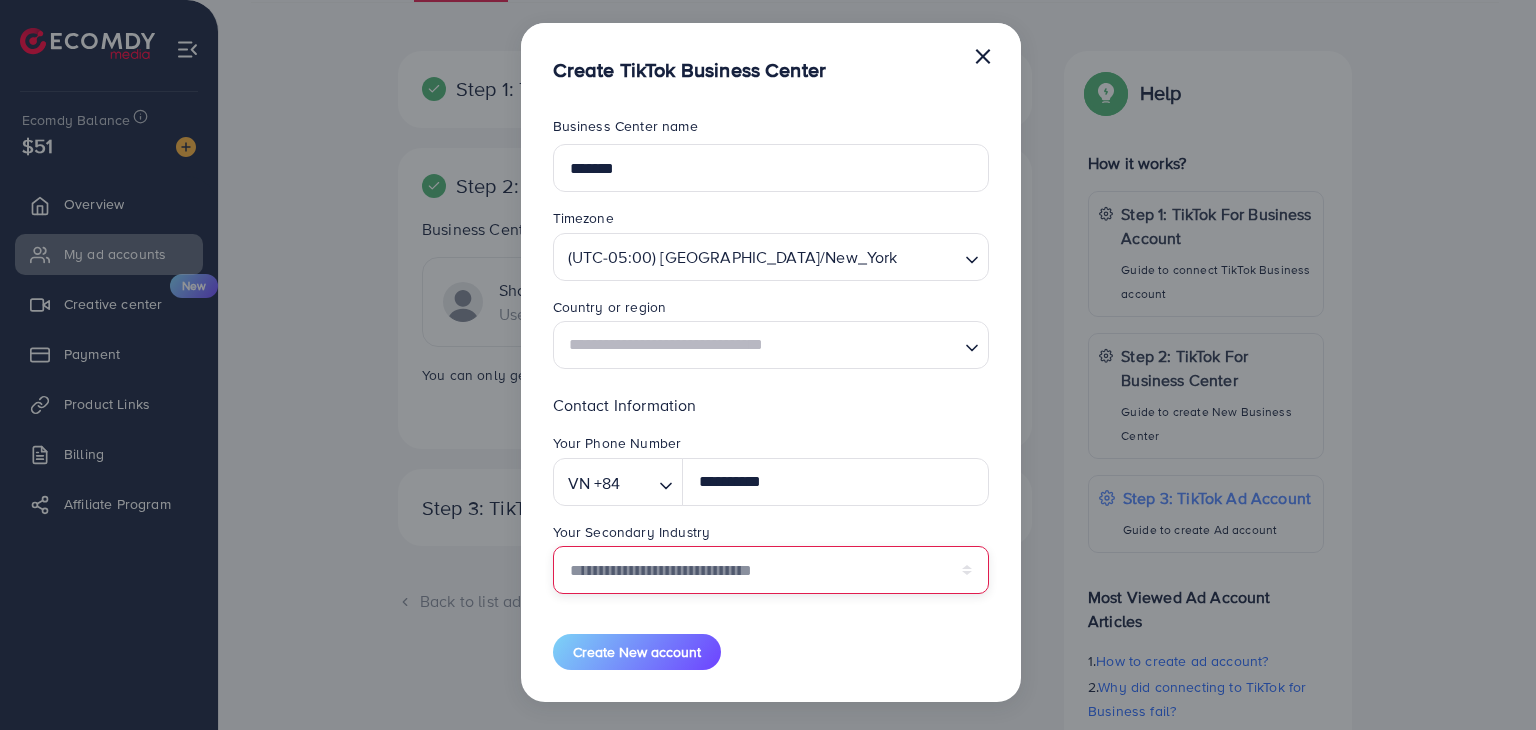 select on "******" 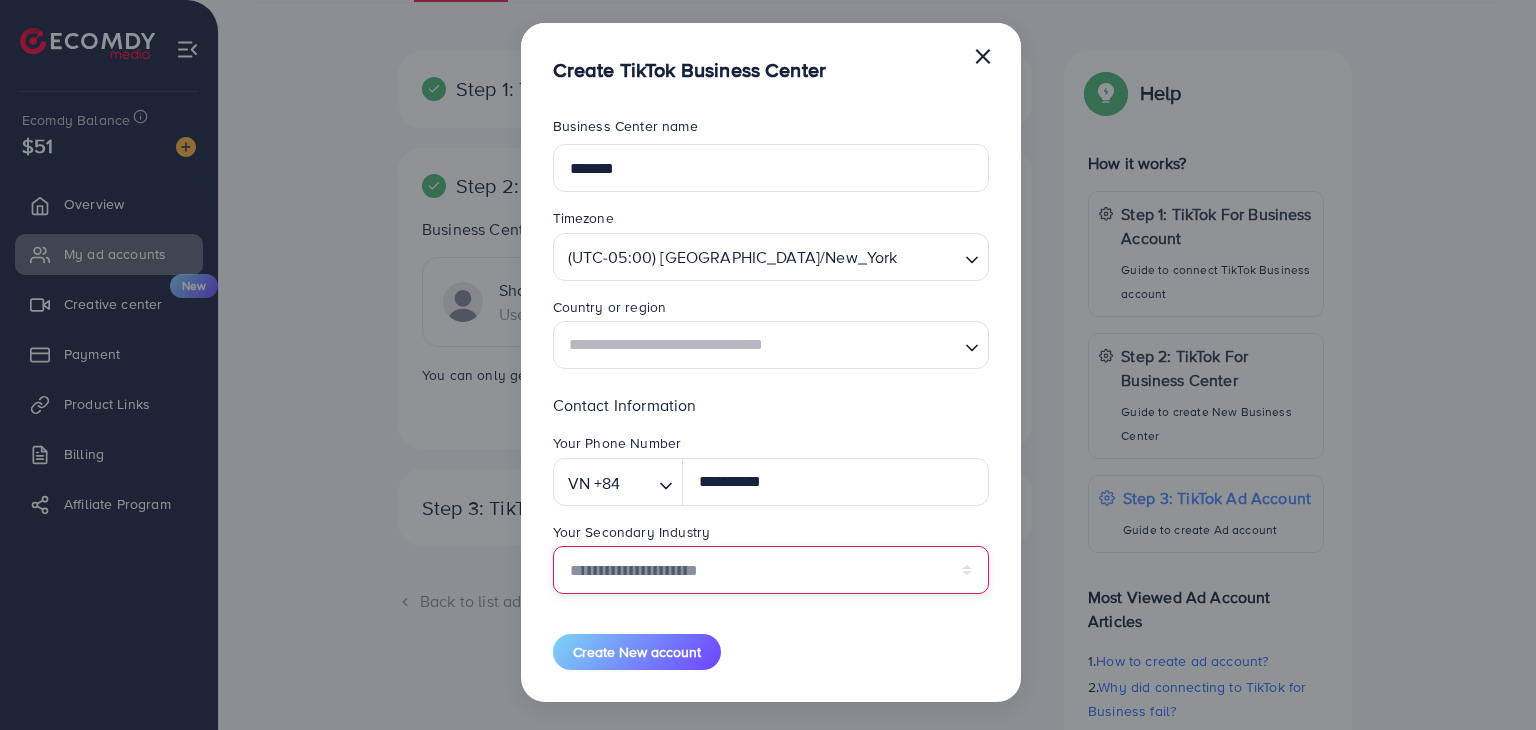 click on "**********" at bounding box center [771, 570] 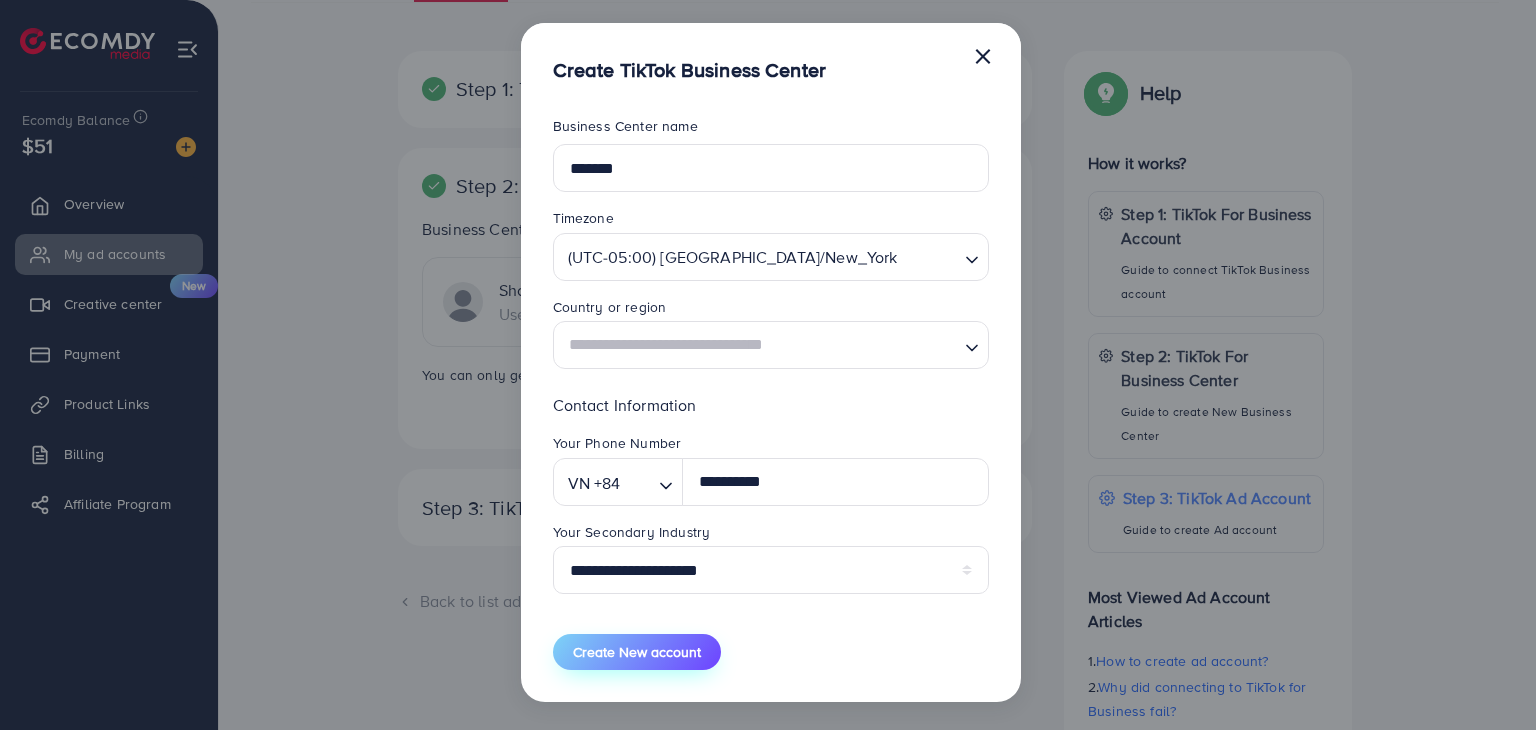 click on "Create New account" at bounding box center (637, 652) 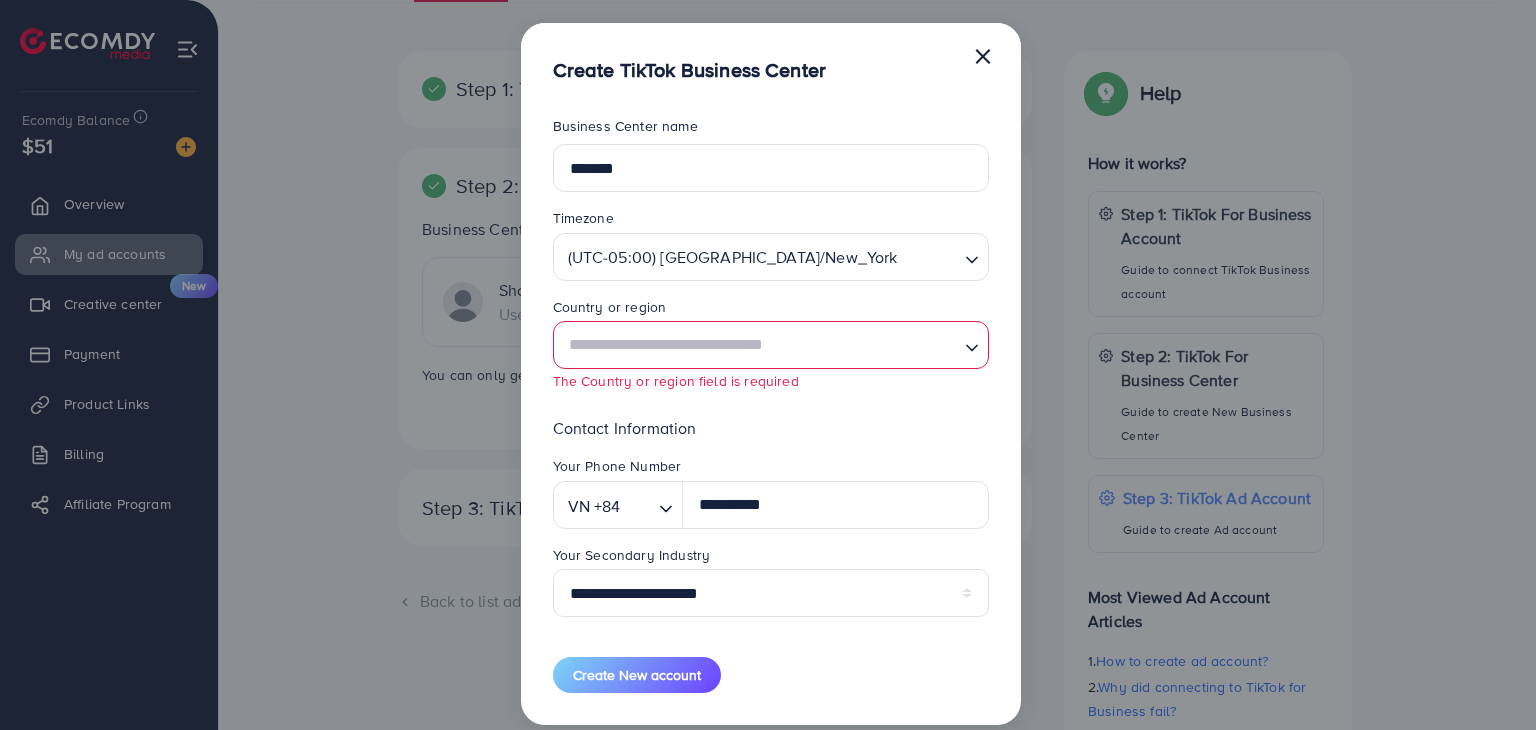click at bounding box center [759, 345] 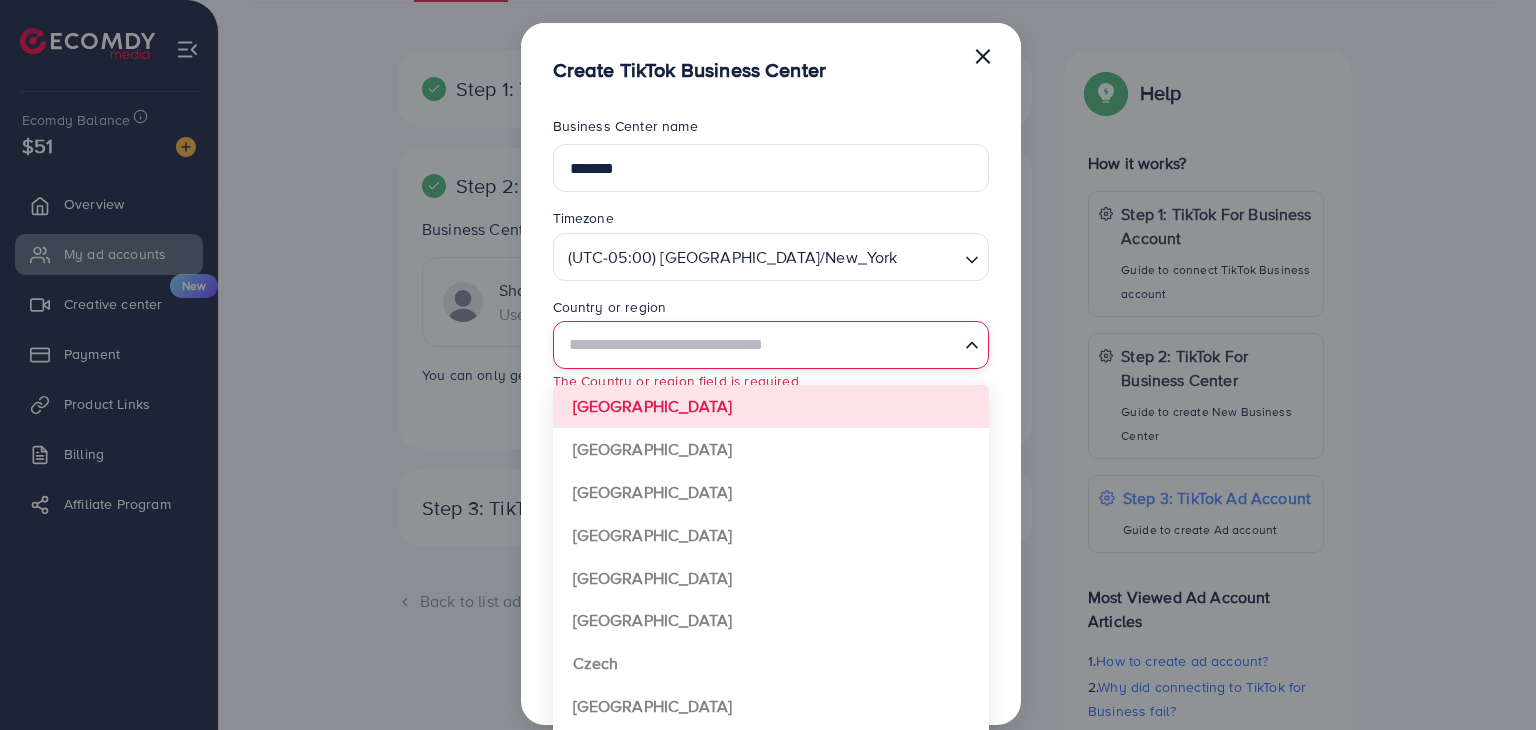 type on "**********" 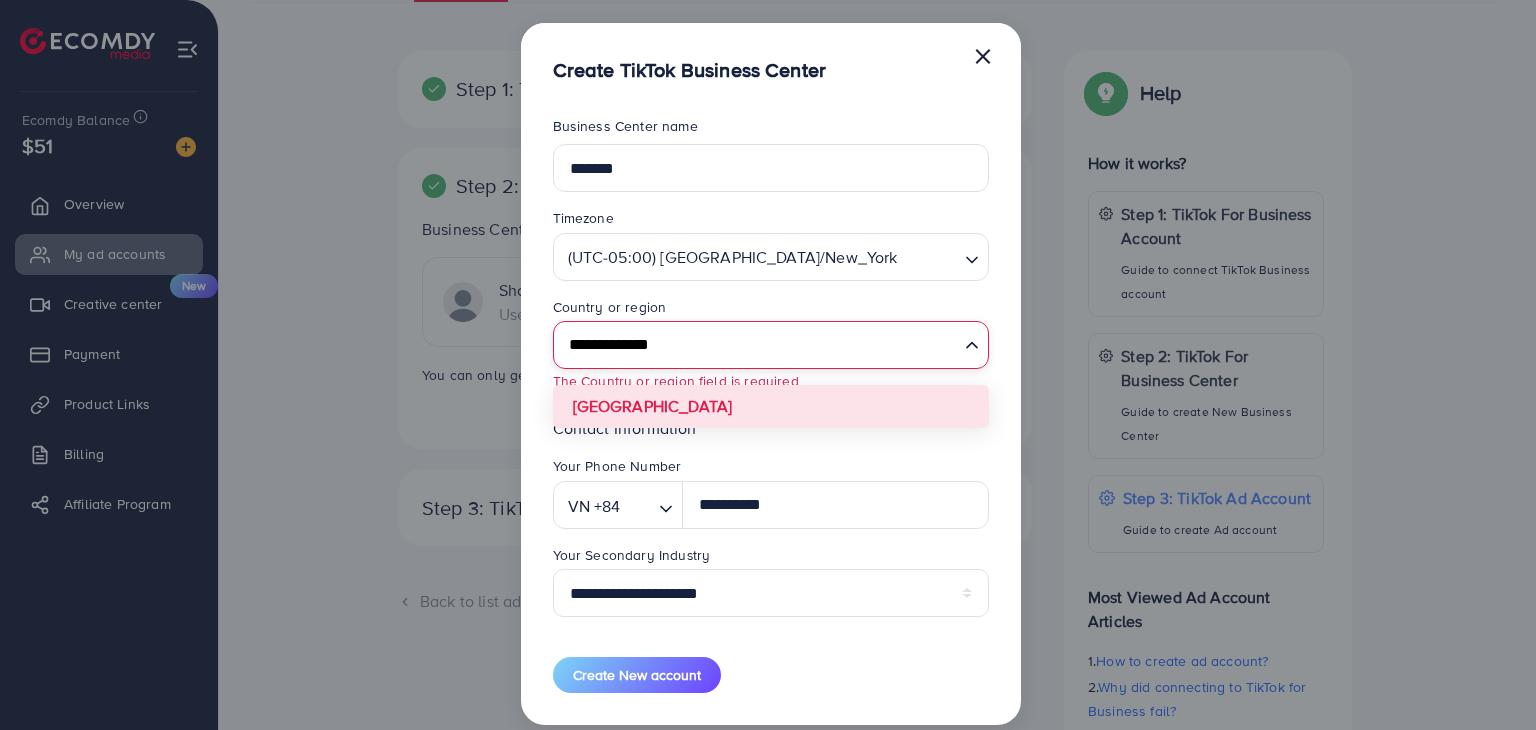 type 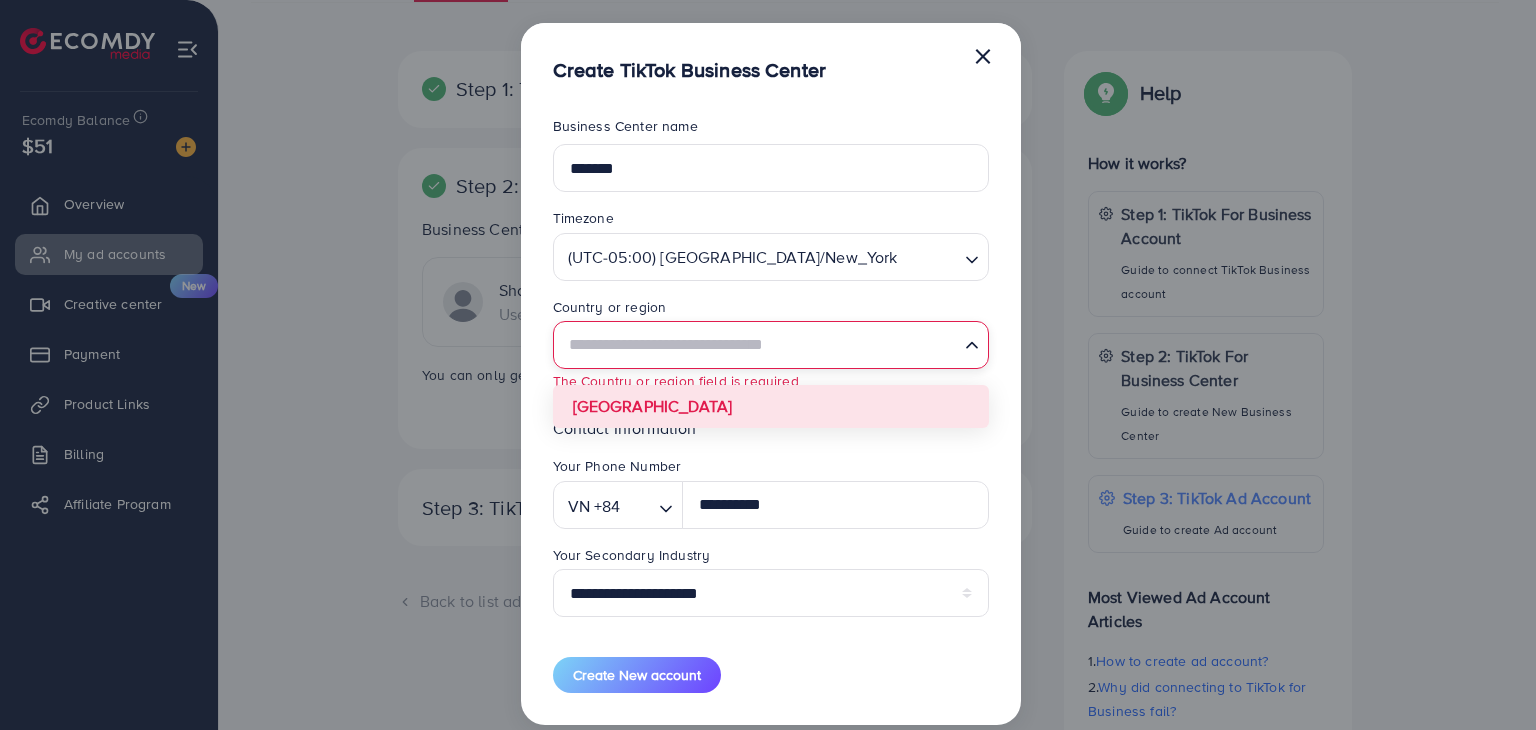 click on "**********" at bounding box center (771, 404) 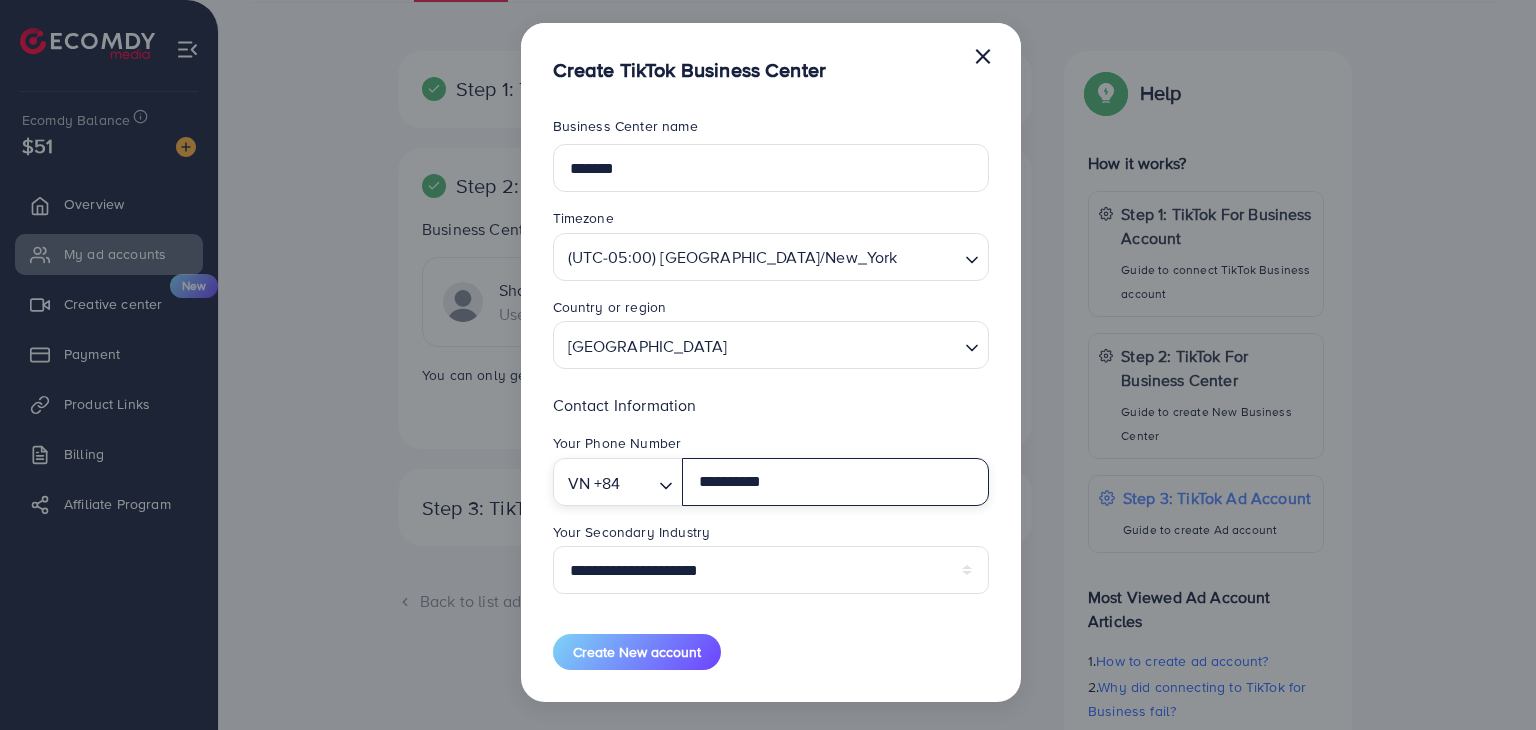 click on "**********" at bounding box center (835, 482) 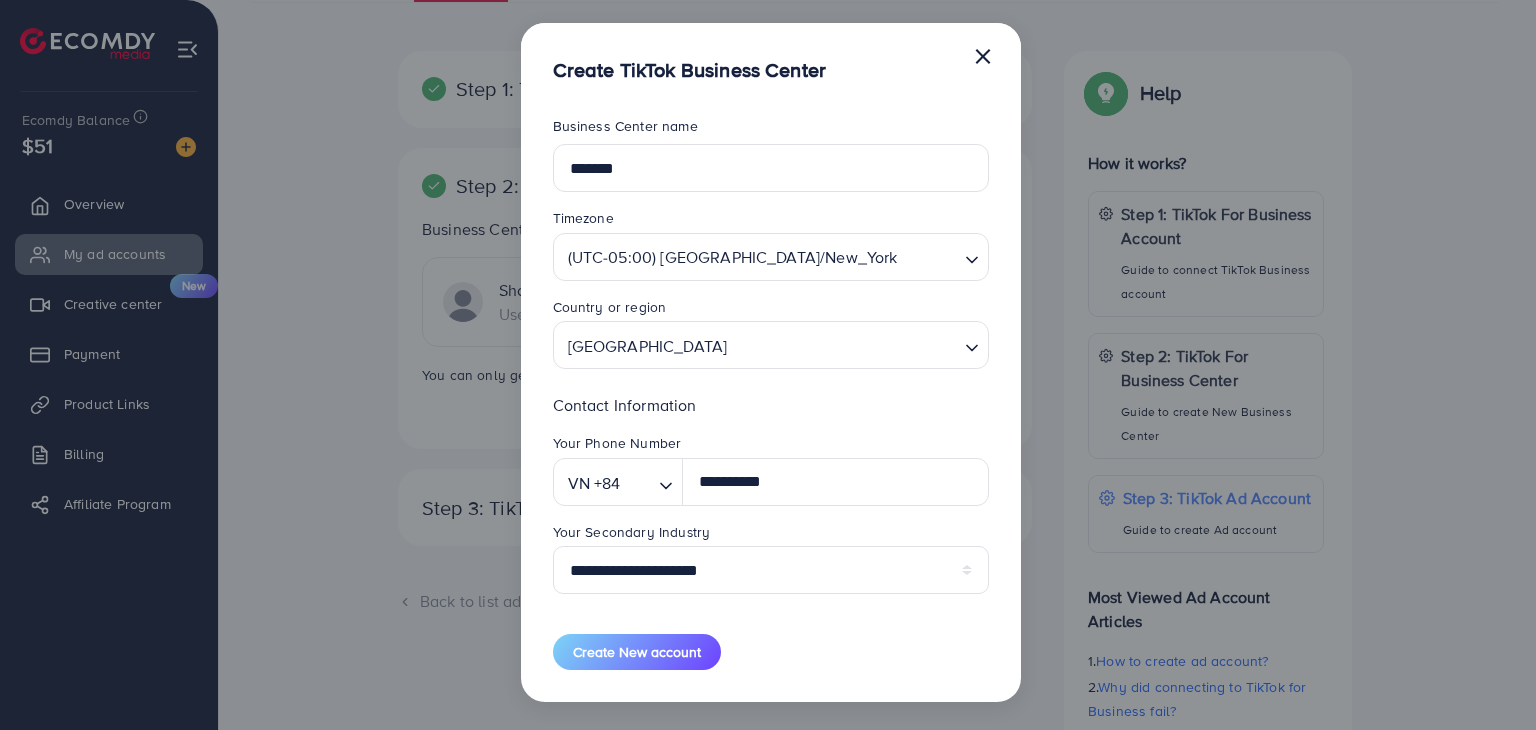 click on "**********" at bounding box center [771, 501] 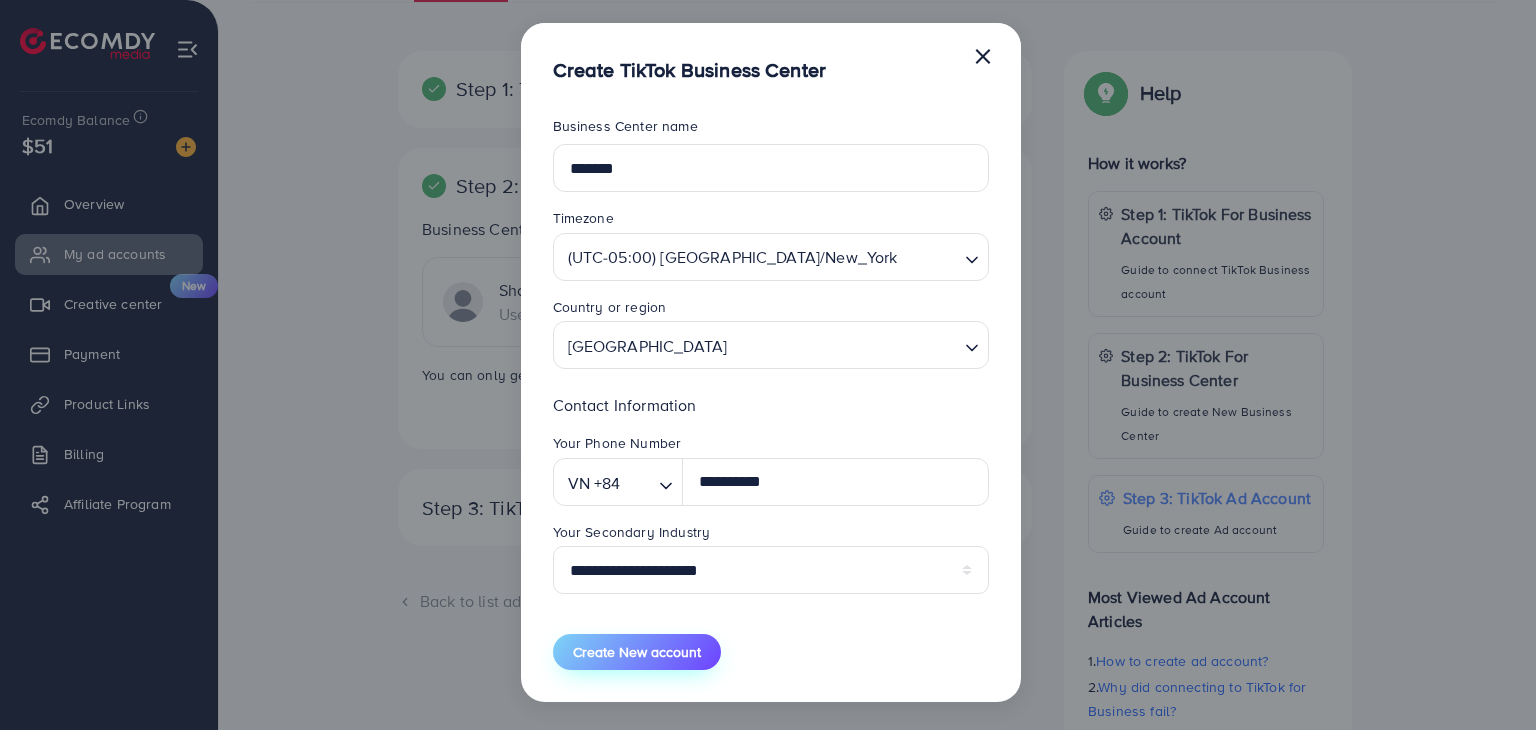 click on "Create New account" at bounding box center [637, 652] 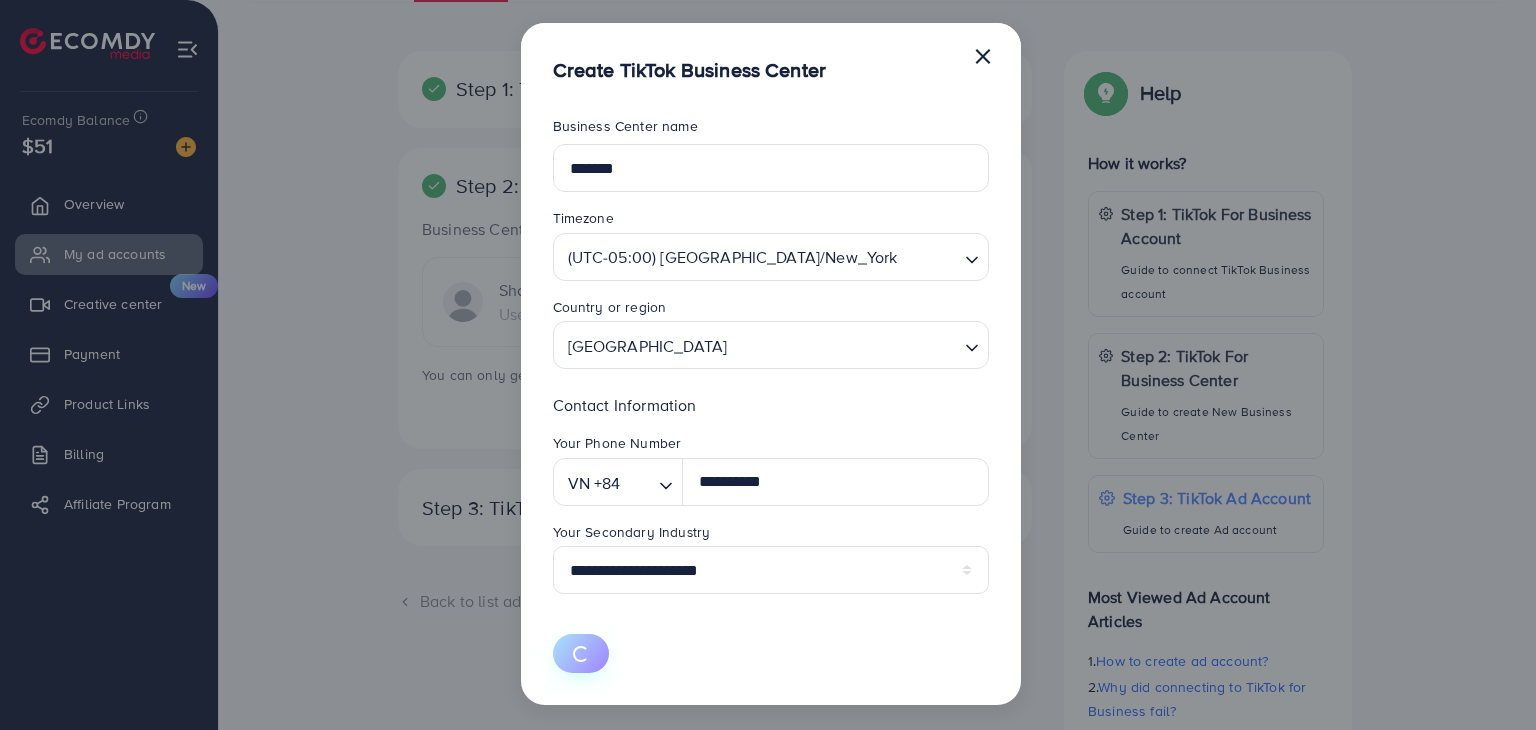type 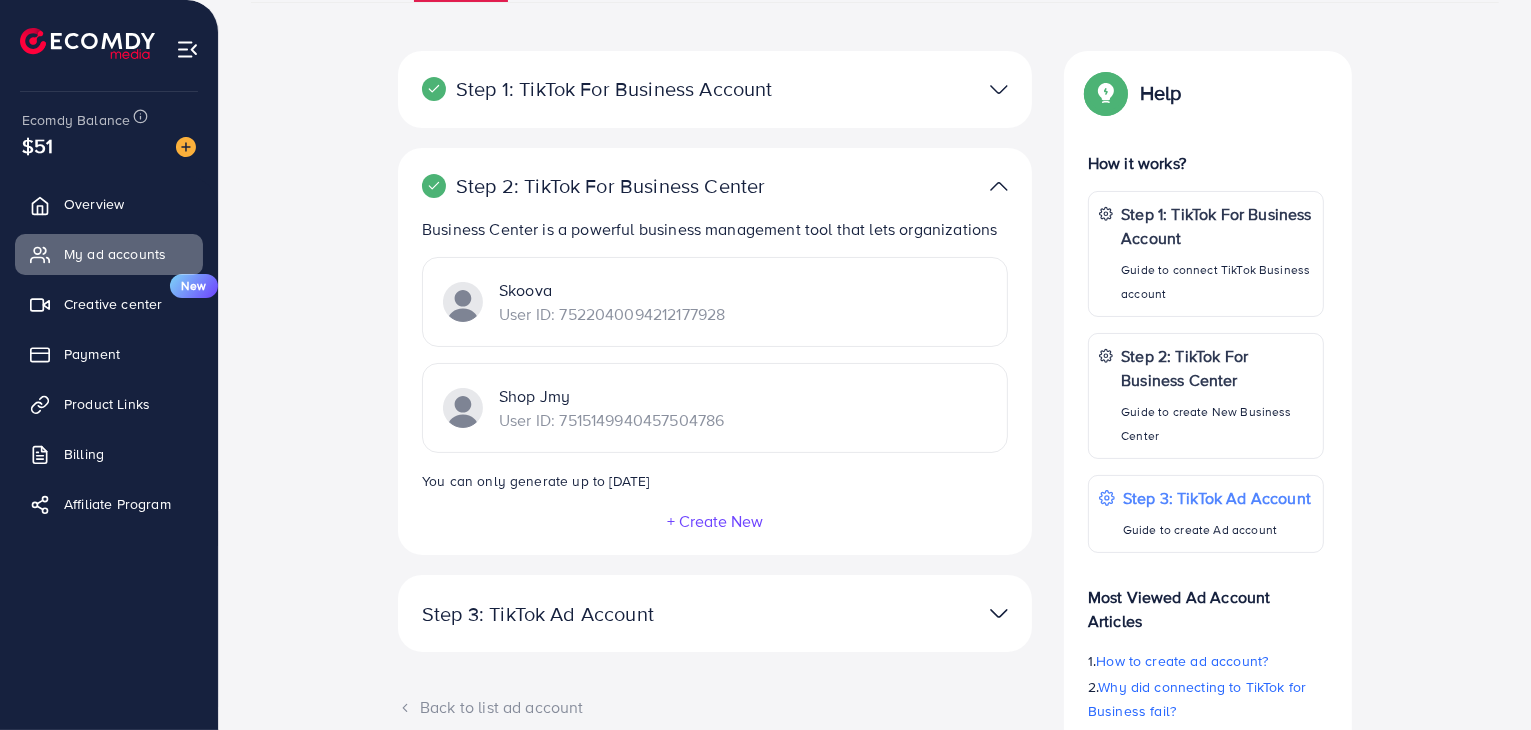 click on "Skoova" at bounding box center (612, 290) 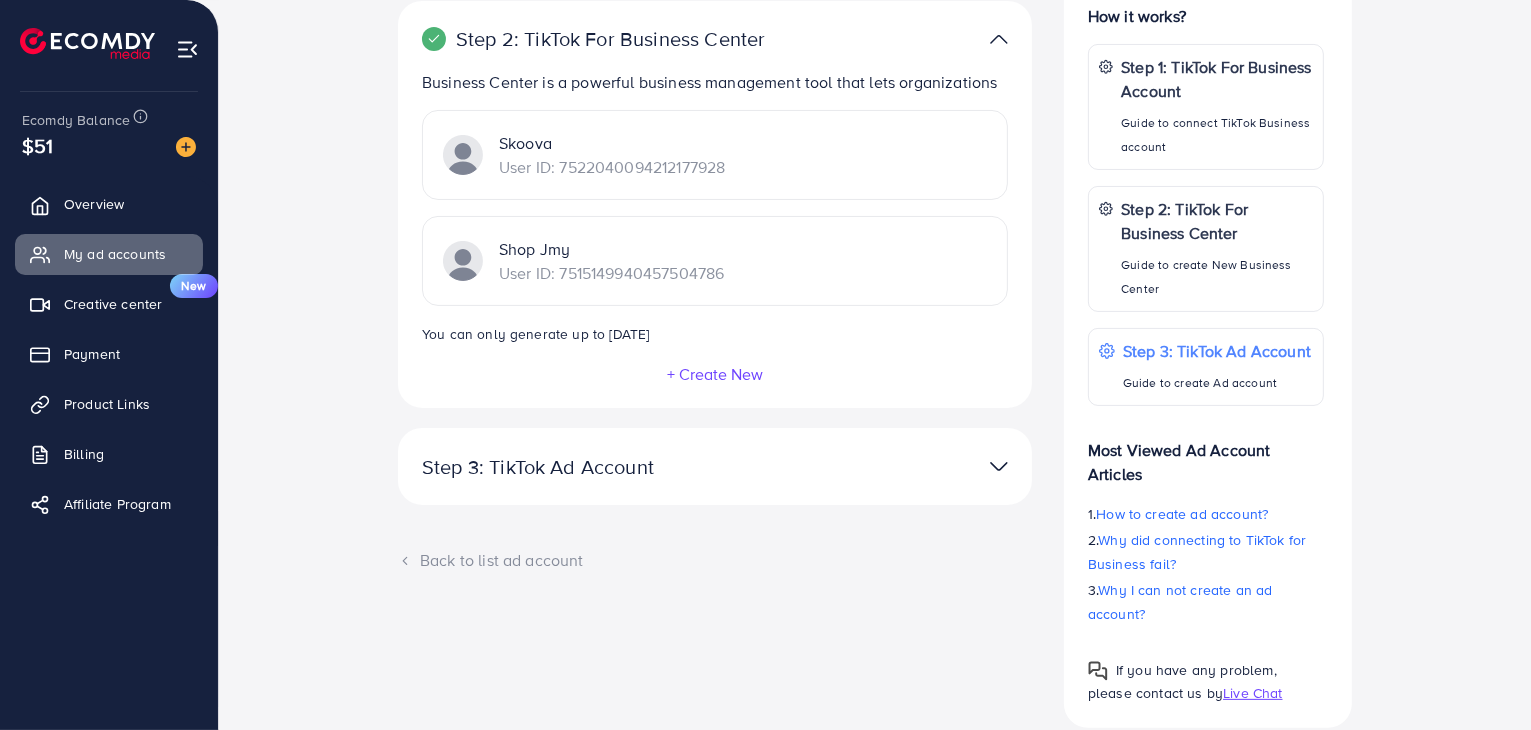 scroll, scrollTop: 389, scrollLeft: 0, axis: vertical 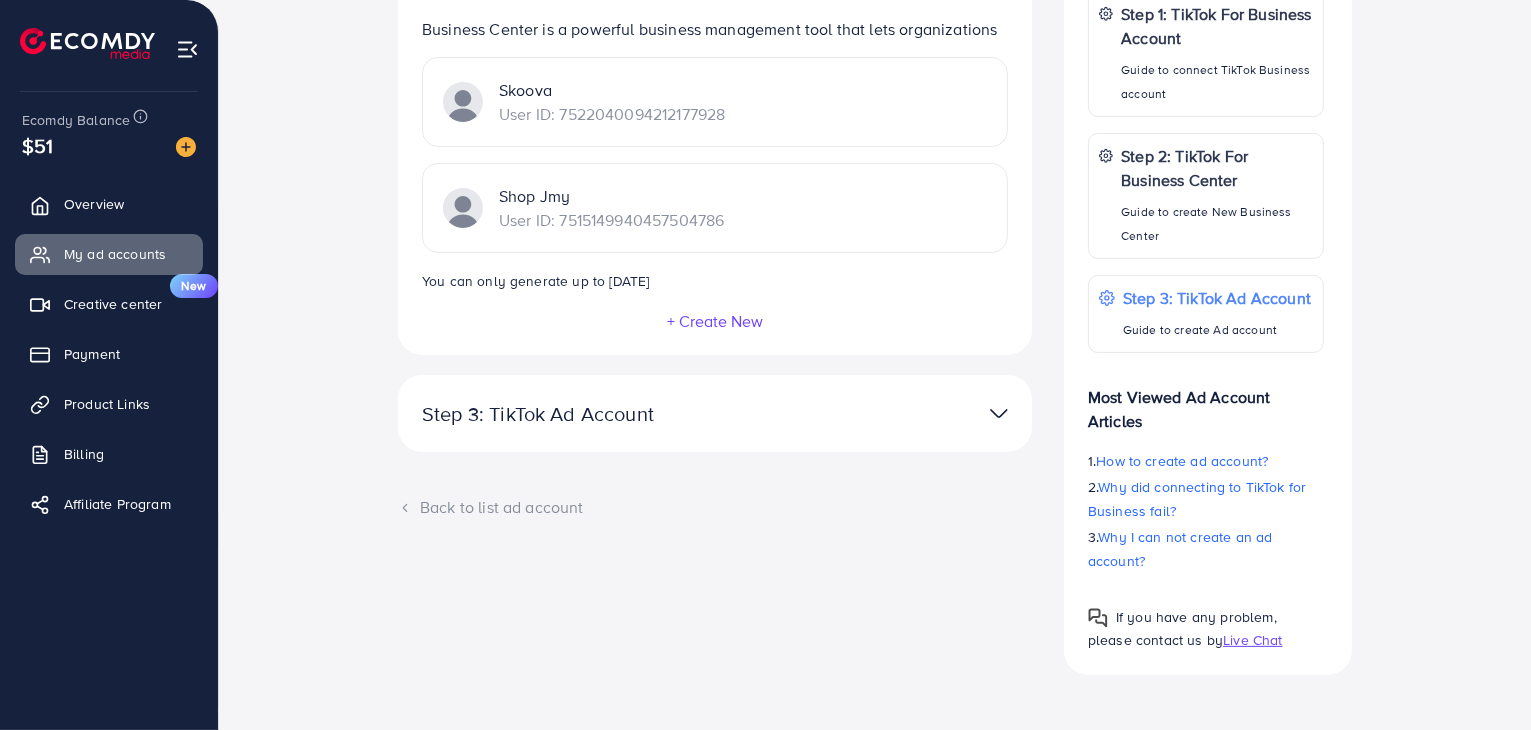 click on "Step 3: TikTok Ad Account" at bounding box center (612, 414) 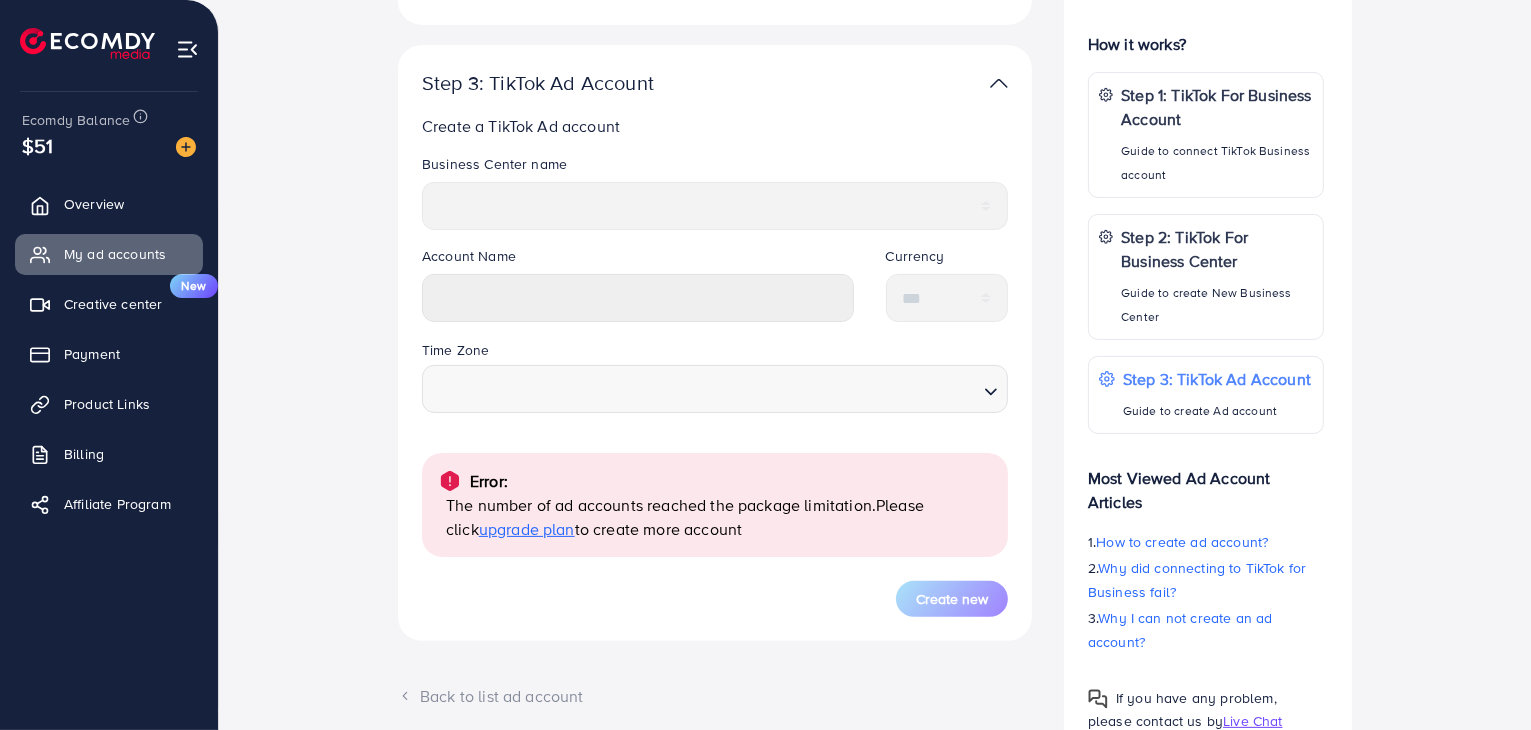 click on "upgrade plan" at bounding box center [527, 529] 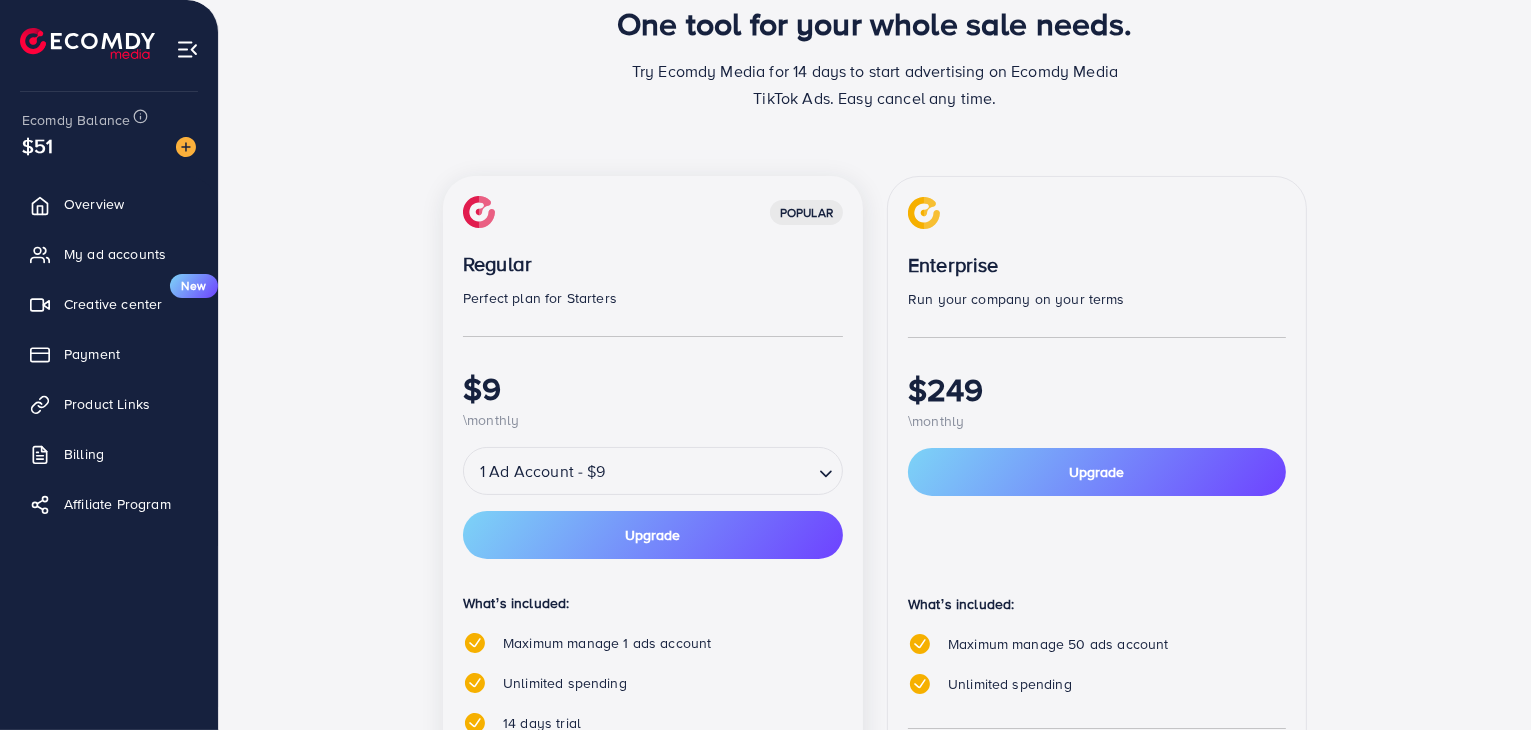 scroll, scrollTop: 100, scrollLeft: 0, axis: vertical 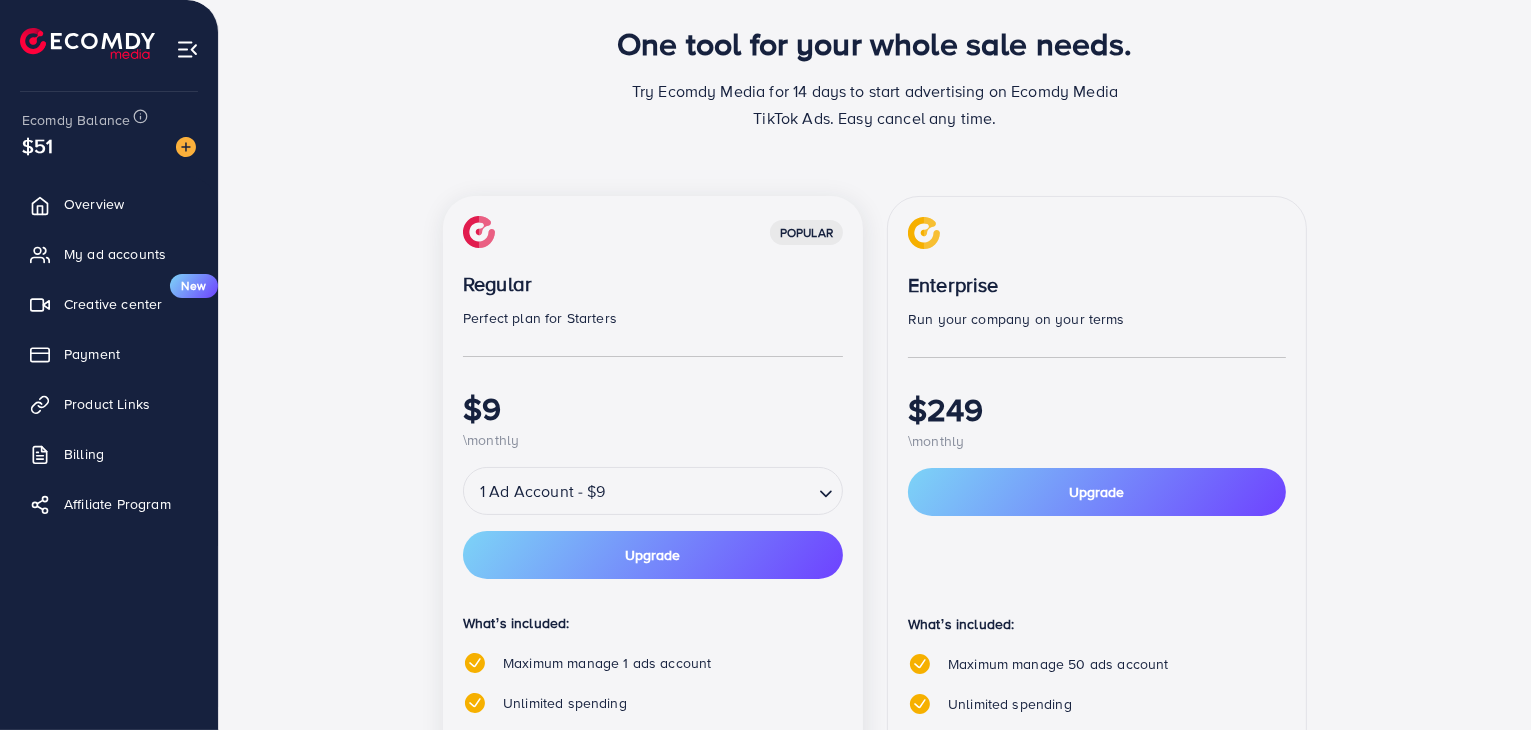 click at bounding box center [711, 491] 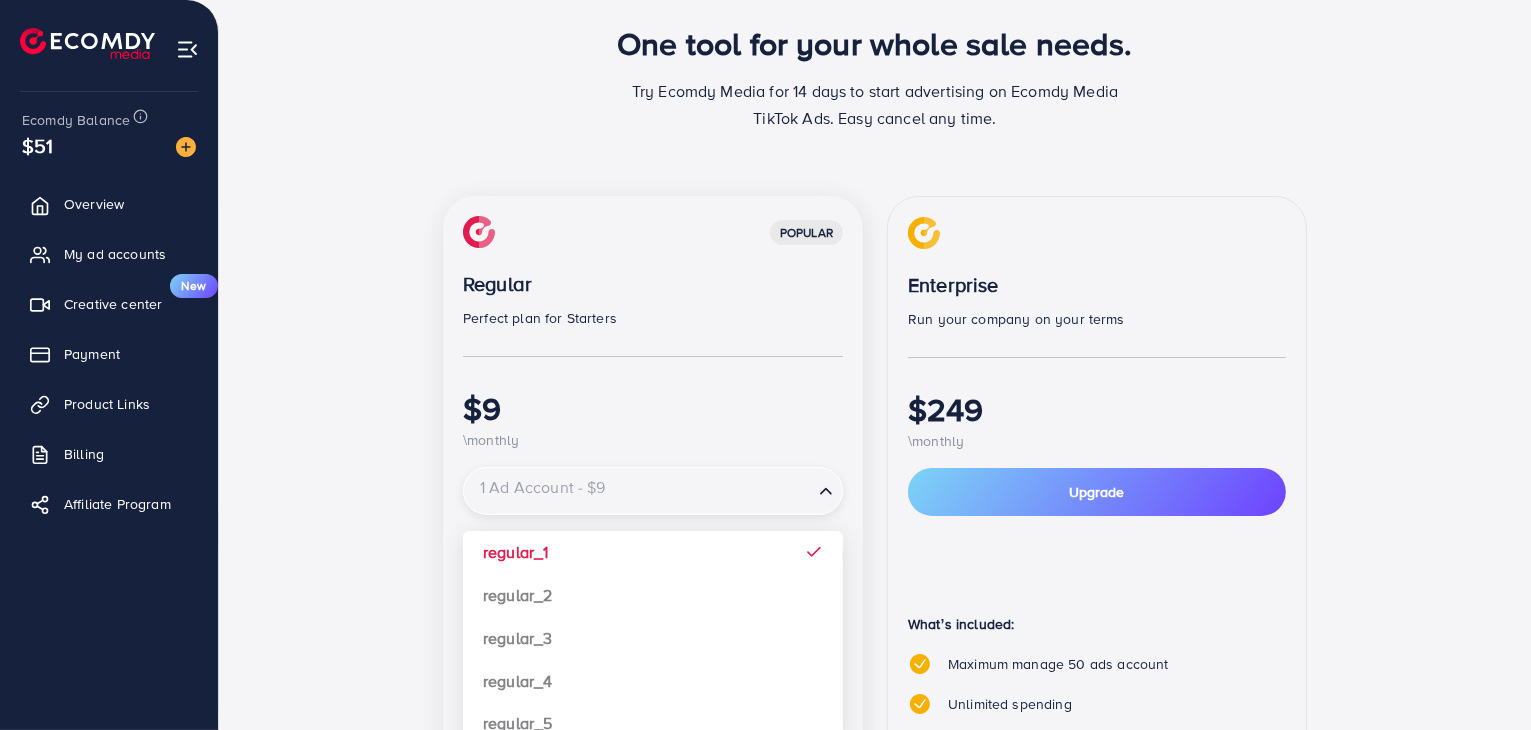 scroll, scrollTop: 200, scrollLeft: 0, axis: vertical 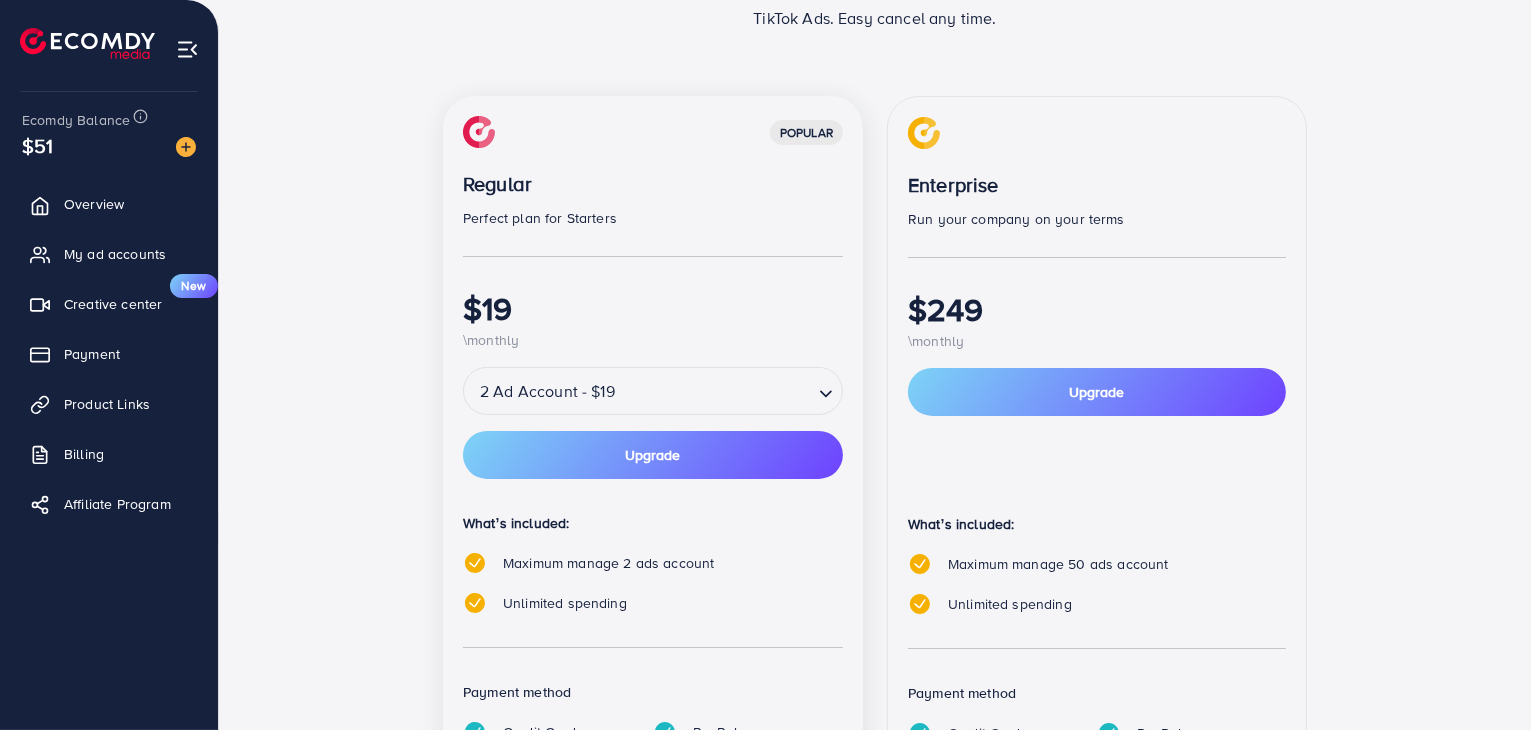 click on "popular   Regular   Perfect plan for Starters   $19   \monthly
2 Ad Account - $19
Loading...     regular_1 regular_2 regular_3 regular_4 regular_5        Upgrade   What’s included:   Maximum manage 2 ads account   Unlimited spending   Payment method   Credit Card   PayPal   Payoneer   USDT   Airwallex" at bounding box center (653, 479) 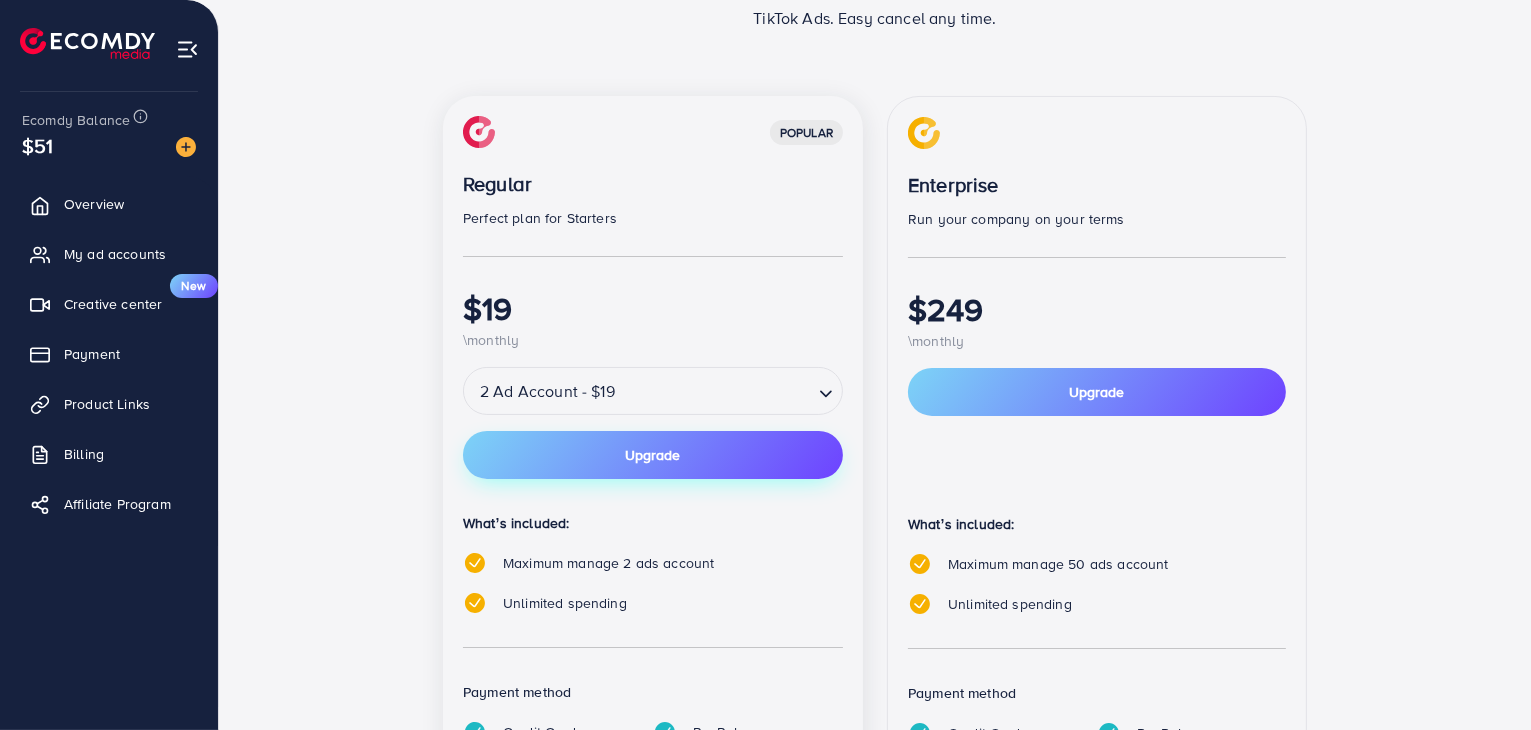 click on "Upgrade" at bounding box center [653, 455] 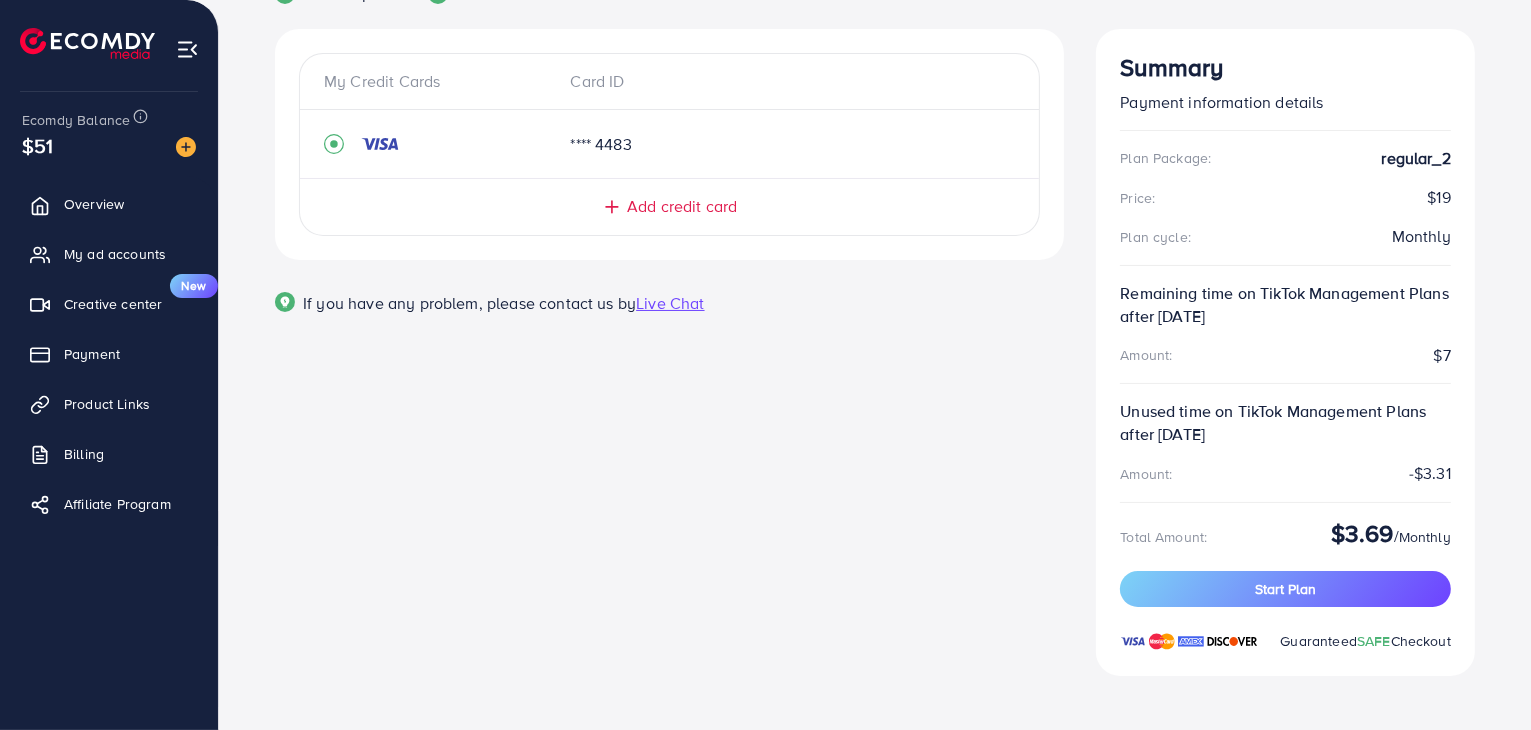 scroll, scrollTop: 143, scrollLeft: 0, axis: vertical 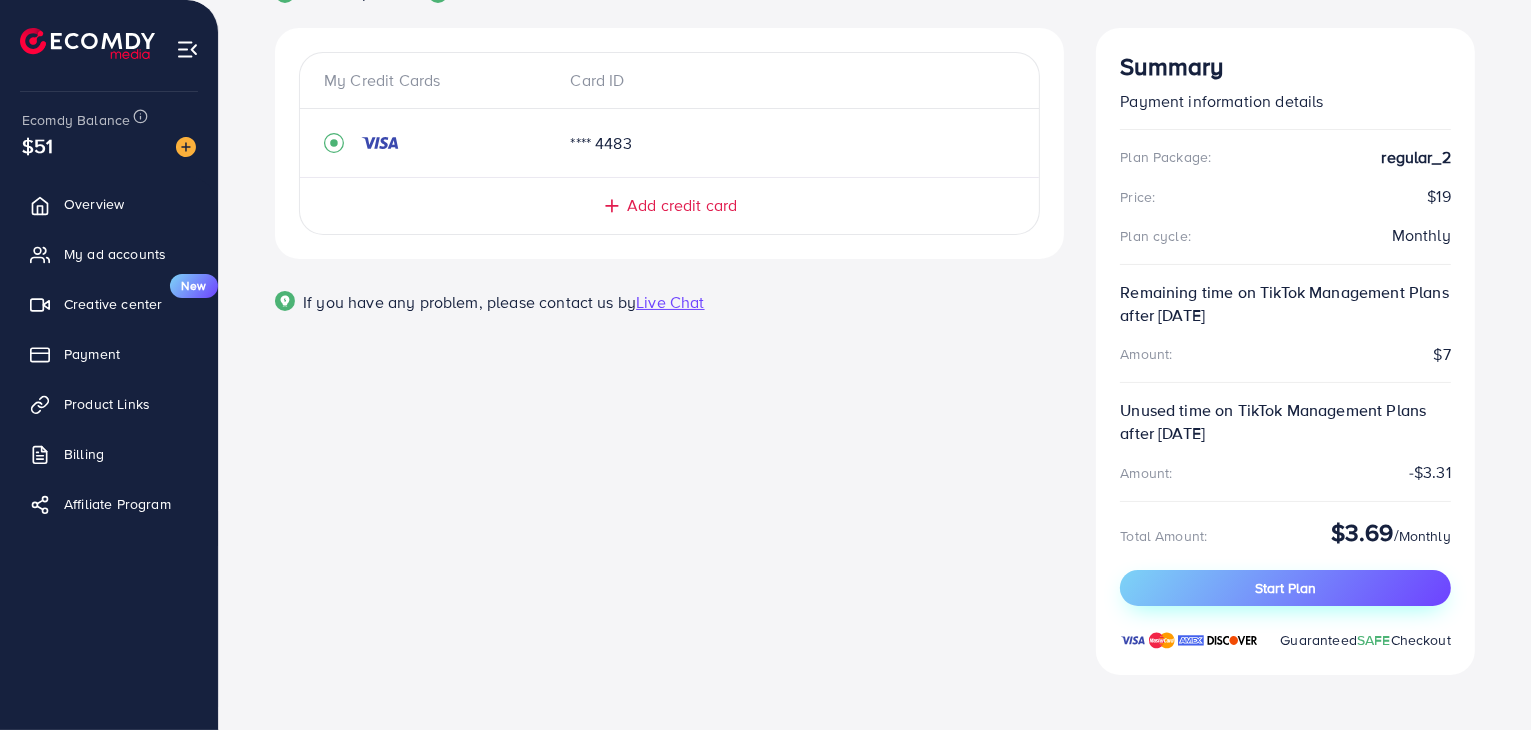 click on "Start Plan" at bounding box center [1285, 588] 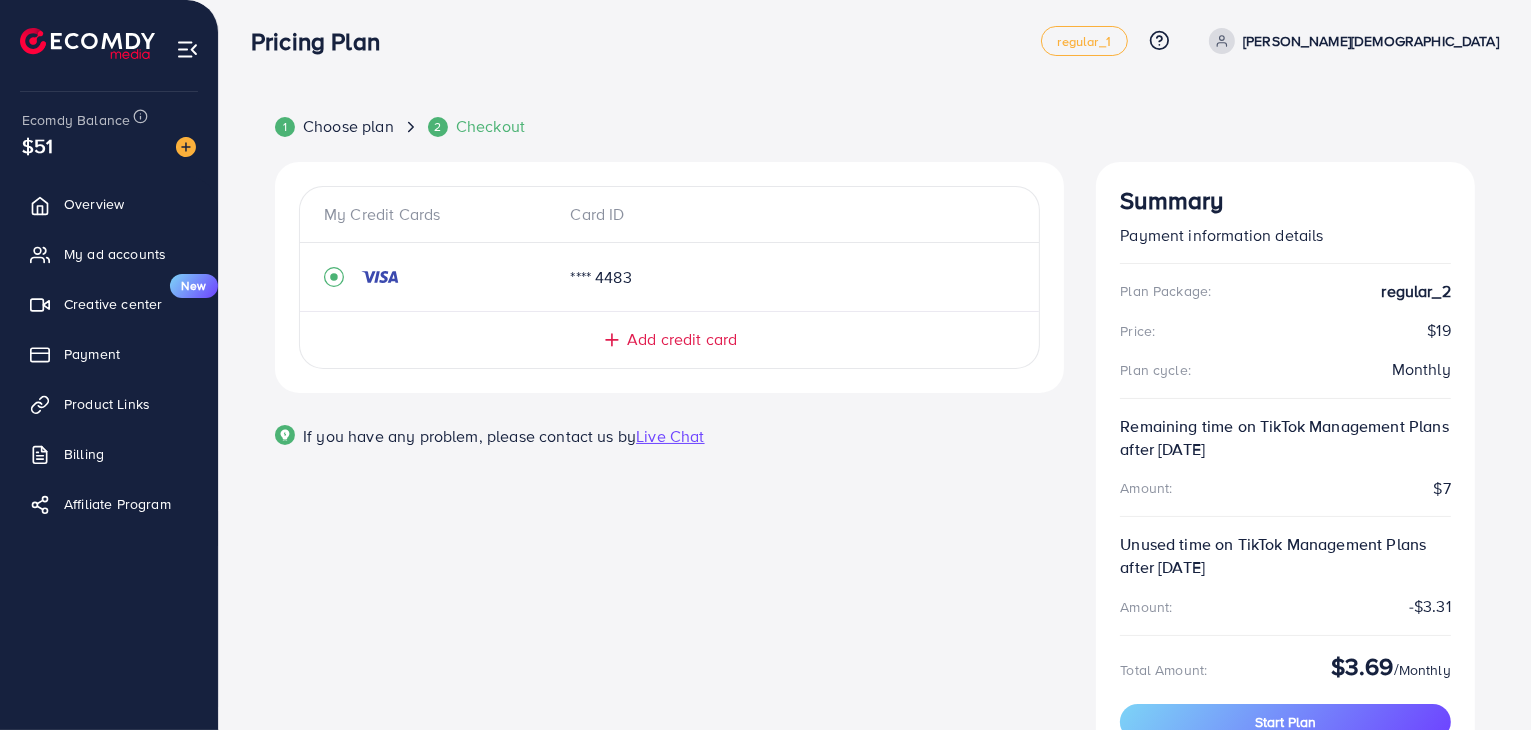scroll, scrollTop: 0, scrollLeft: 0, axis: both 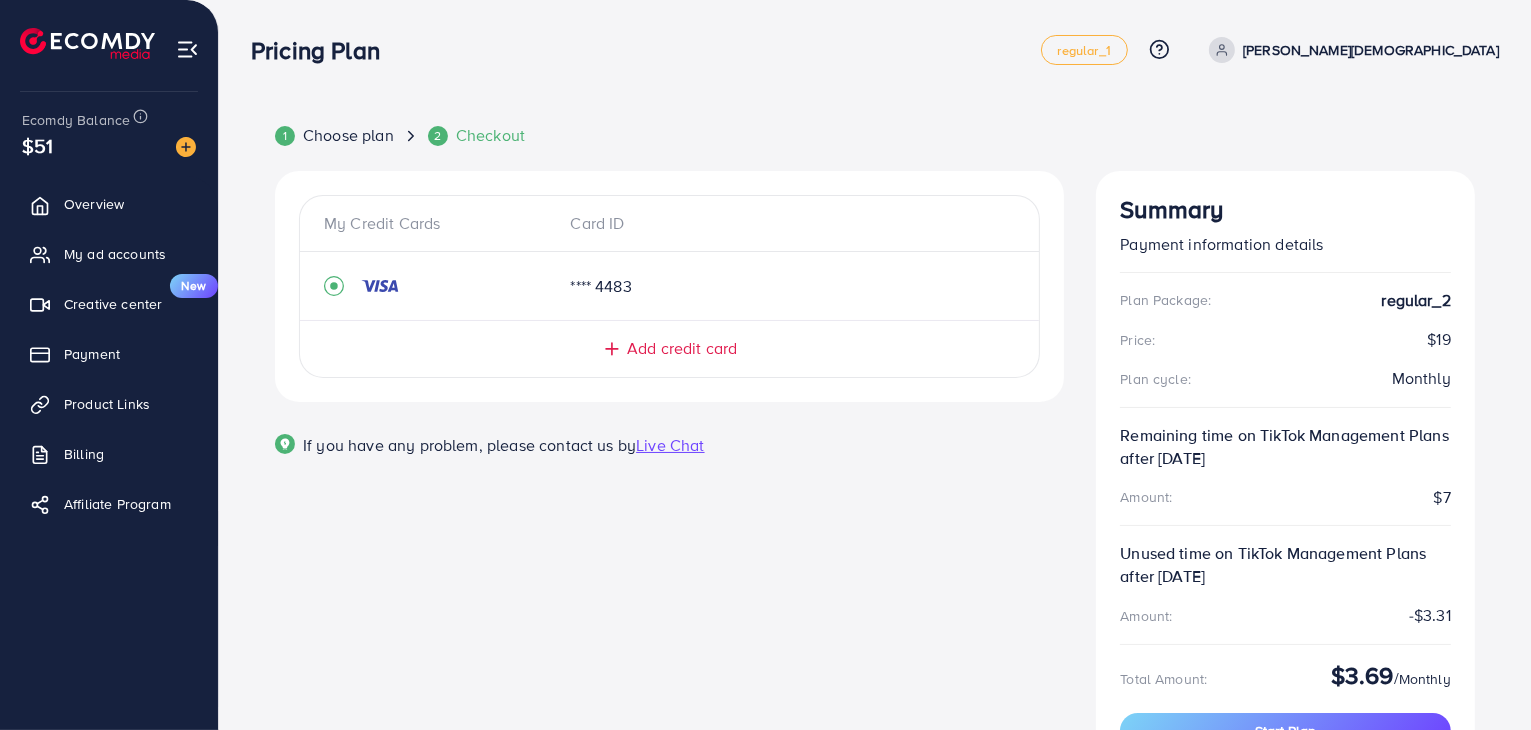 click at bounding box center (410, 286) 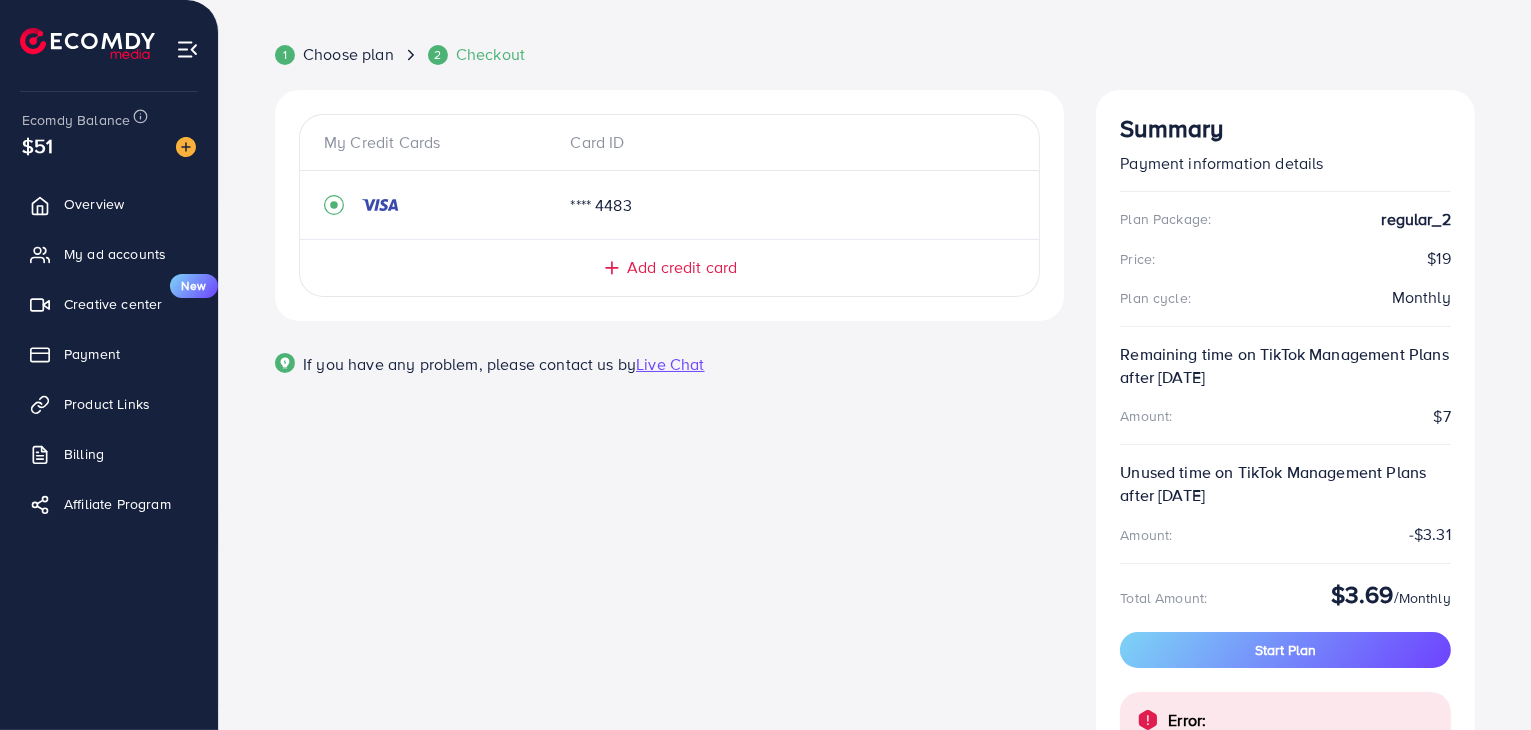 scroll, scrollTop: 0, scrollLeft: 0, axis: both 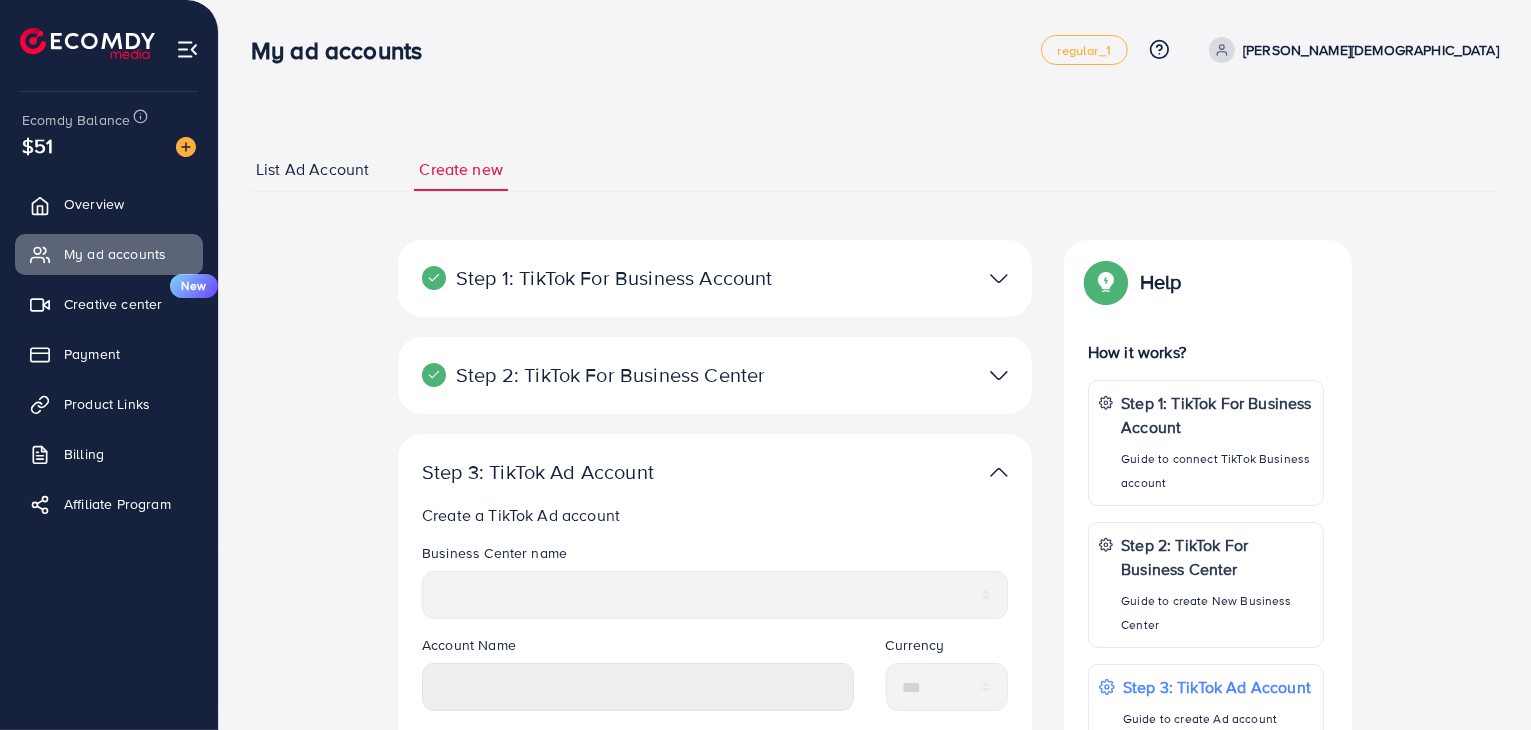 select 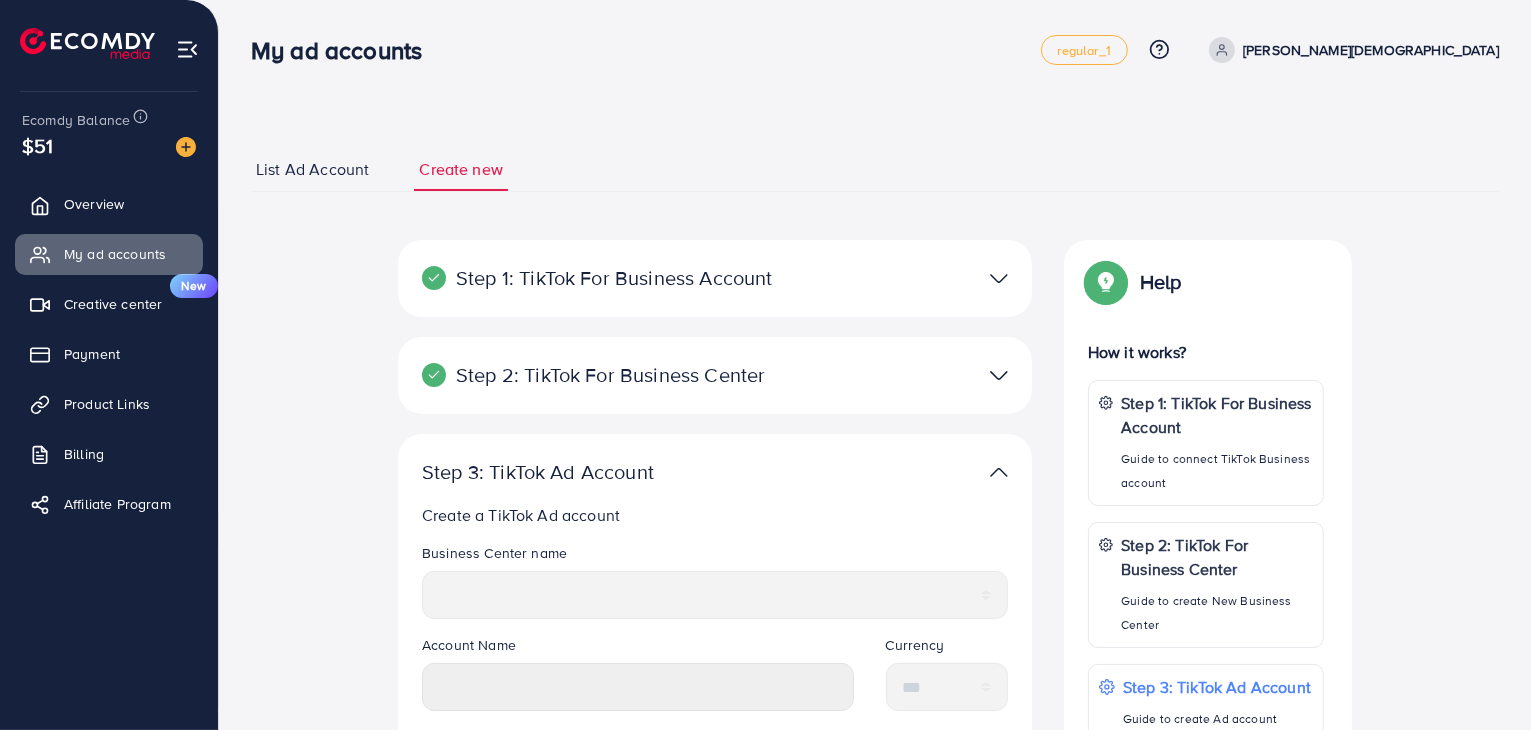 click on "List Ad Account" at bounding box center (312, 169) 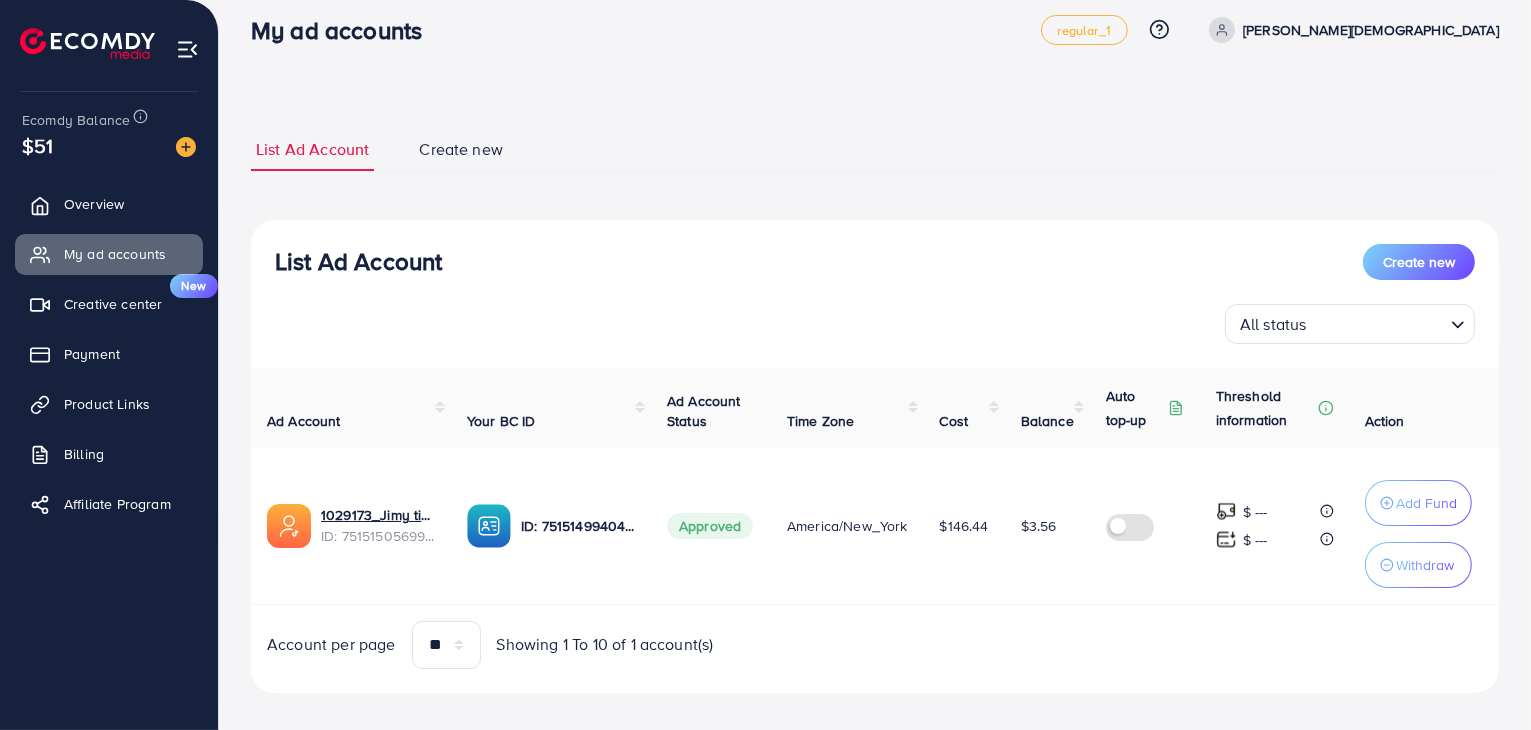 scroll, scrollTop: 37, scrollLeft: 0, axis: vertical 